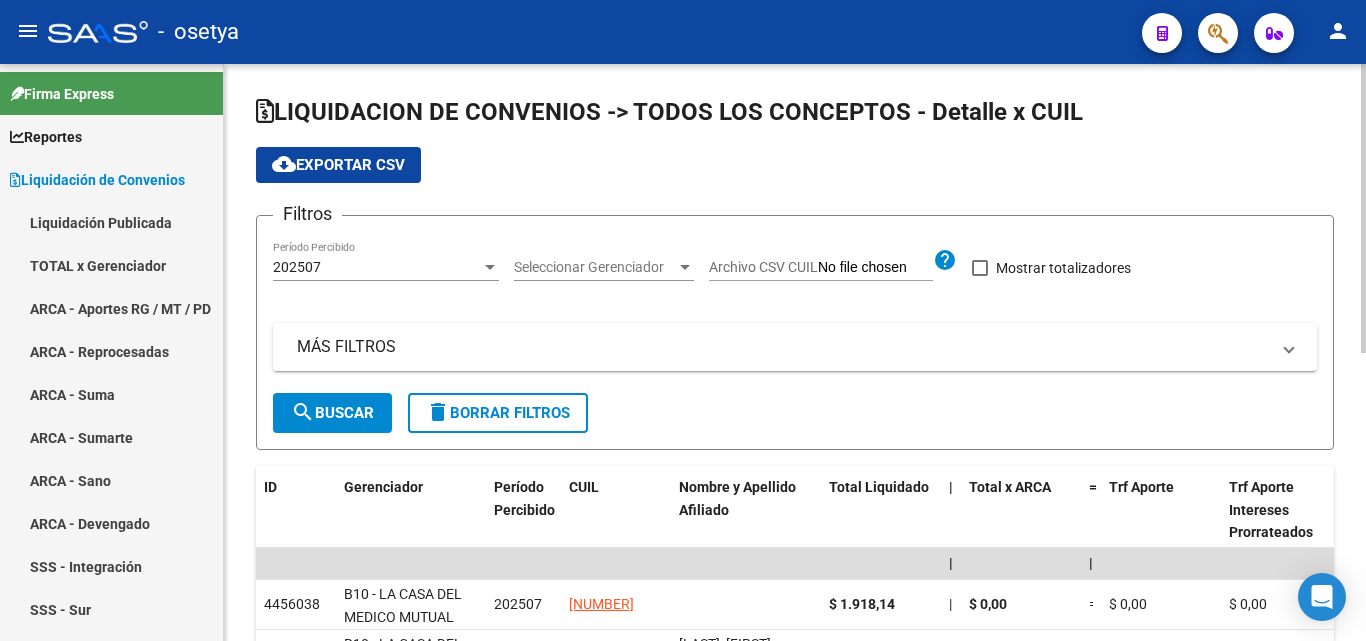 scroll, scrollTop: 0, scrollLeft: 0, axis: both 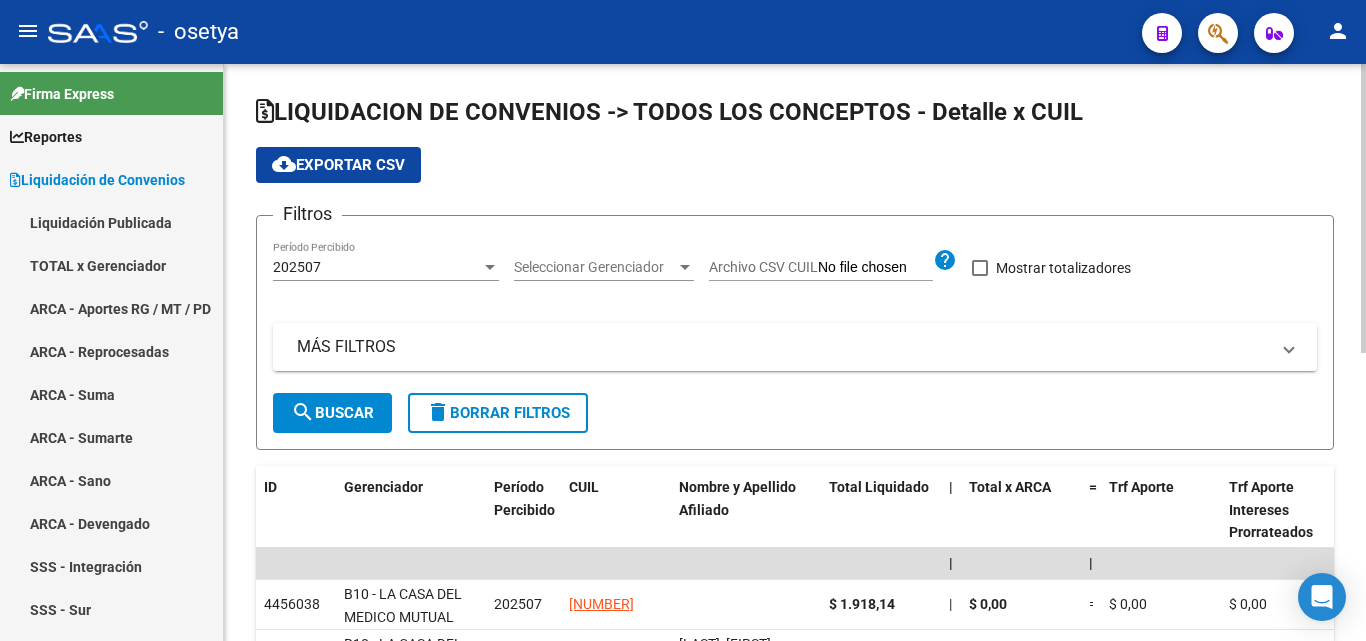 click on "MÁS FILTROS" at bounding box center [783, 347] 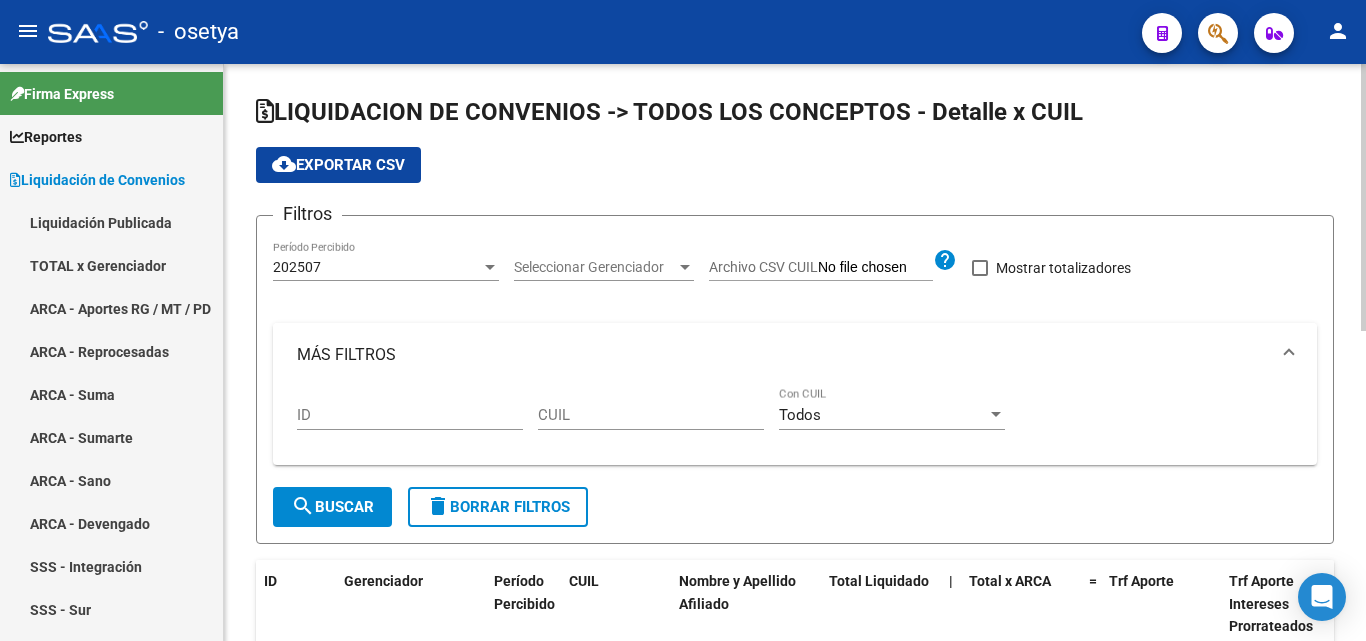 scroll, scrollTop: 100, scrollLeft: 0, axis: vertical 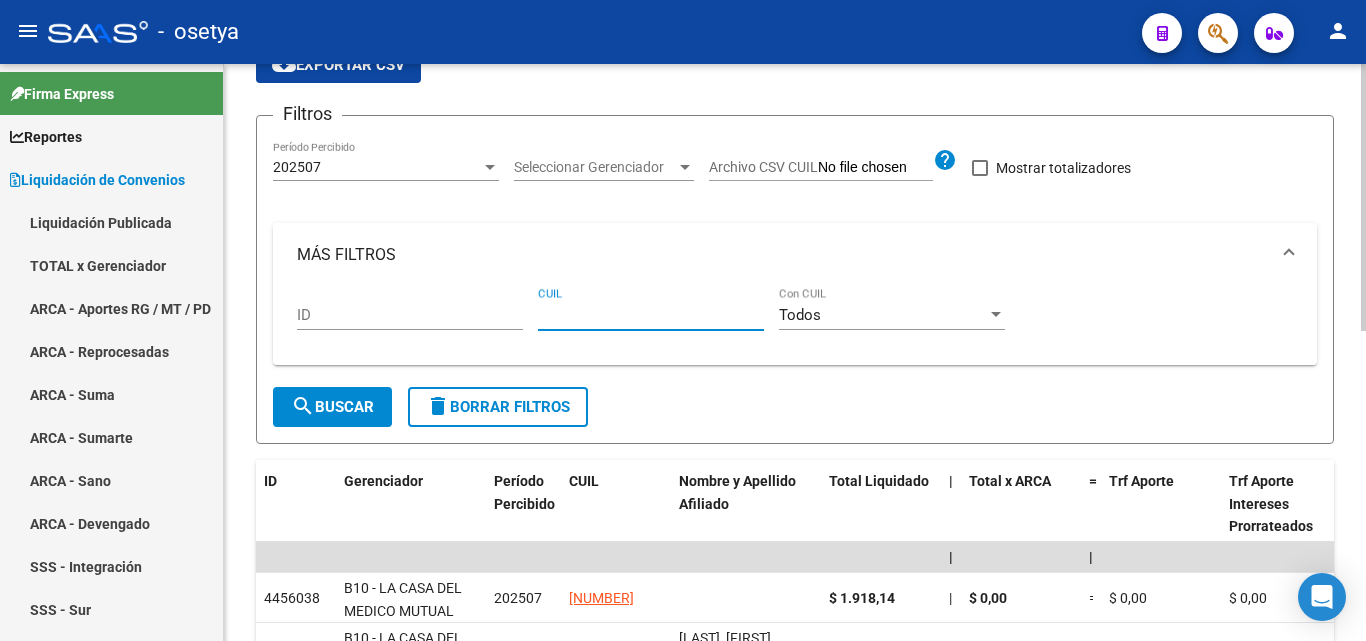 click on "CUIL" at bounding box center (651, 315) 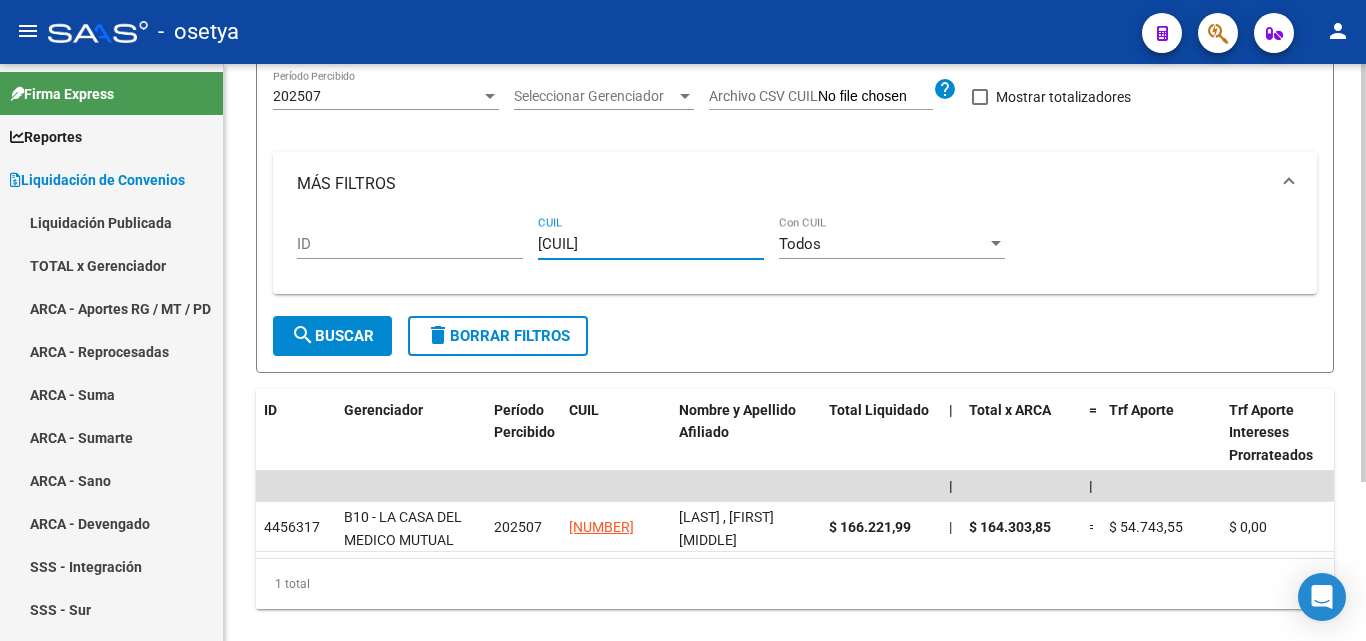 scroll, scrollTop: 200, scrollLeft: 0, axis: vertical 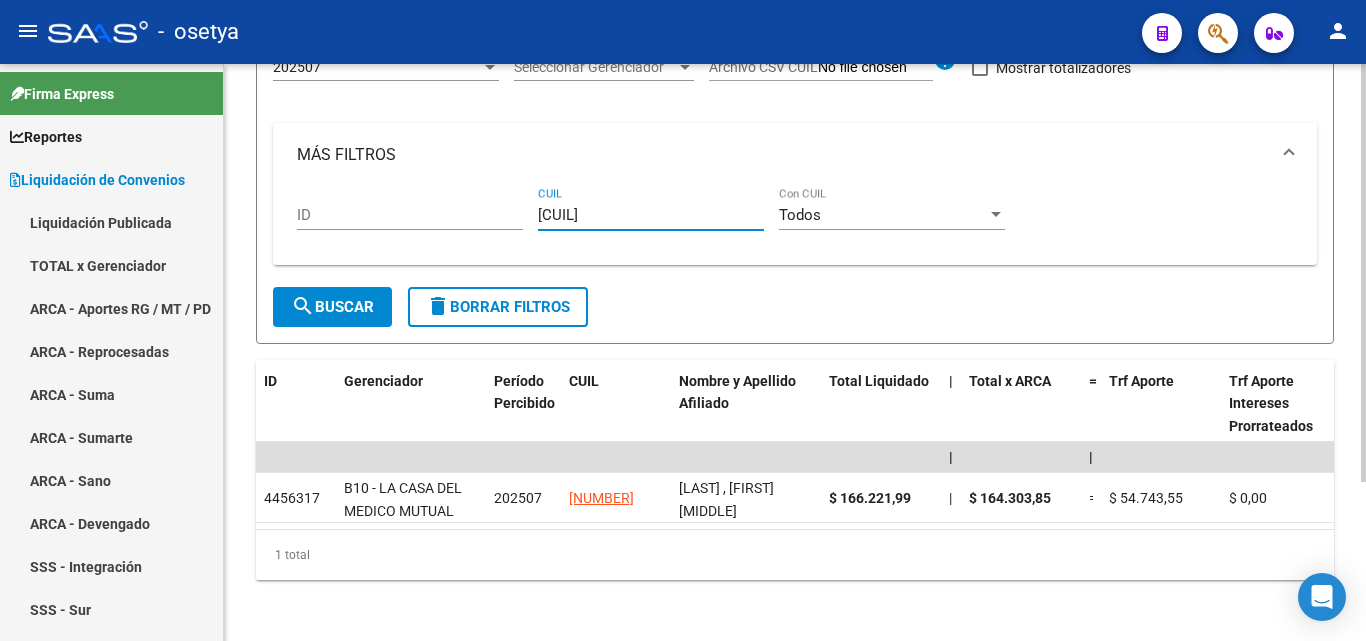 type on "[CUIL]" 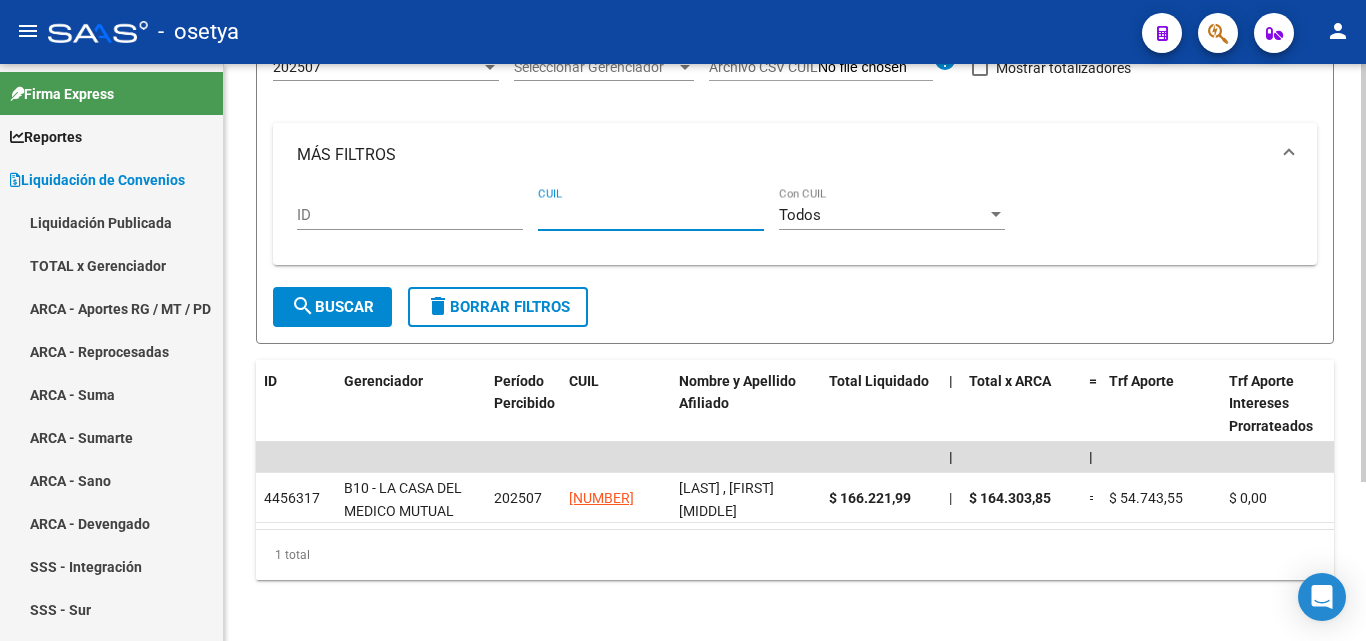 paste on "[NUMBER]" 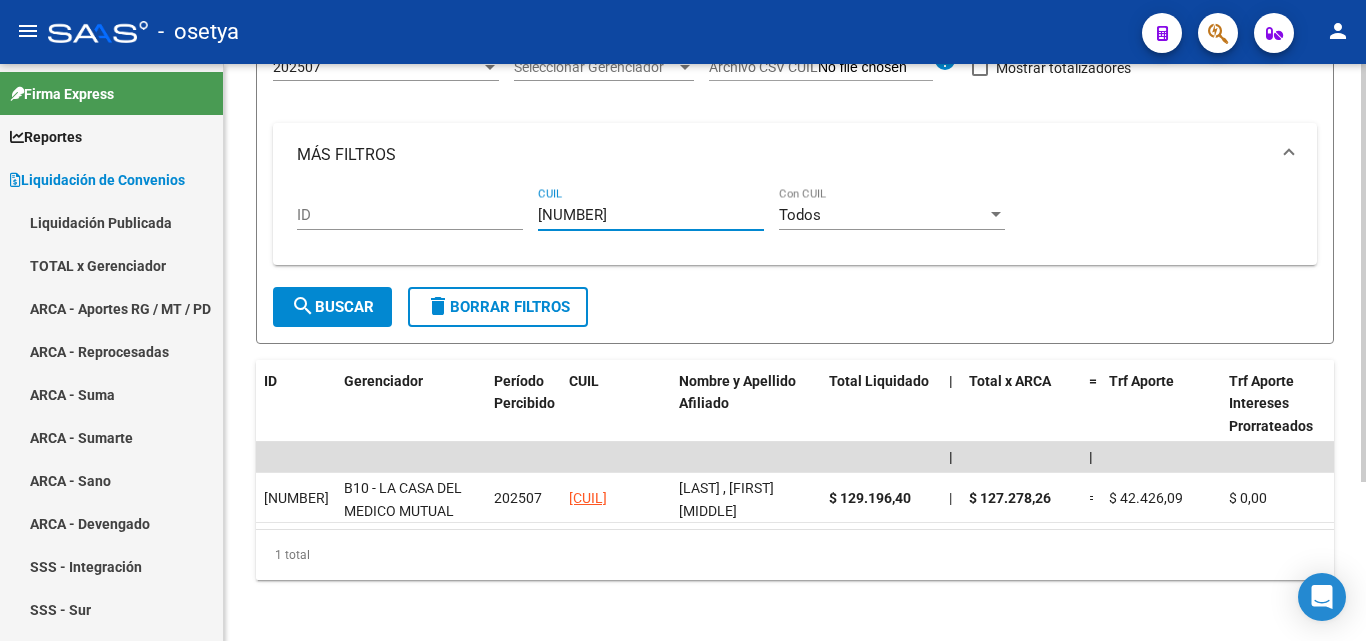 type on "[NUMBER]" 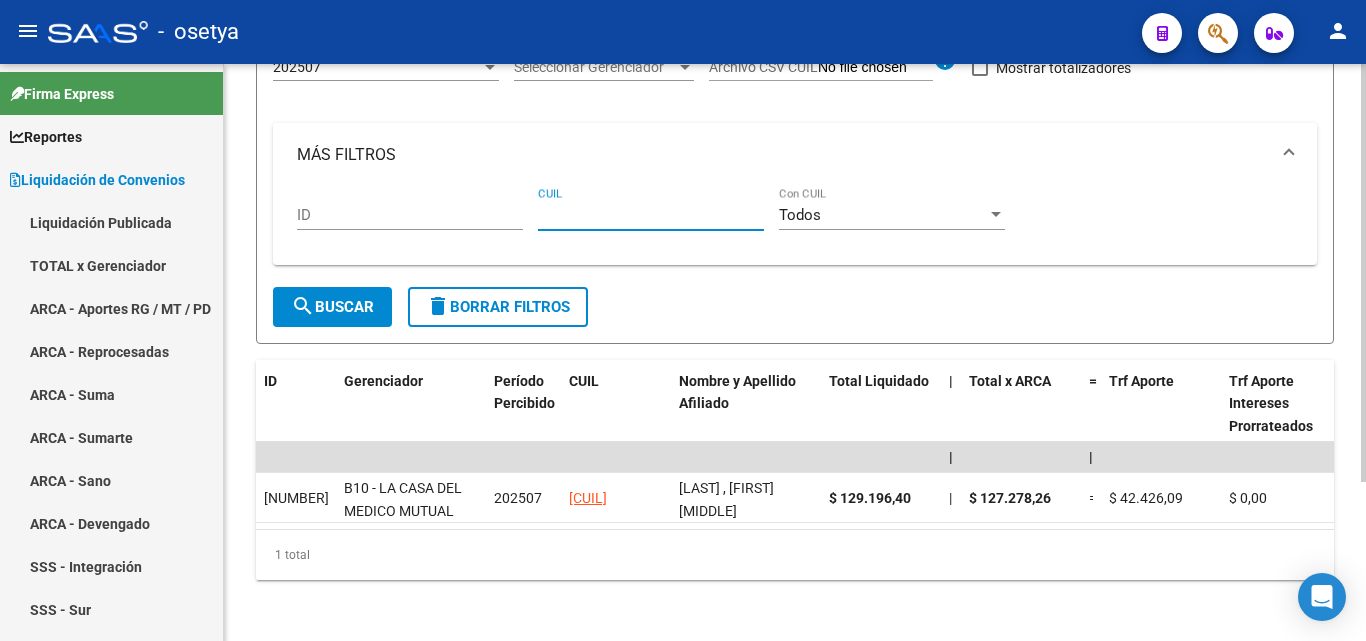 paste on "[NUMBER]" 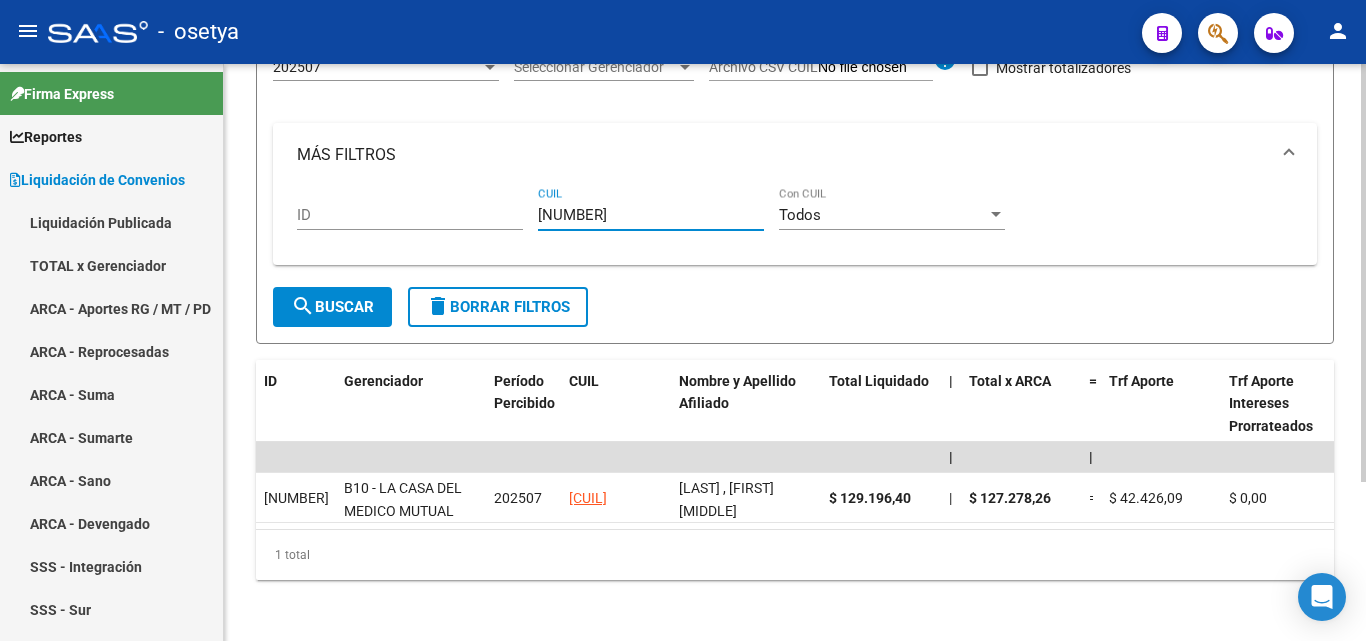 drag, startPoint x: 642, startPoint y: 218, endPoint x: 511, endPoint y: 221, distance: 131.03435 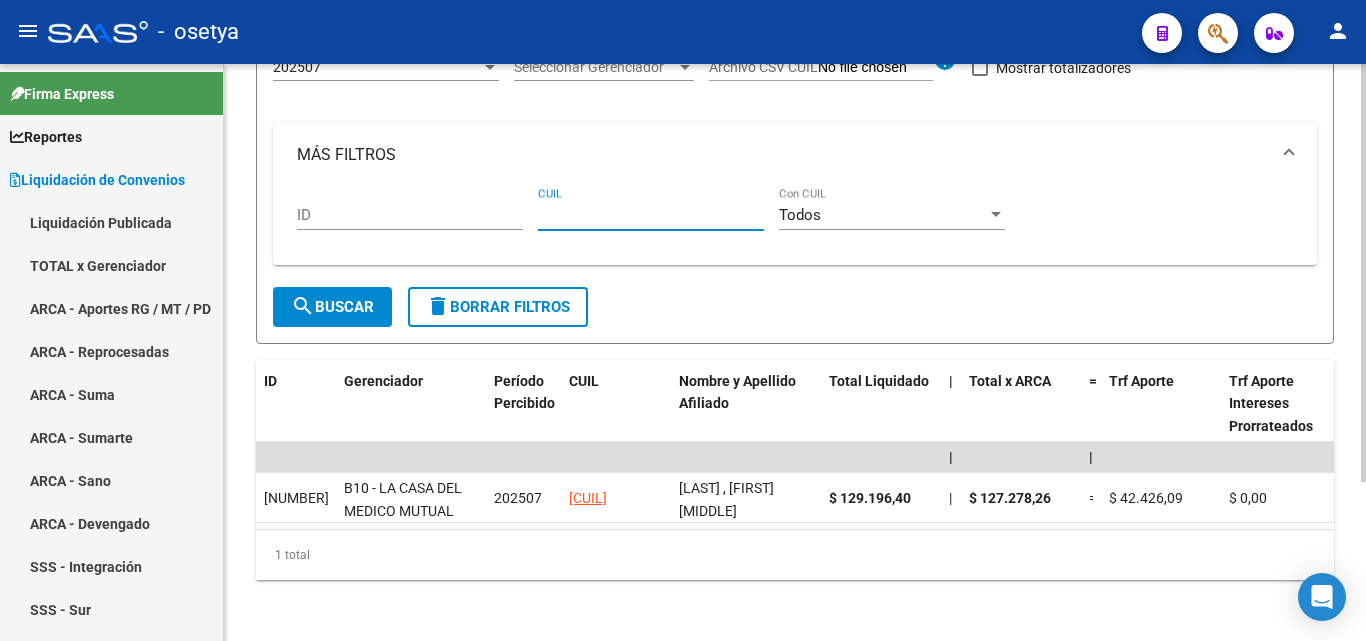 paste on "[CUIL]" 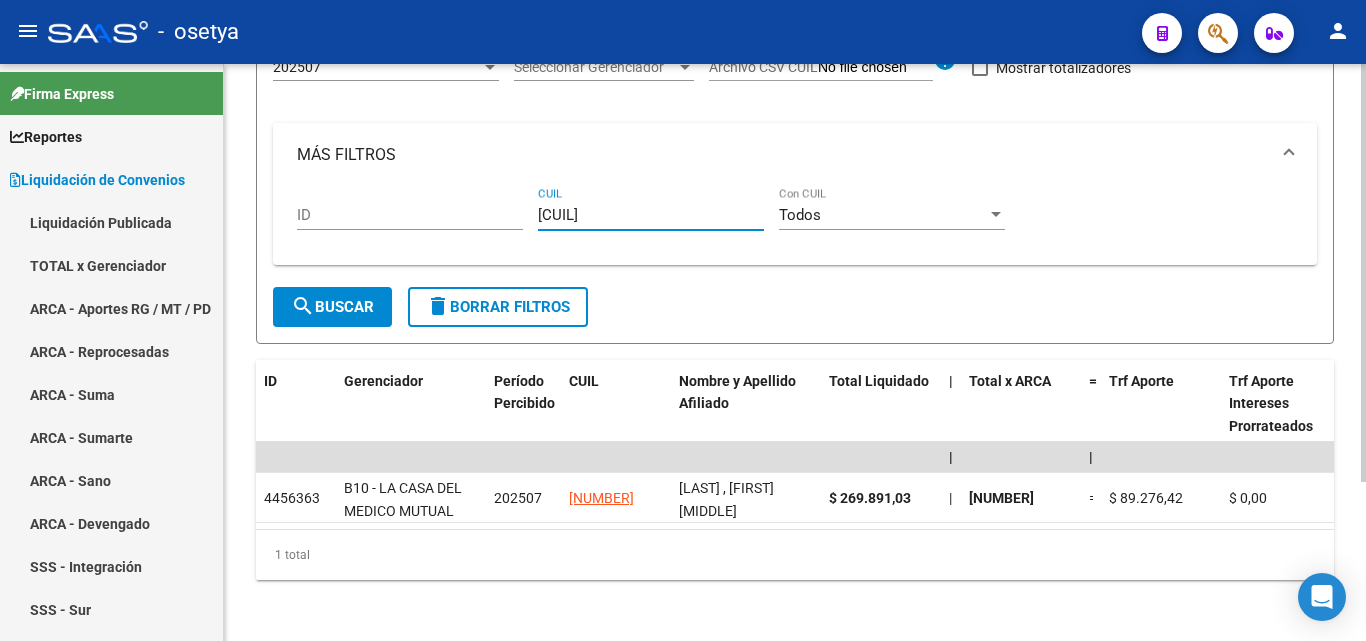 type on "[CUIL]" 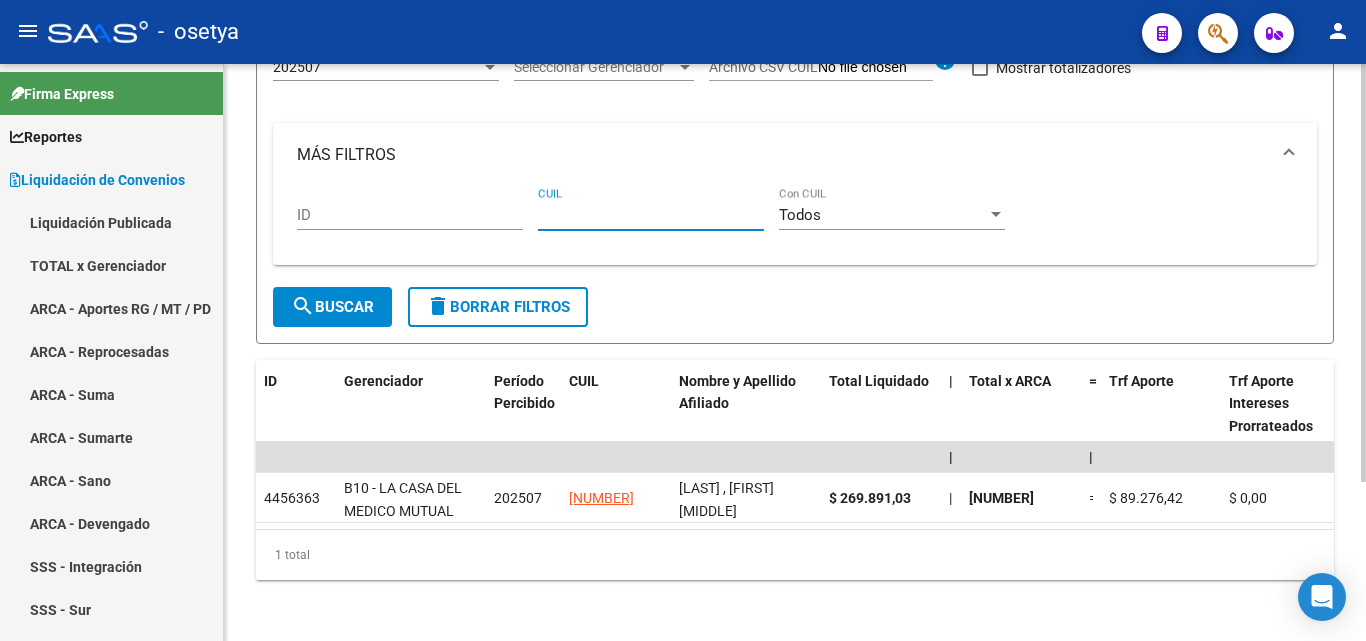 paste on "[CUIL]" 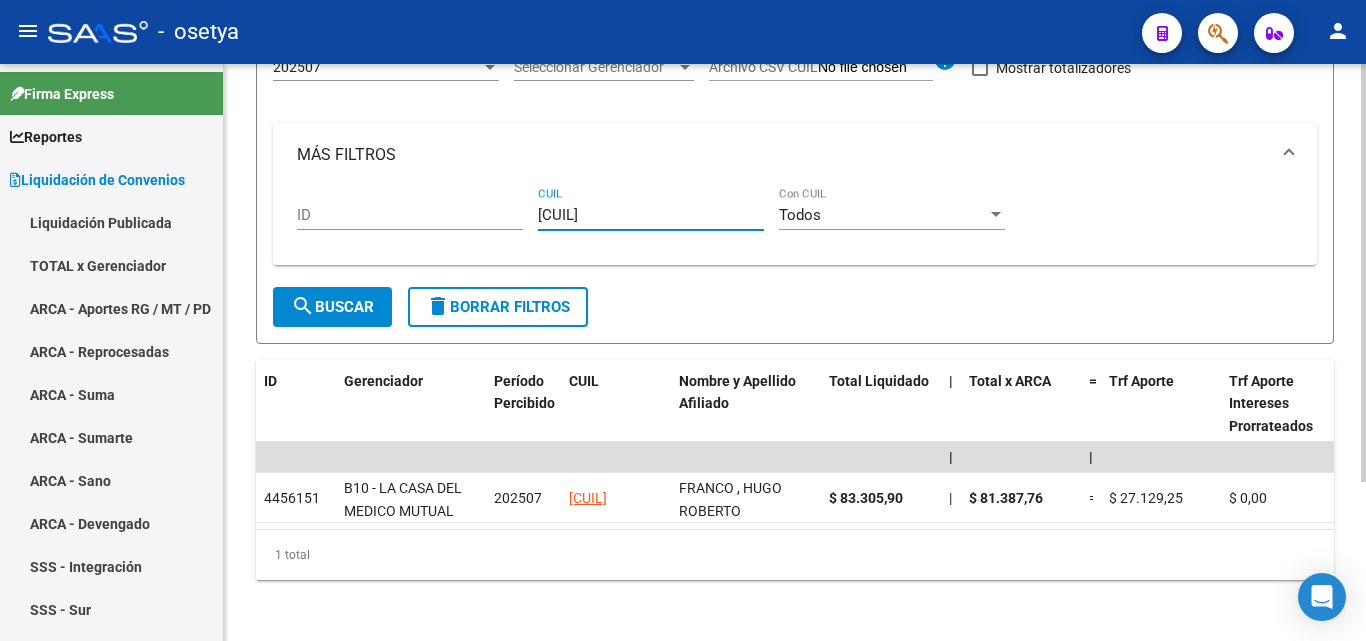 type on "[CUIL]" 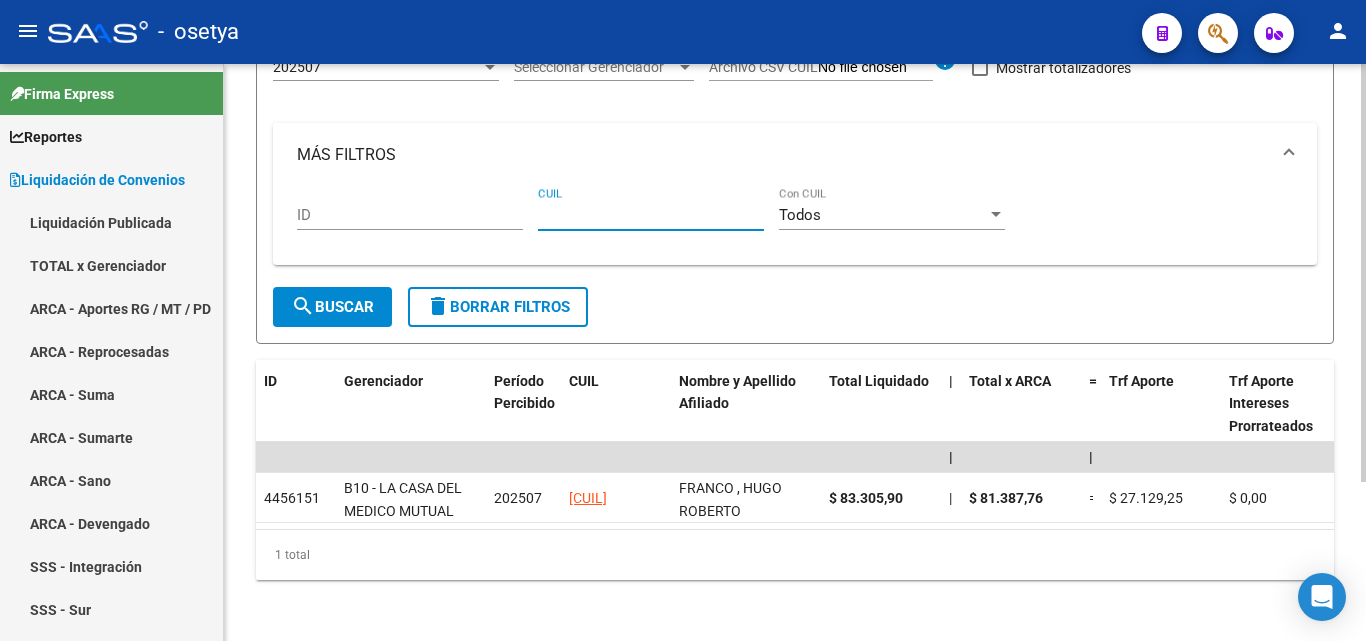 paste on "[CUIL]" 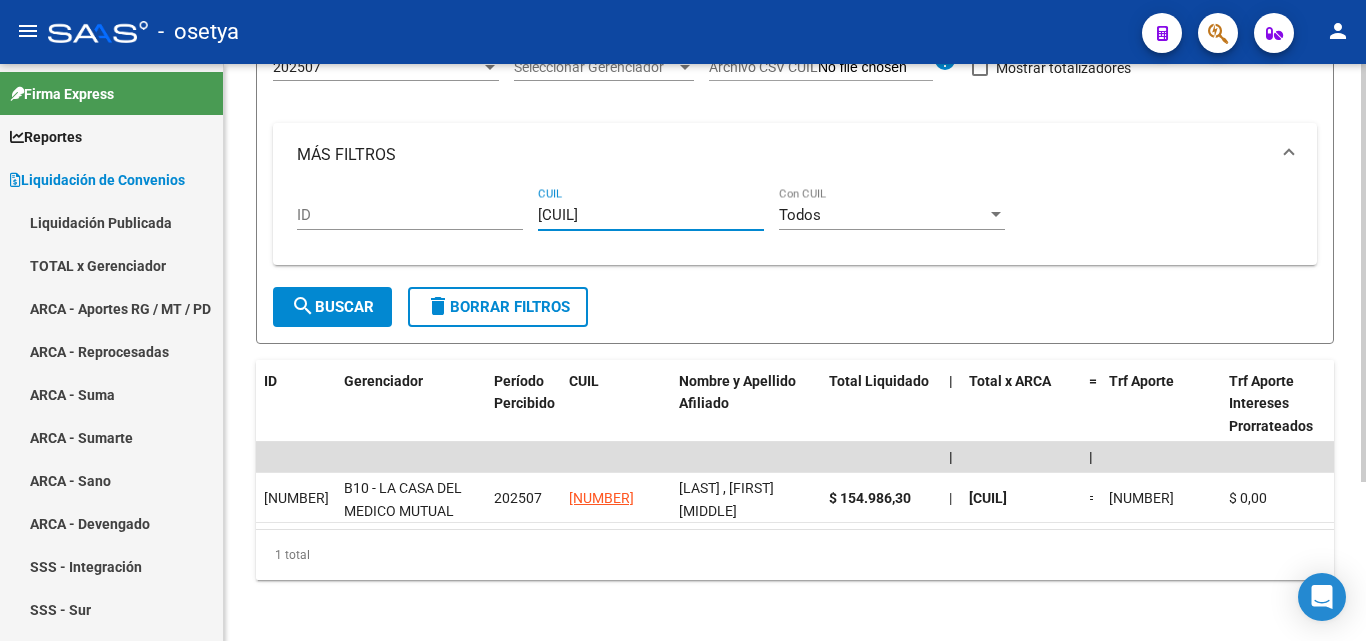 type on "[CUIL]" 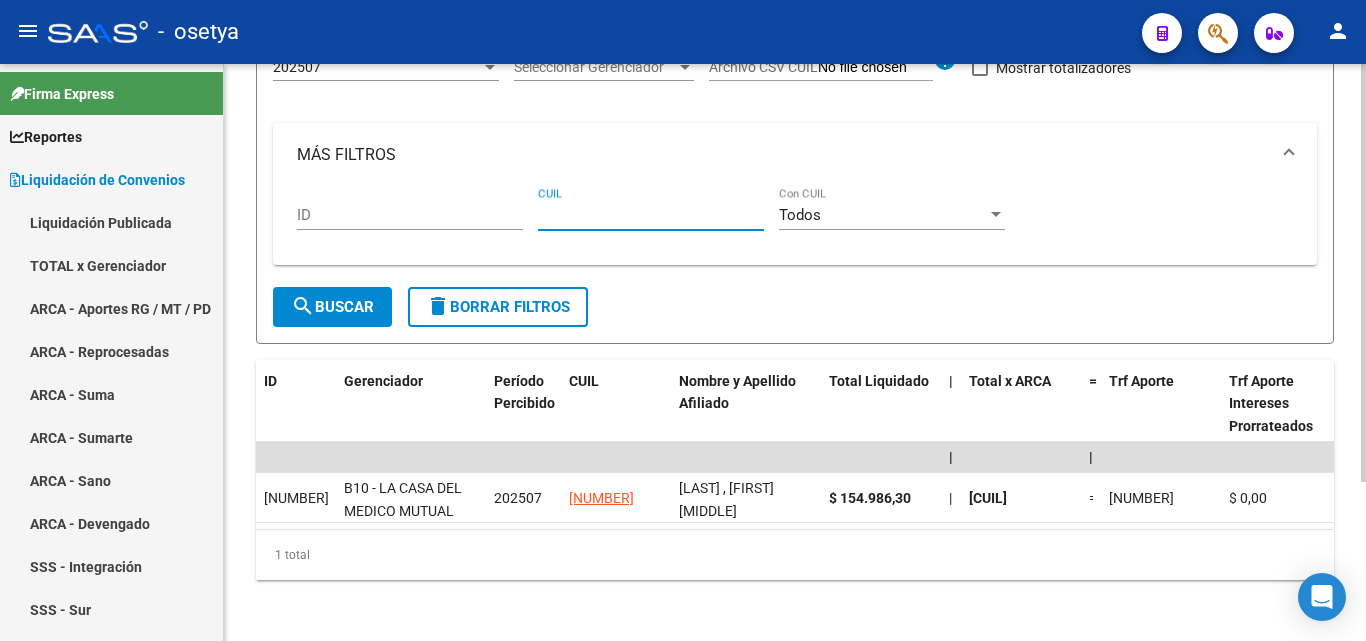 paste on "[CUIL]" 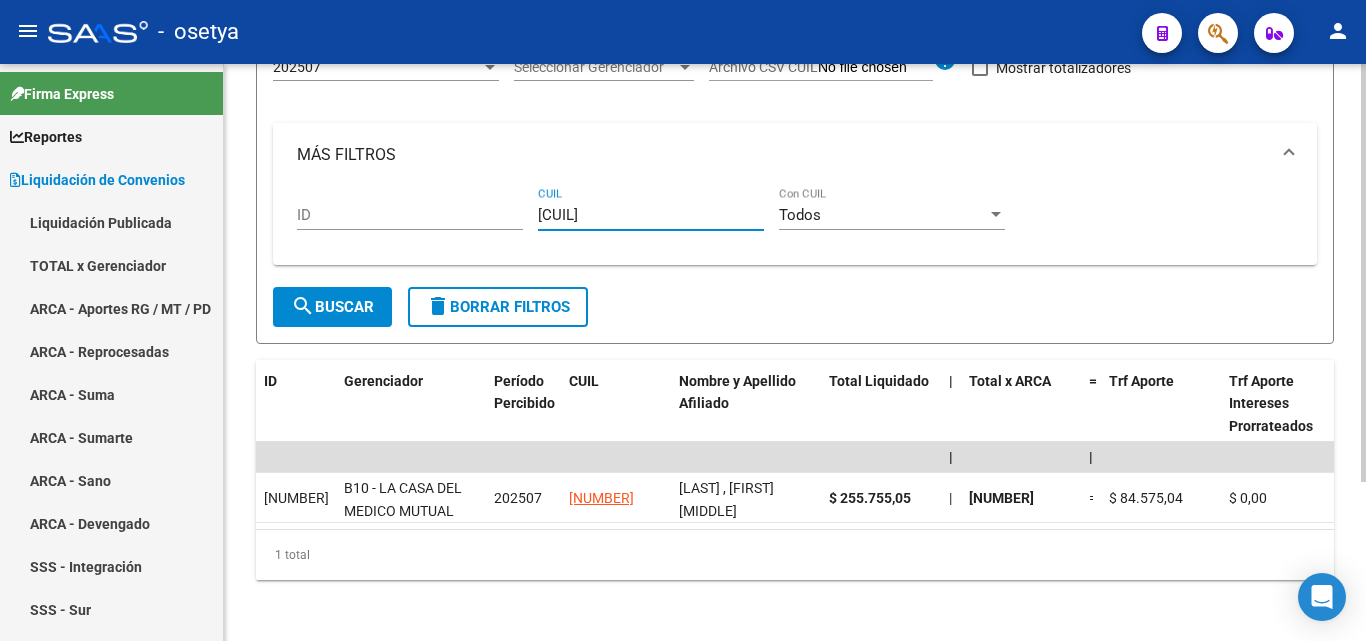 type on "[CUIL]" 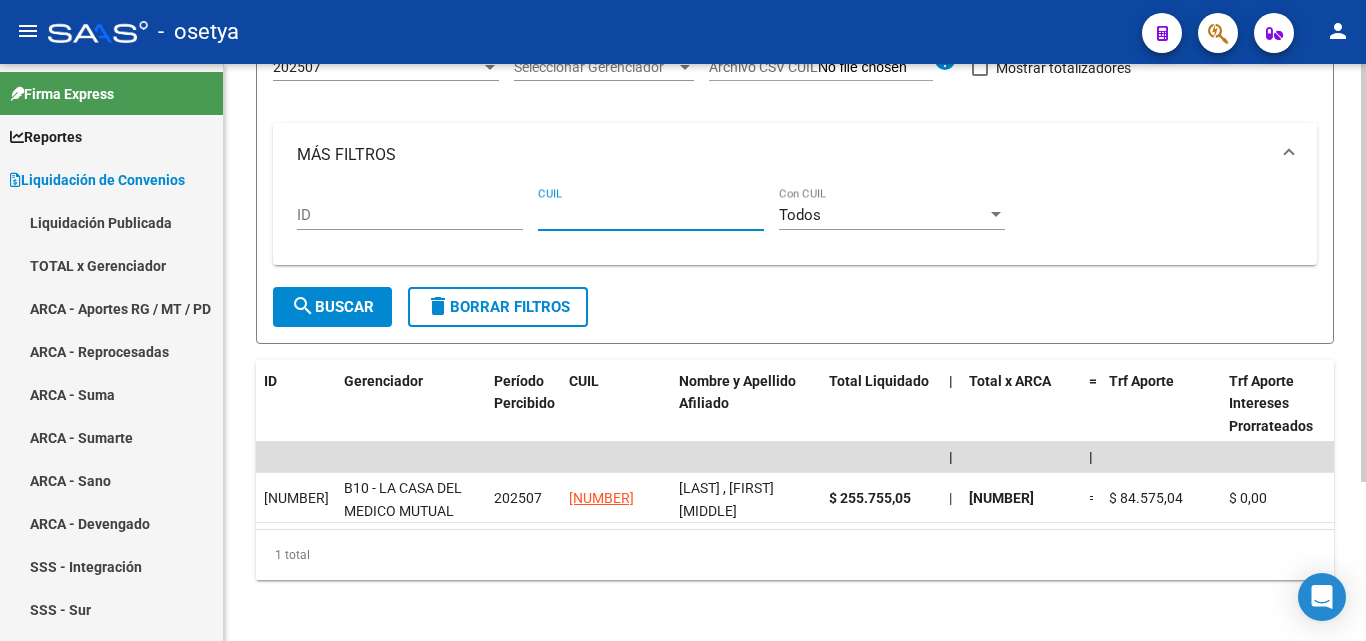 paste on "[CUIL]" 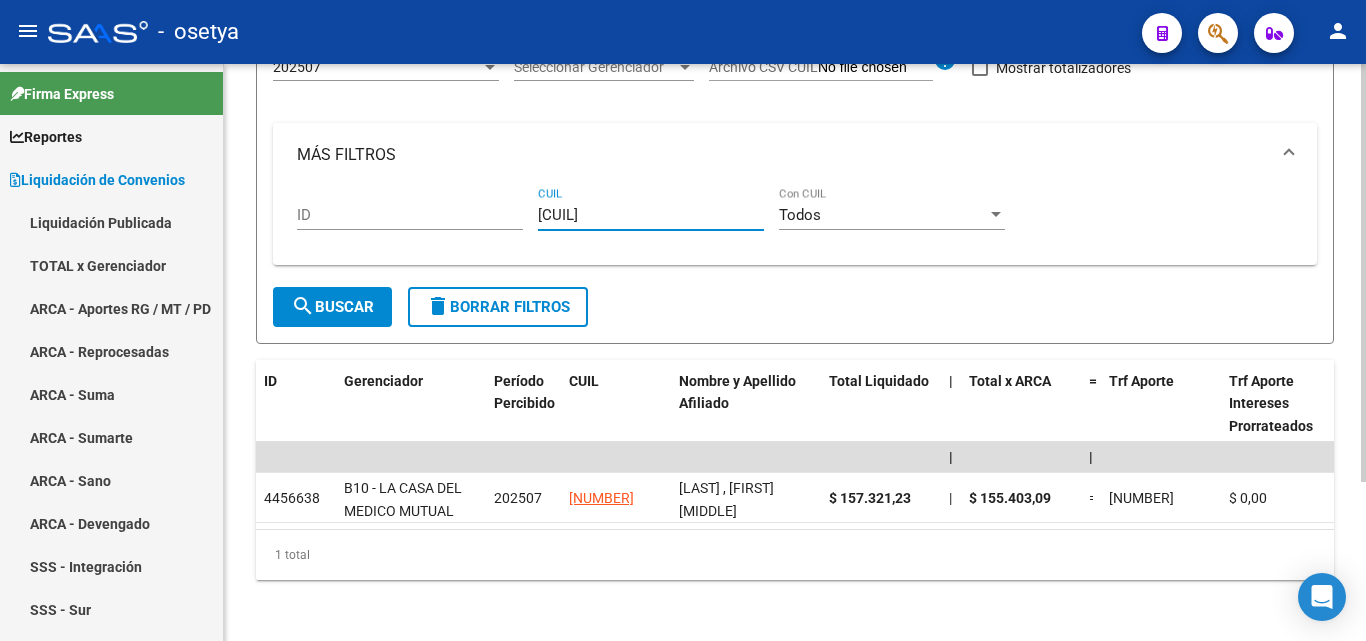 type on "[CUIL]" 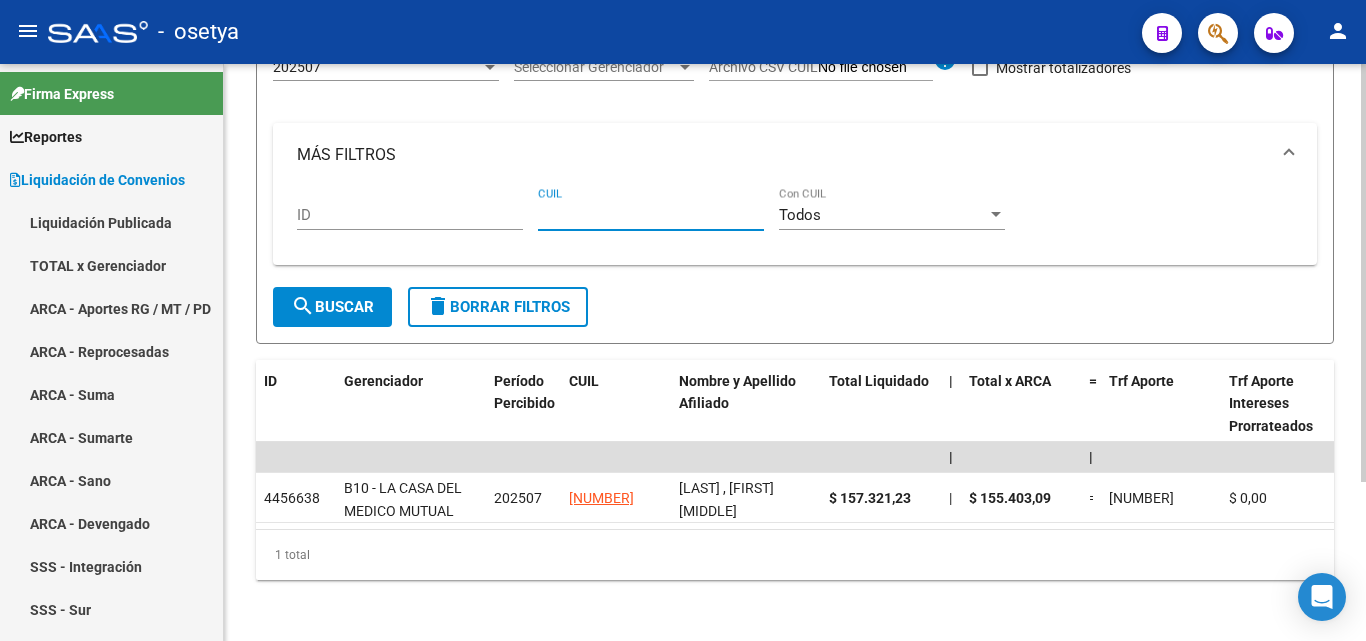 paste on "[CUIL]" 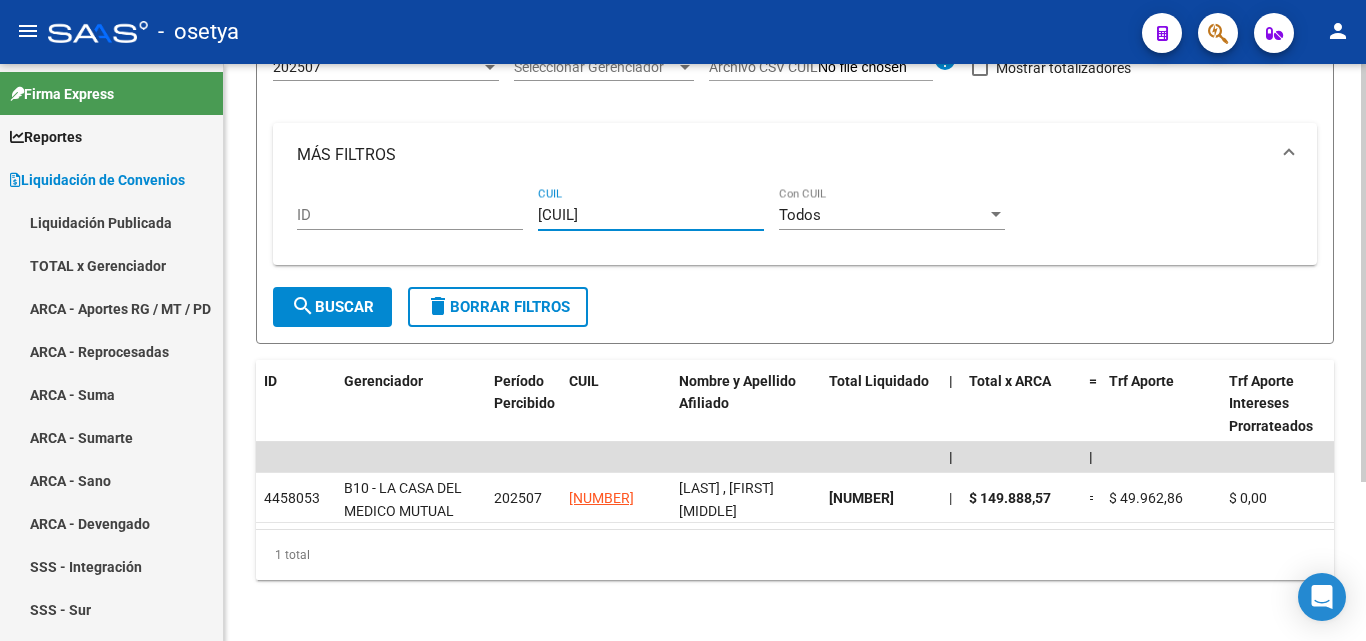 type on "[CUIL]" 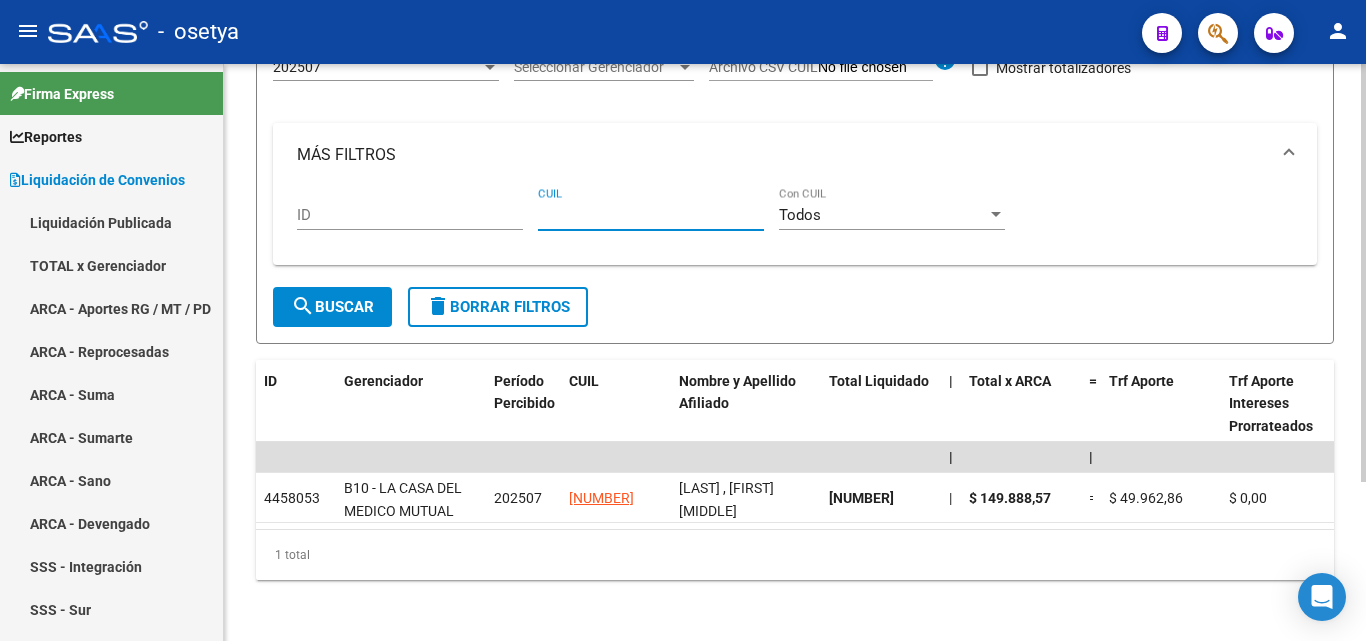 paste on "[CUIL]" 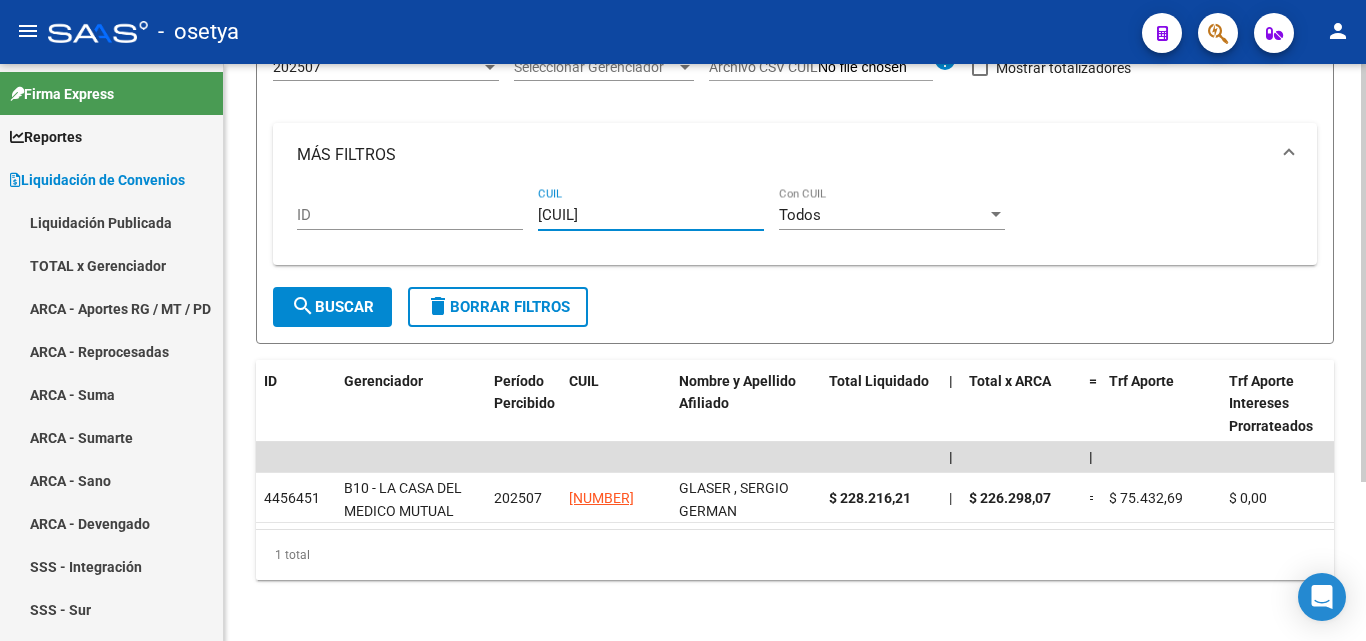 type on "[CUIL]" 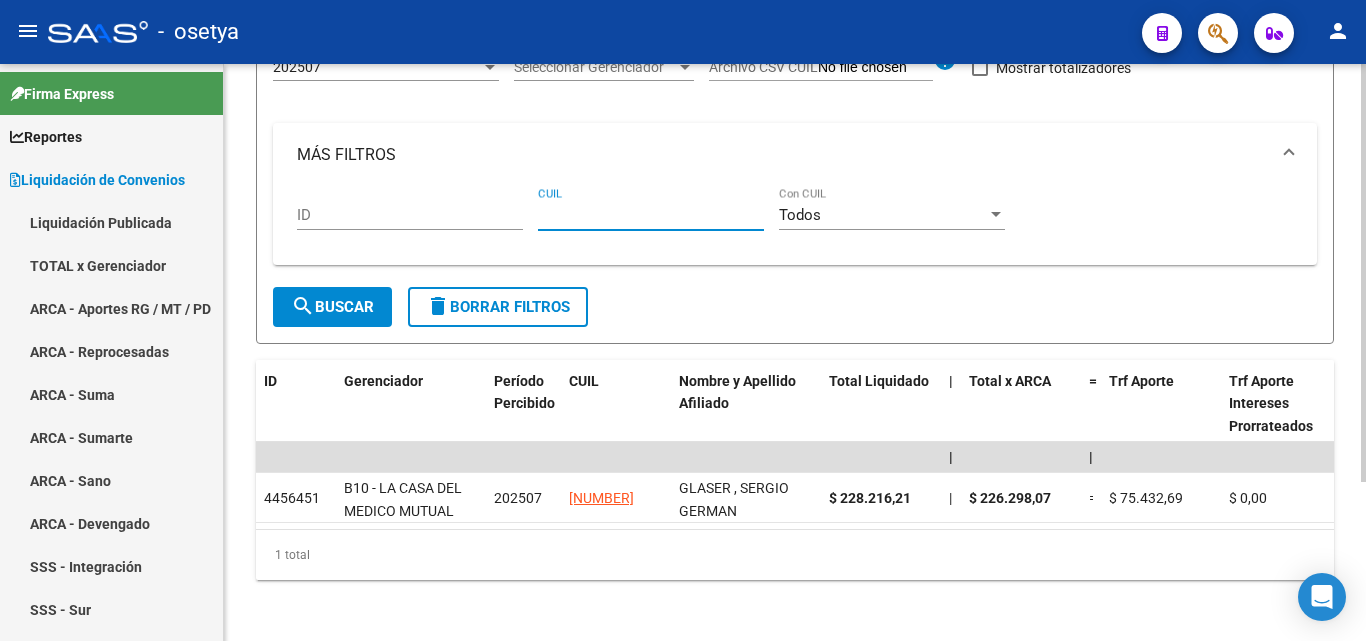 paste on "[NUMBER]" 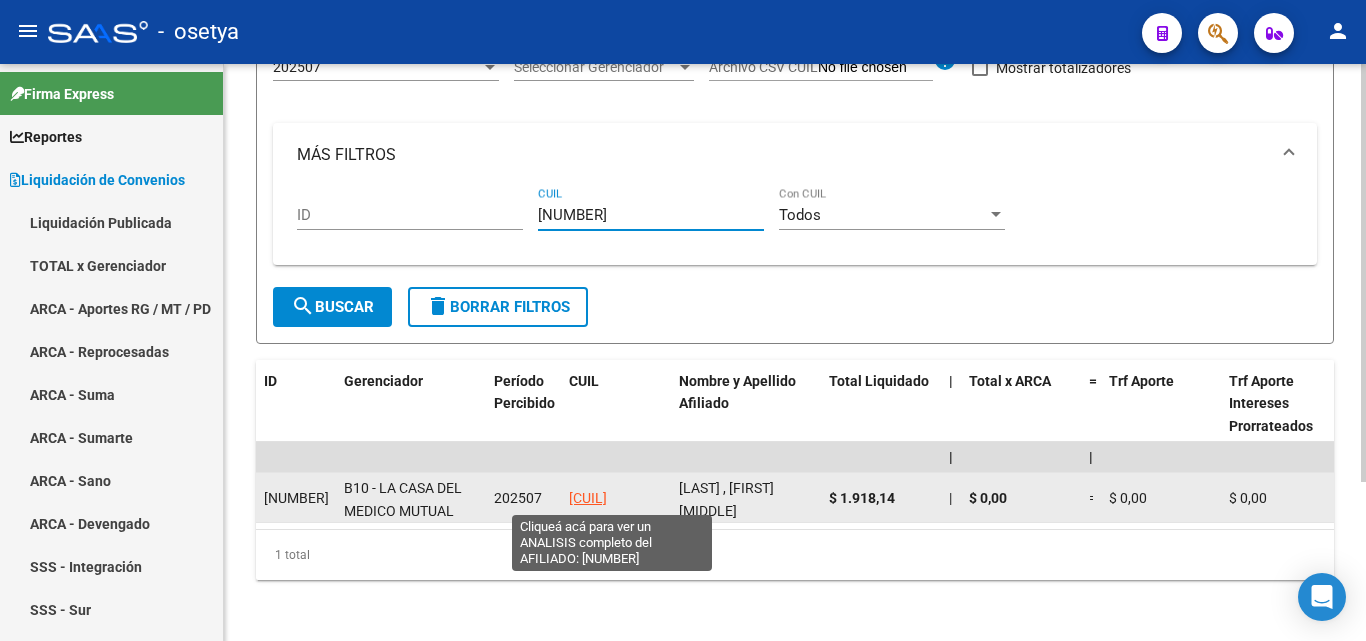 type on "[NUMBER]" 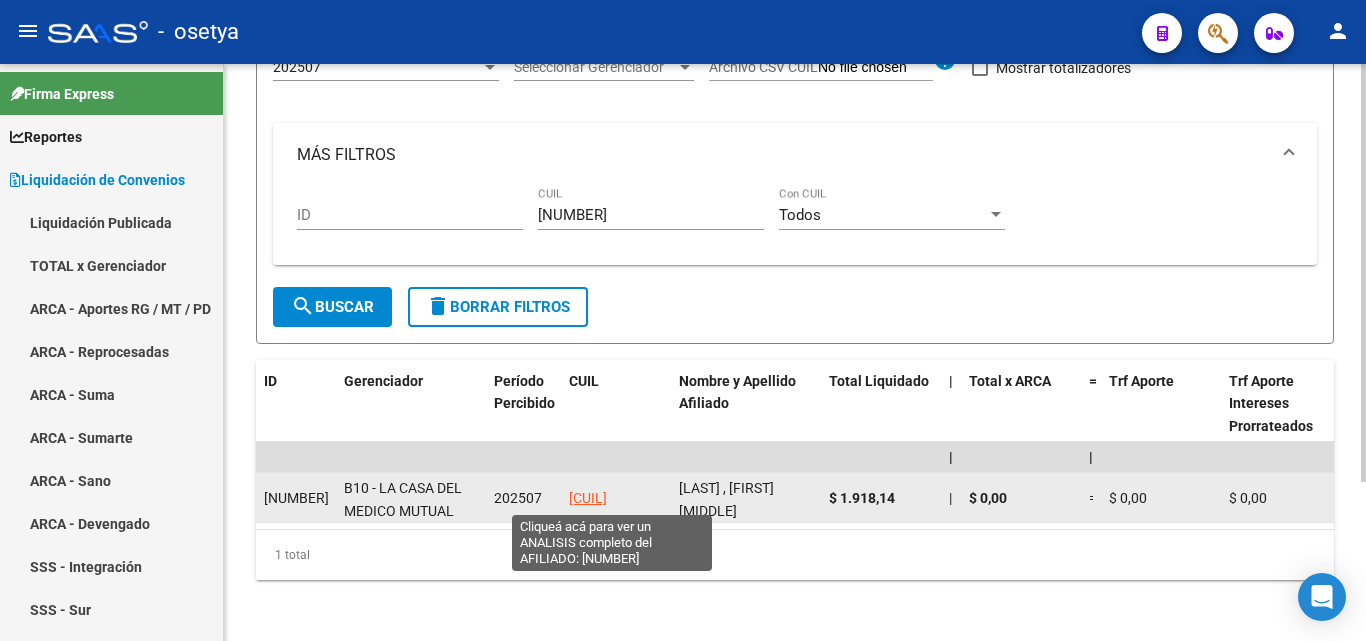 click on "[CUIL]" 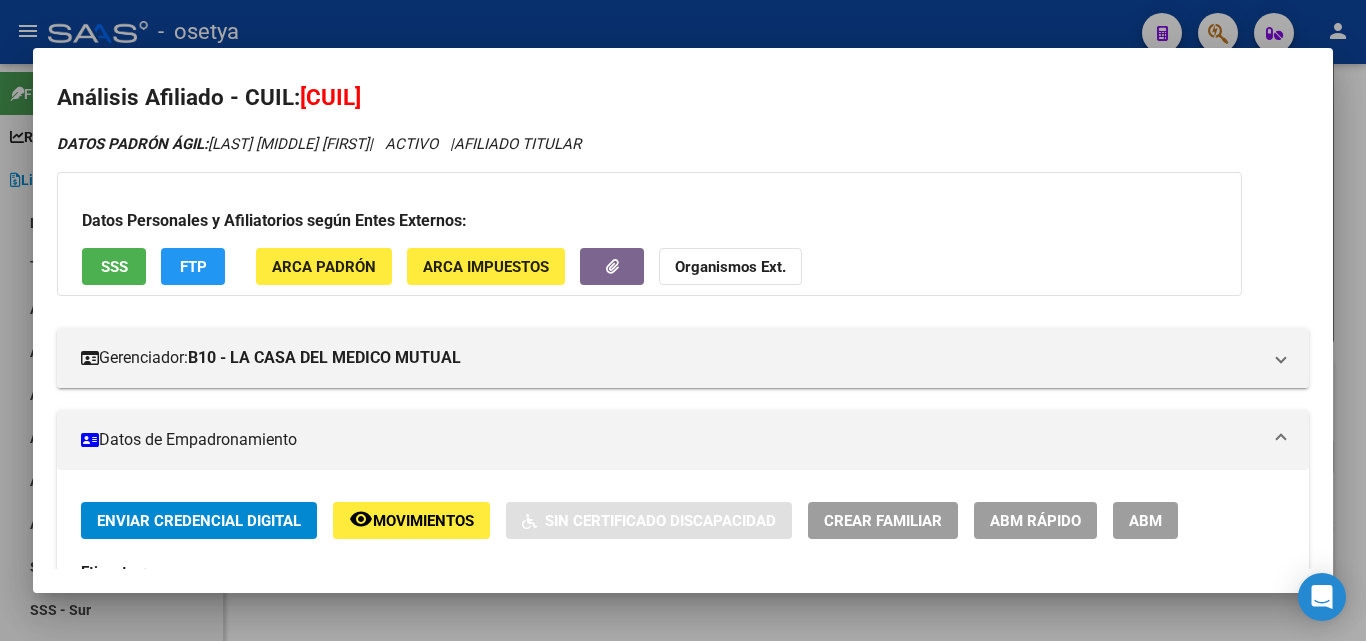 scroll, scrollTop: 0, scrollLeft: 0, axis: both 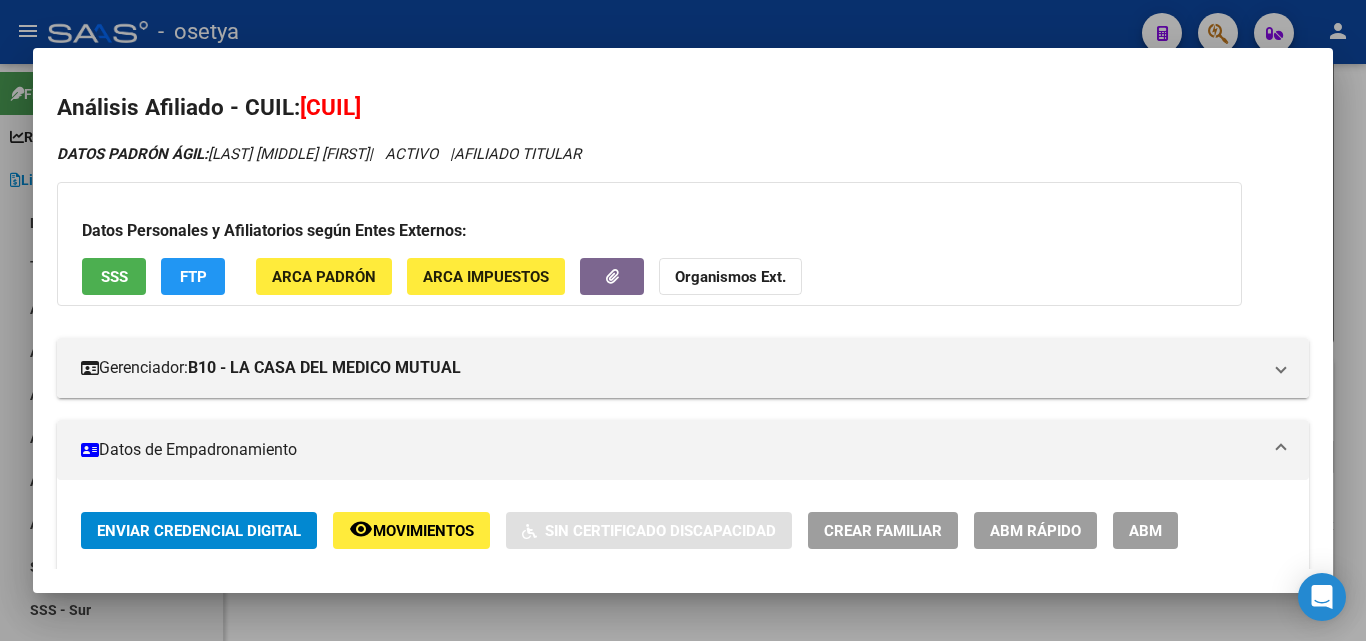 click on "DATOS PADRÓN ÁGIL: MICHELON GABRIELA ANDREA | ACTIVO | AFILIADO TITULAR Datos Personales y Afiliatorios según Entes Externos: SSS FTP ARCA Padrón ARCA Impuestos Organismos Ext. Gerenciador: B10 - LA CASA DEL MEDICO MUTUAL Atención telefónica: Atención emergencias: Otros Datos Útiles: Datos de Empadronamiento Enviar Credencial Digital remove_red_eye Movimientos Sin Certificado Discapacidad Crear Familiar ABM Rápido ABM Etiquetas: Estado: ACTIVO Última Alta Formal: 01/08/1996 Comentario ADMIN: Migración Padrón Completo SSS el 2022-08-21 22:15:56 DATOS DEL AFILIADO Apellido: GABRIELA ANDREA MICHELON CUIL: [CUIL] Documento: DU - DOCUMENTO UNICO [DOCUMENT_NUMBER] Nacionalidad: ARGENTINA Parentesco: 0 - Titular Estado Civil: Casado Discapacitado: NO (00) Sexo: F Nacimiento: [DATE] Edad: 61 Nro Afiliado: [AFFILIATION_NUMBER] Teléfono Particular: [PHONE_NUMBER] Provincia: [STATE] Localidad: [CITY] Código Postal: 2000" at bounding box center [683, 1027] 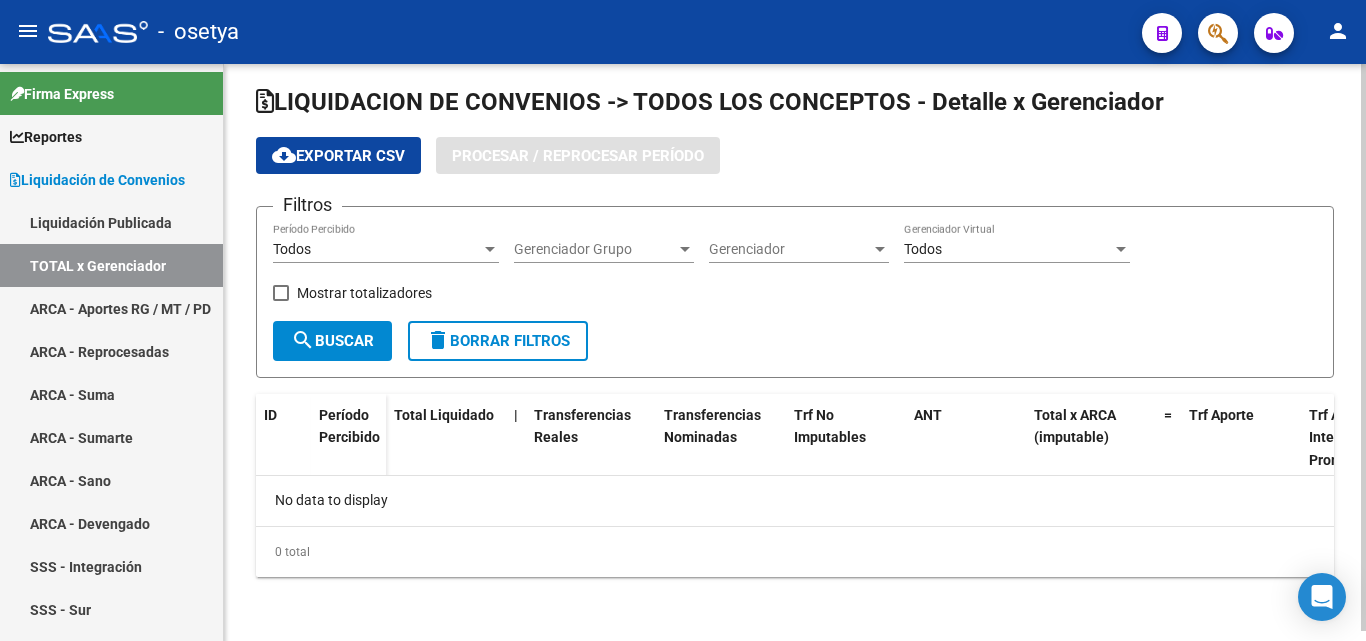scroll, scrollTop: 0, scrollLeft: 0, axis: both 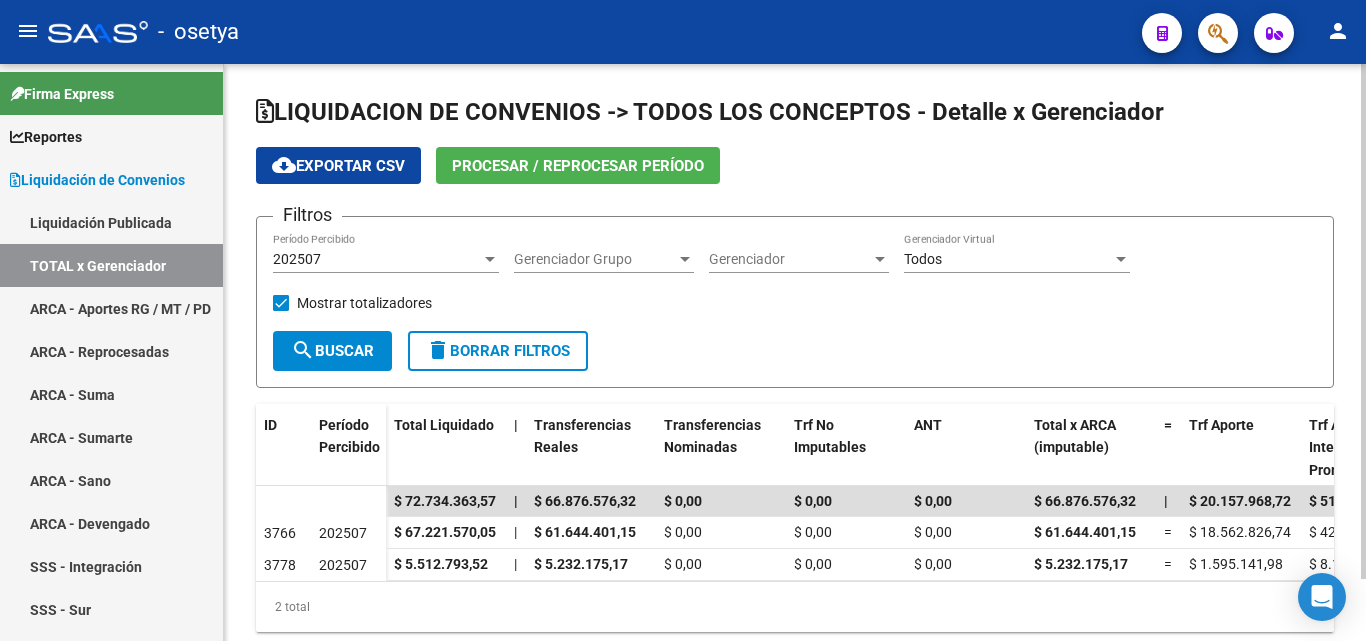 click on "Mostrar totalizadores" at bounding box center [364, 303] 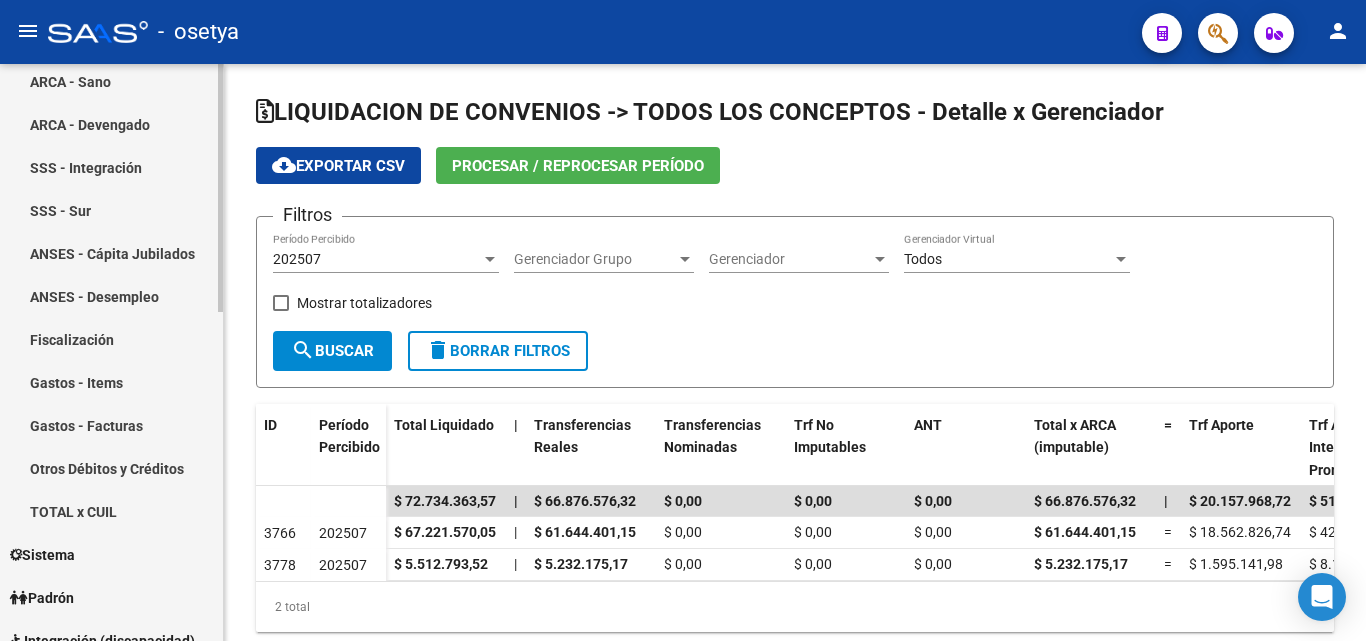 scroll, scrollTop: 400, scrollLeft: 0, axis: vertical 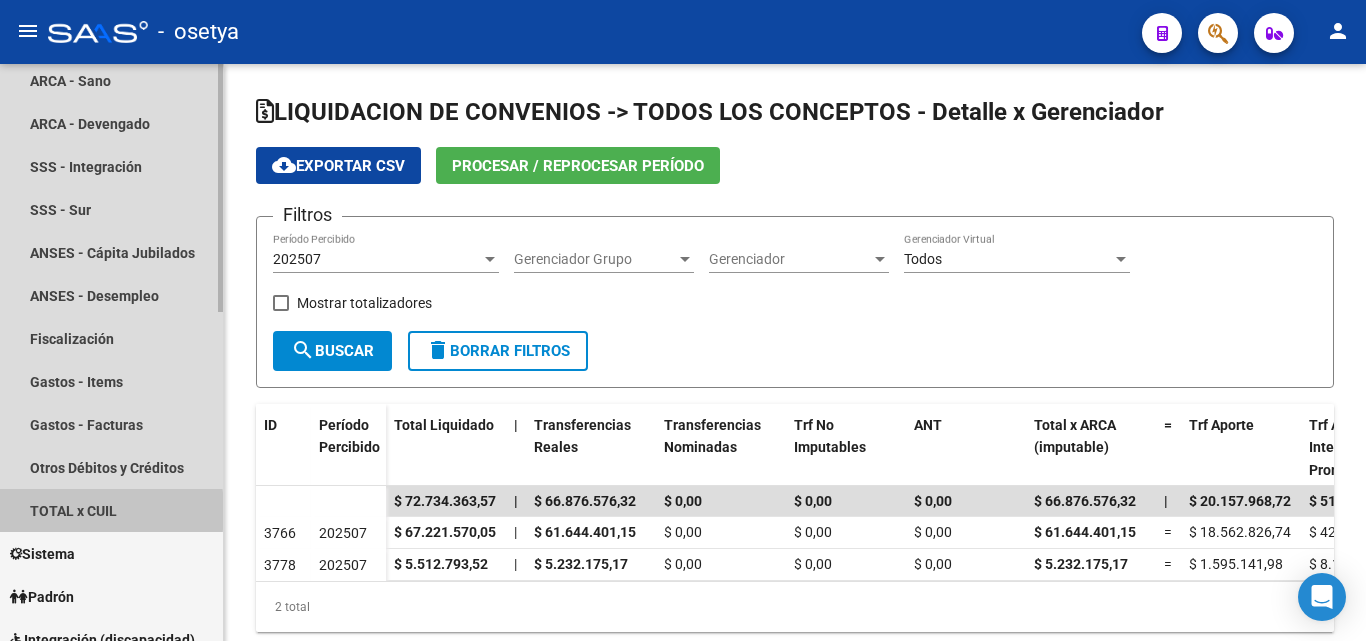 click on "TOTAL x CUIL" at bounding box center [111, 510] 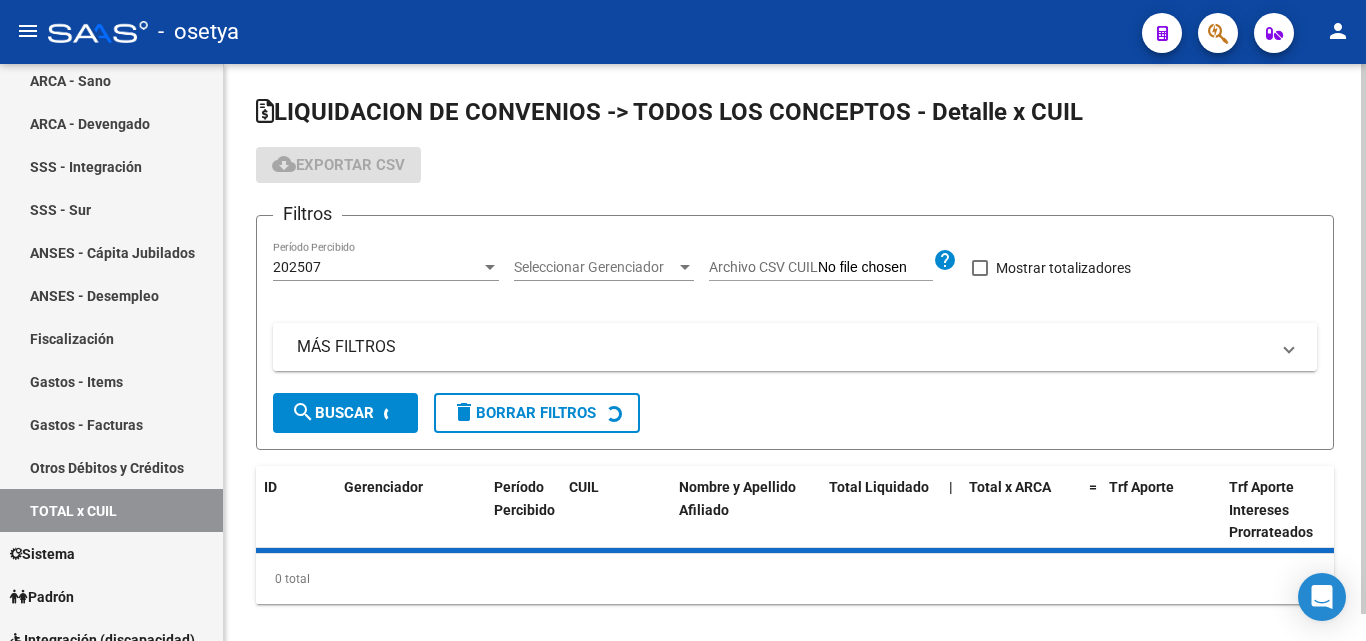 click on "MÁS FILTROS" at bounding box center (783, 347) 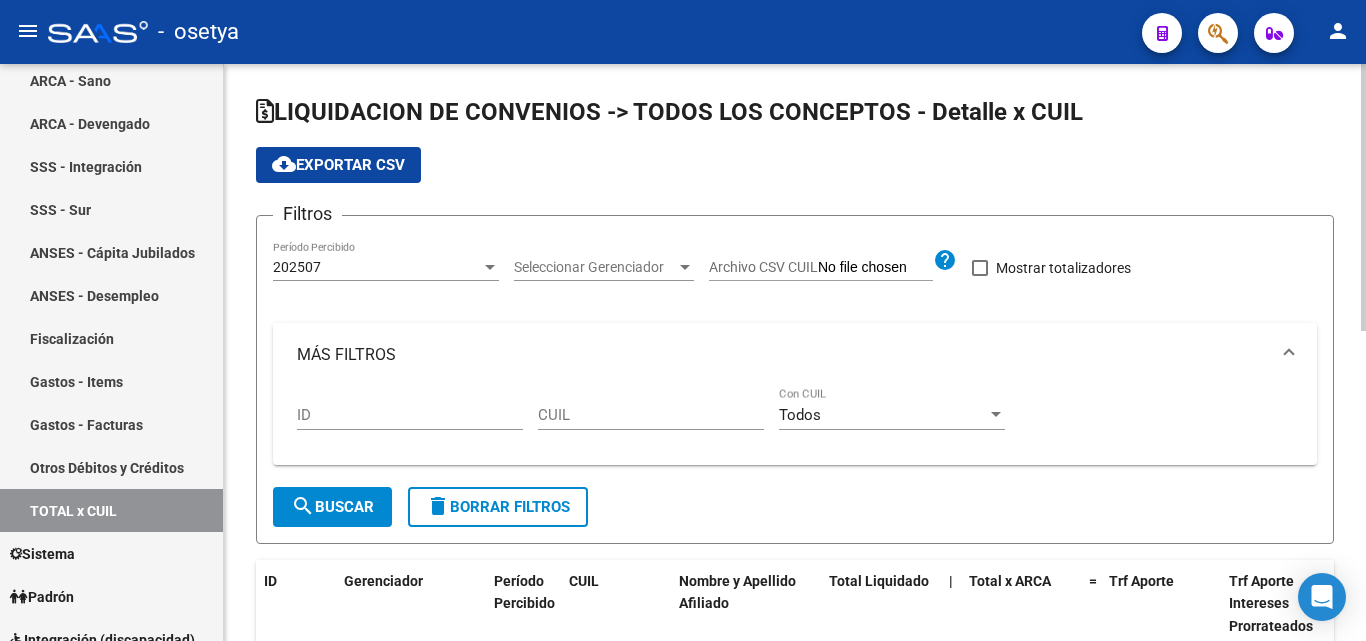 click on "CUIL" at bounding box center (651, 415) 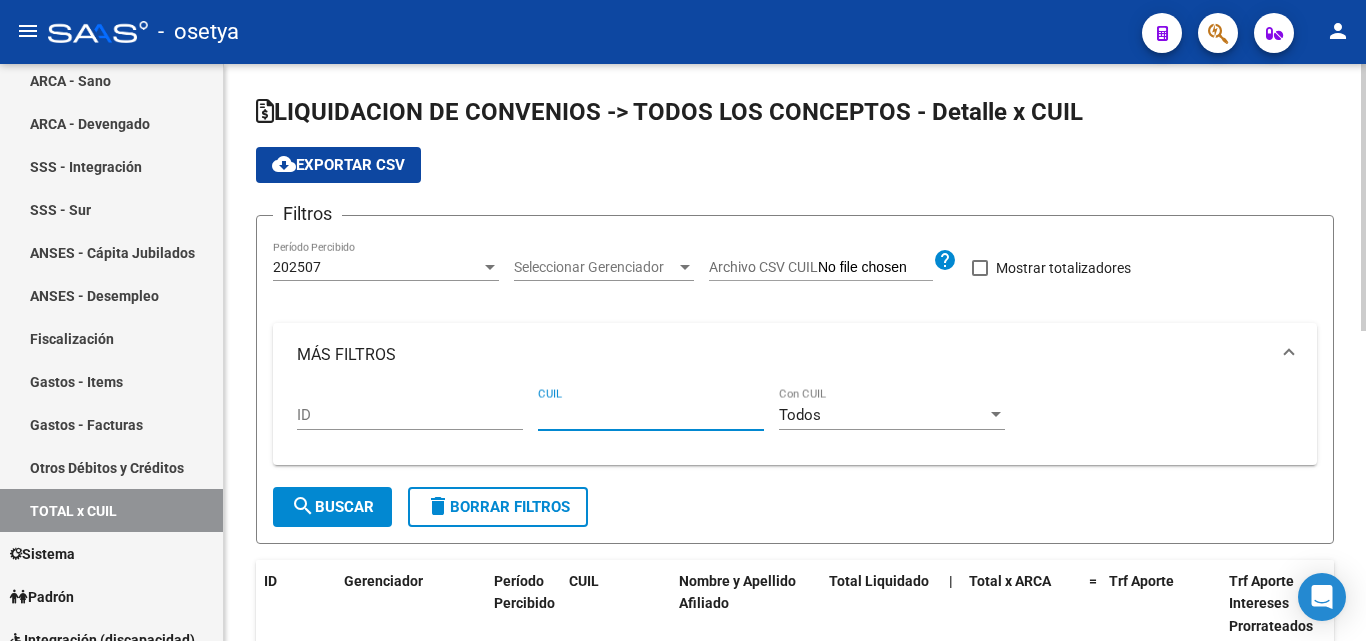 paste on "[CUIL]" 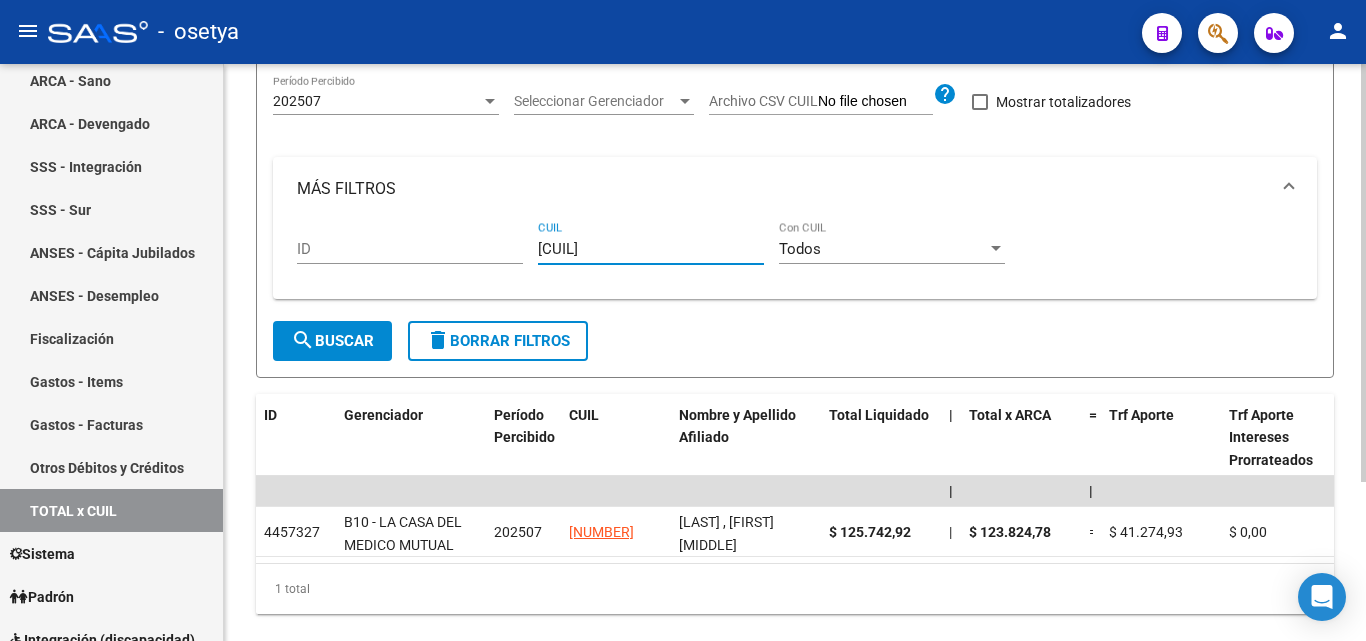 scroll, scrollTop: 200, scrollLeft: 0, axis: vertical 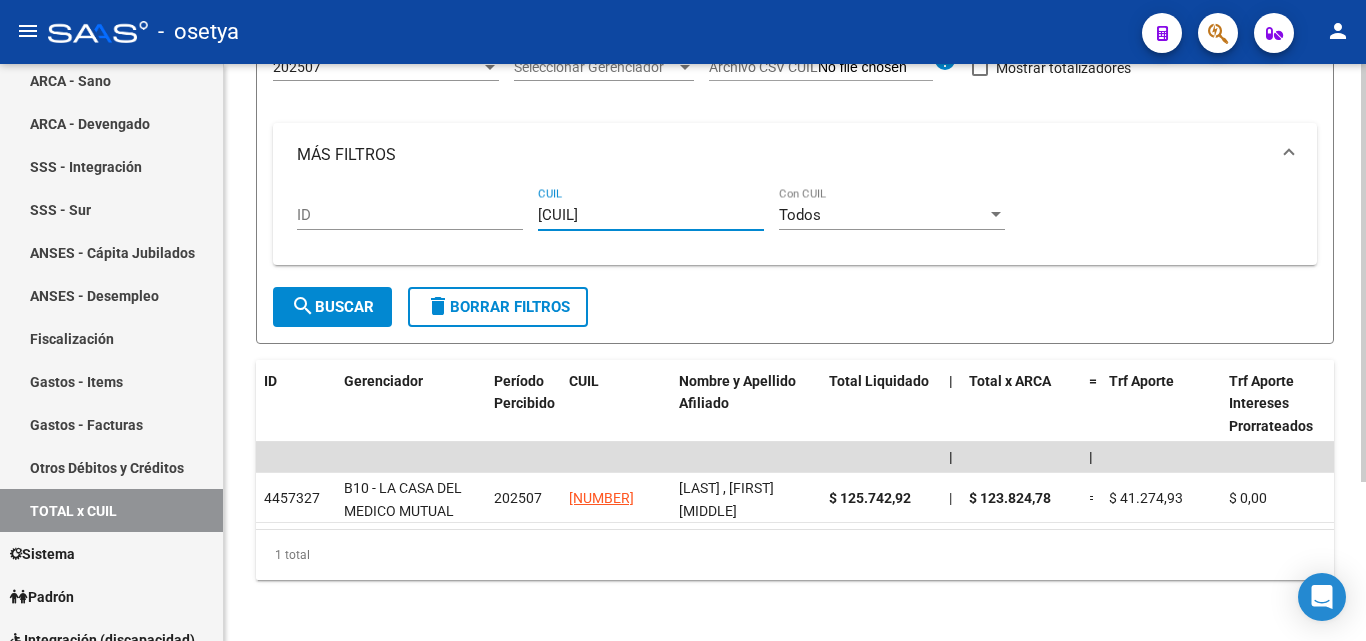 type on "[CUIL]" 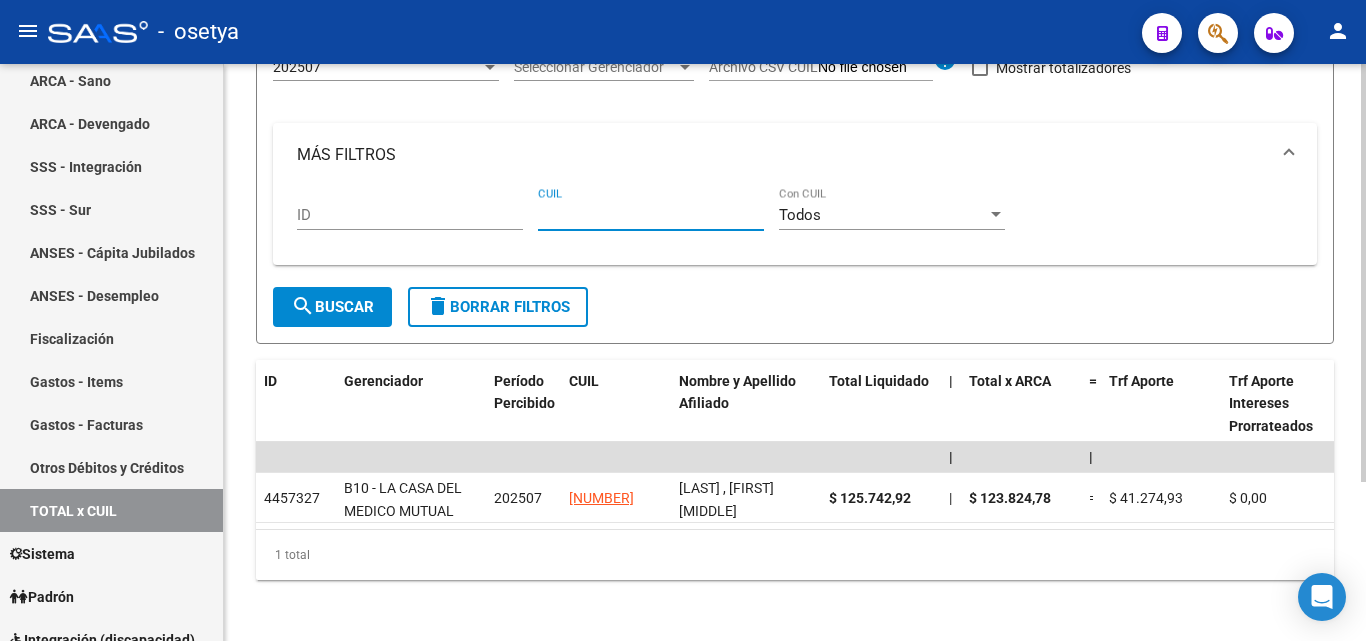 paste on "[CUIL]" 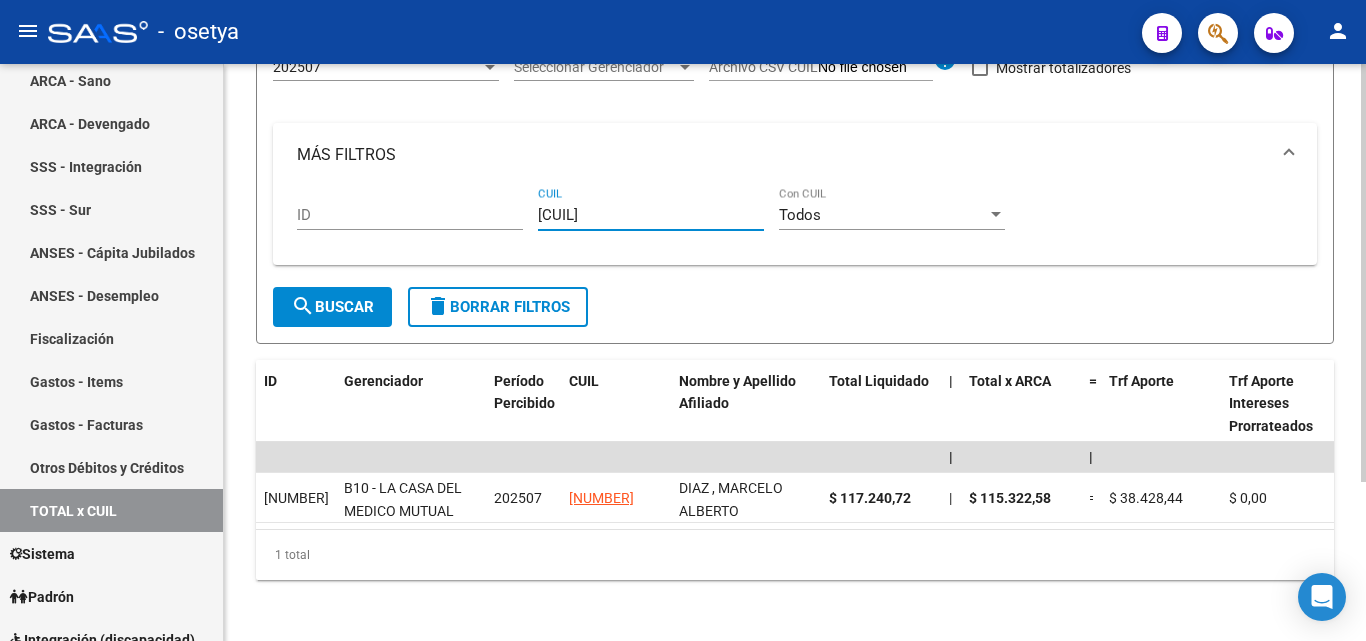 type on "[CUIL]" 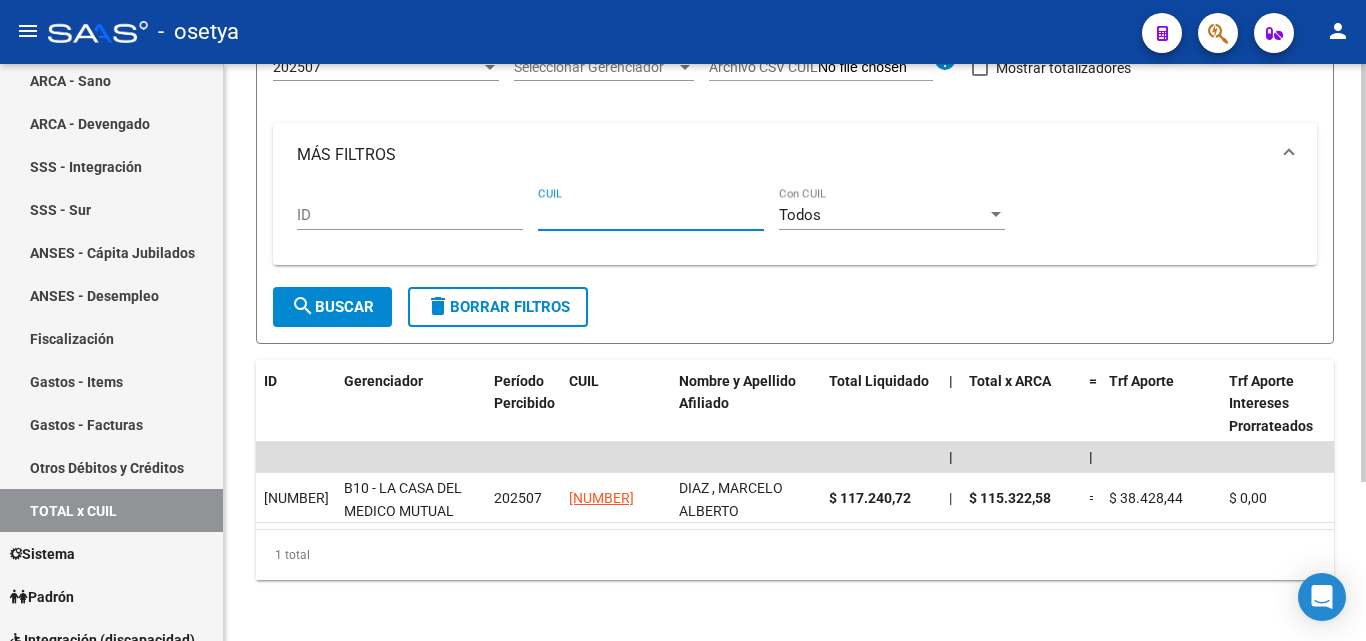 paste on "[NUMBER]" 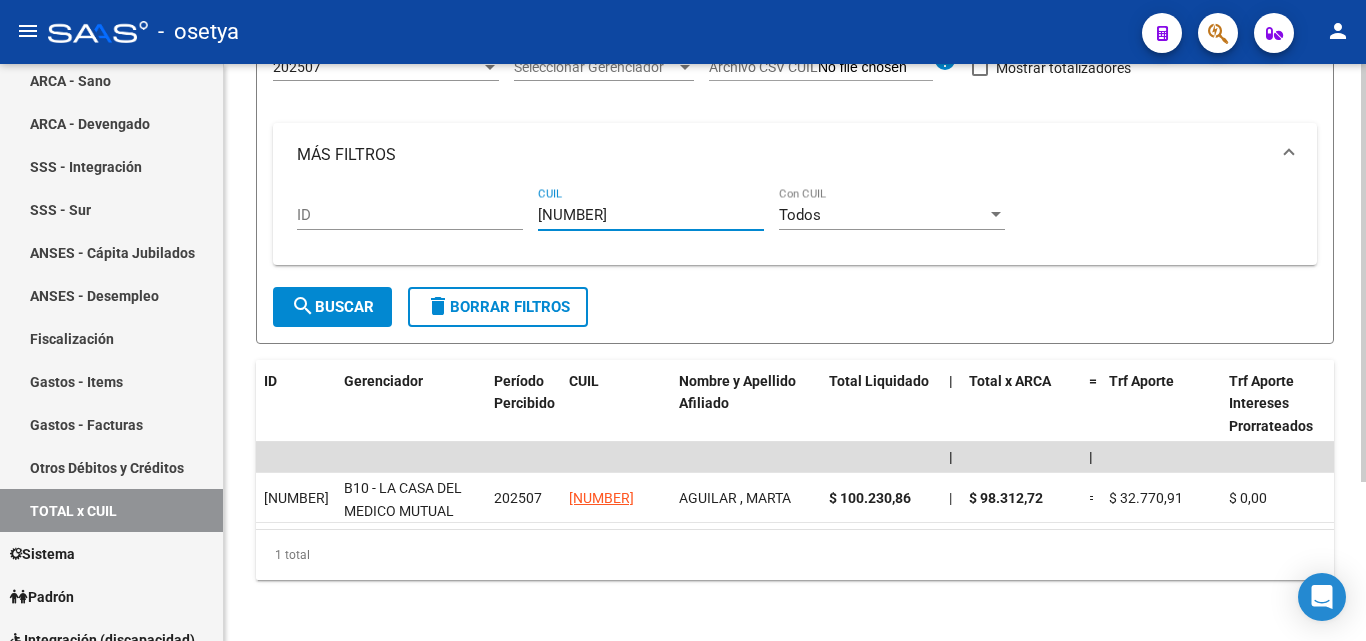 type on "[NUMBER]" 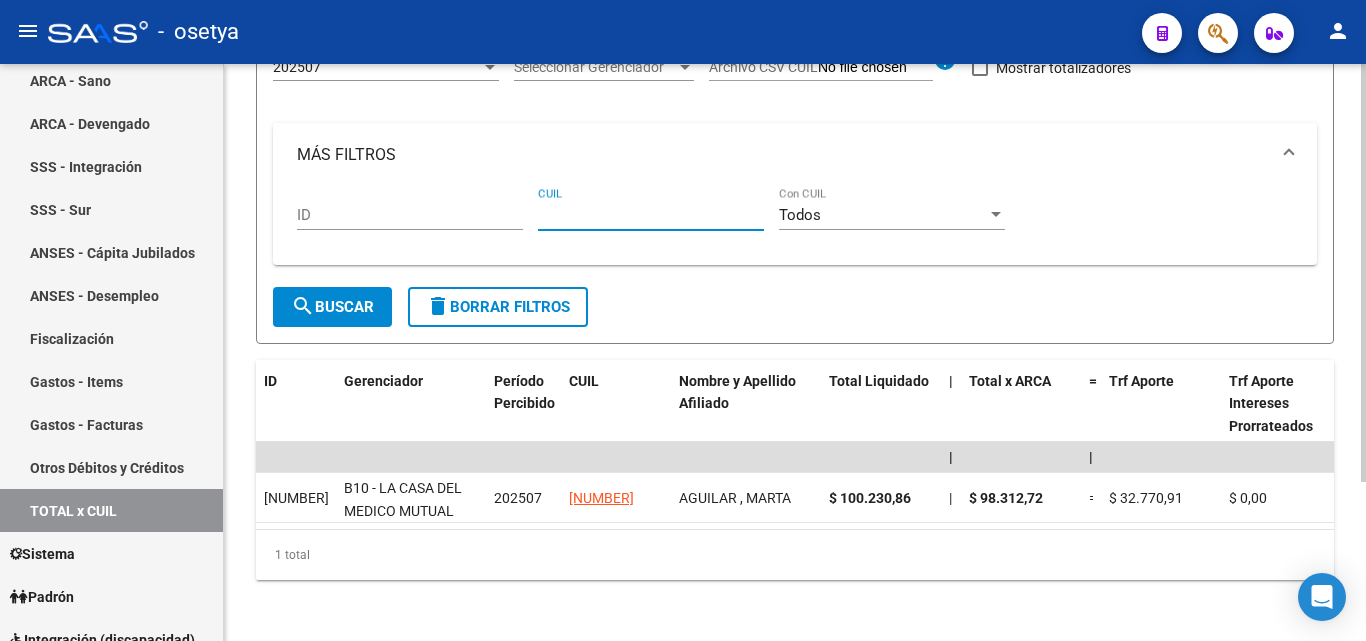 paste on "[CUIL]" 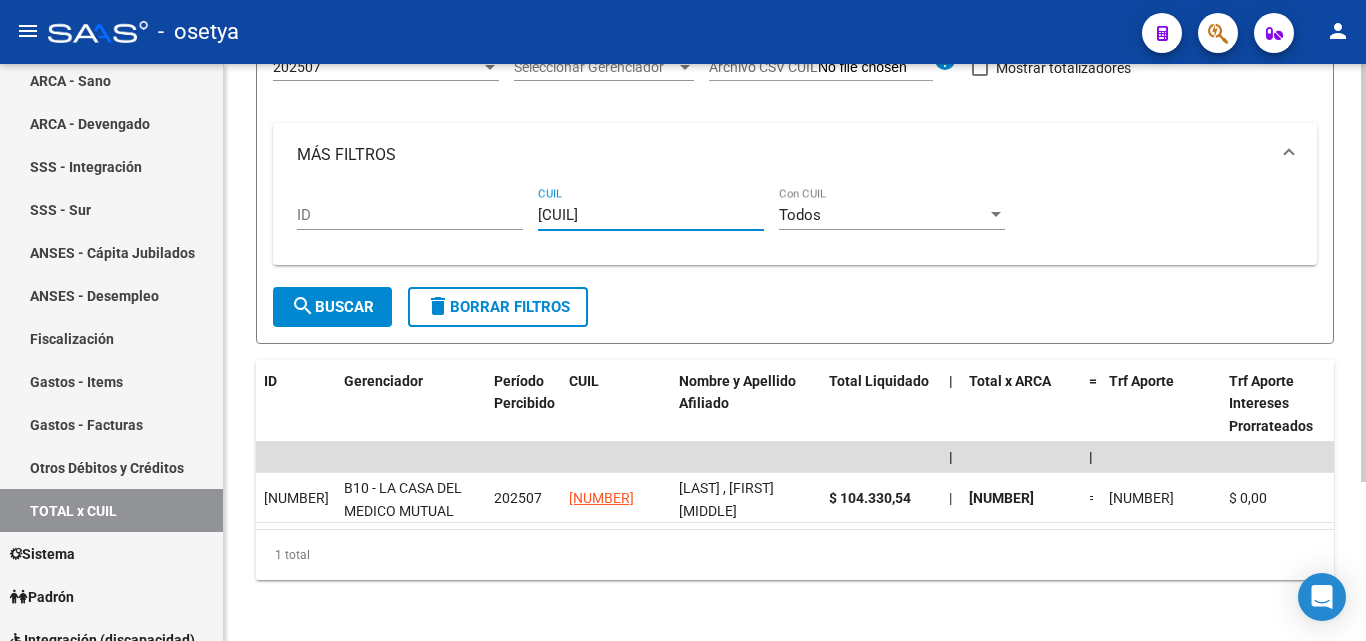 type on "[CUIL]" 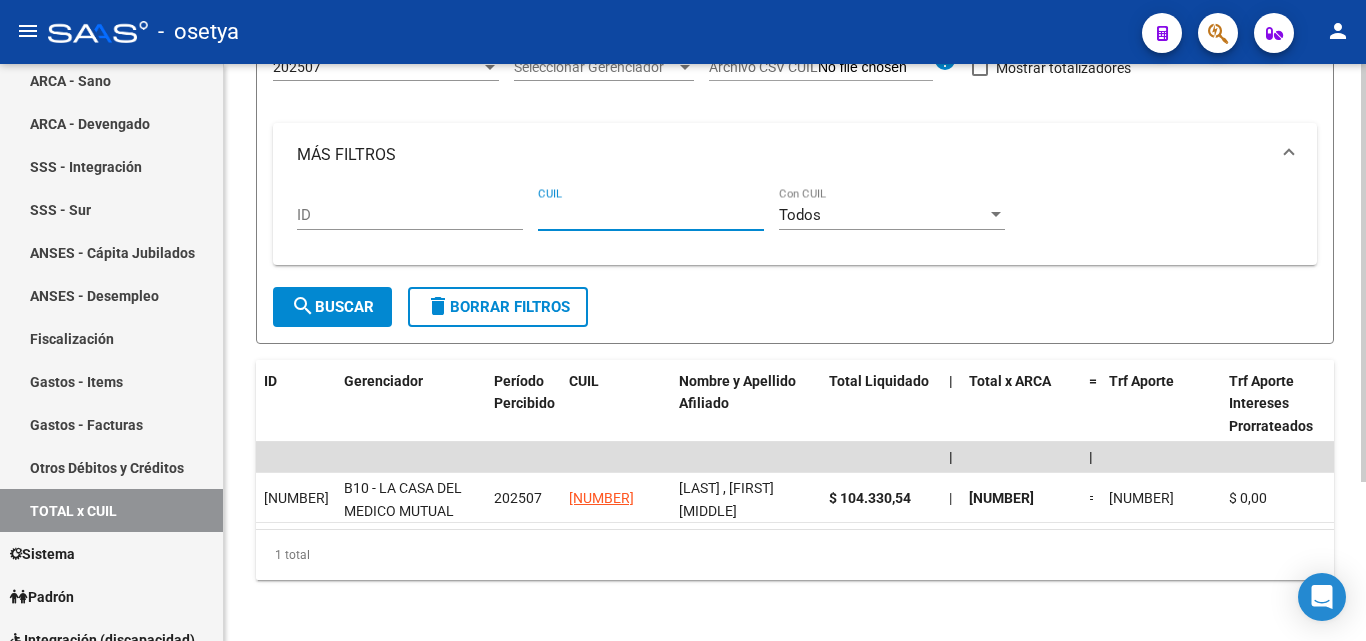 paste on "[CUIL]" 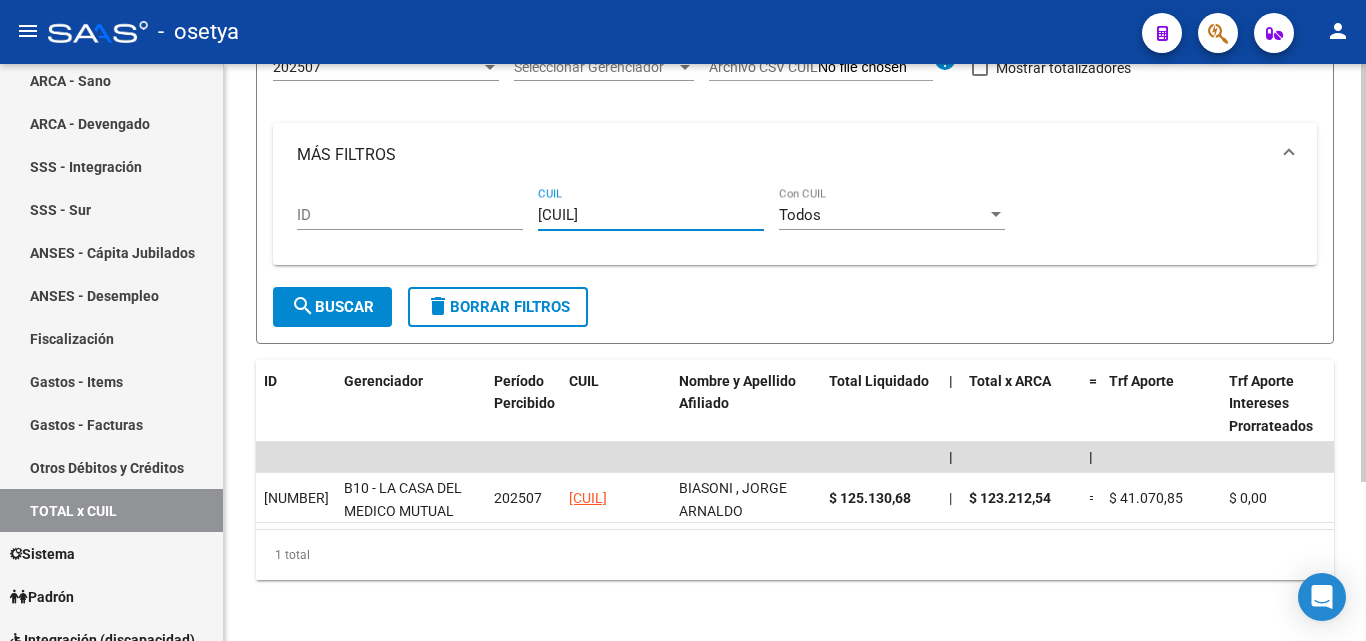 type on "[CUIL]" 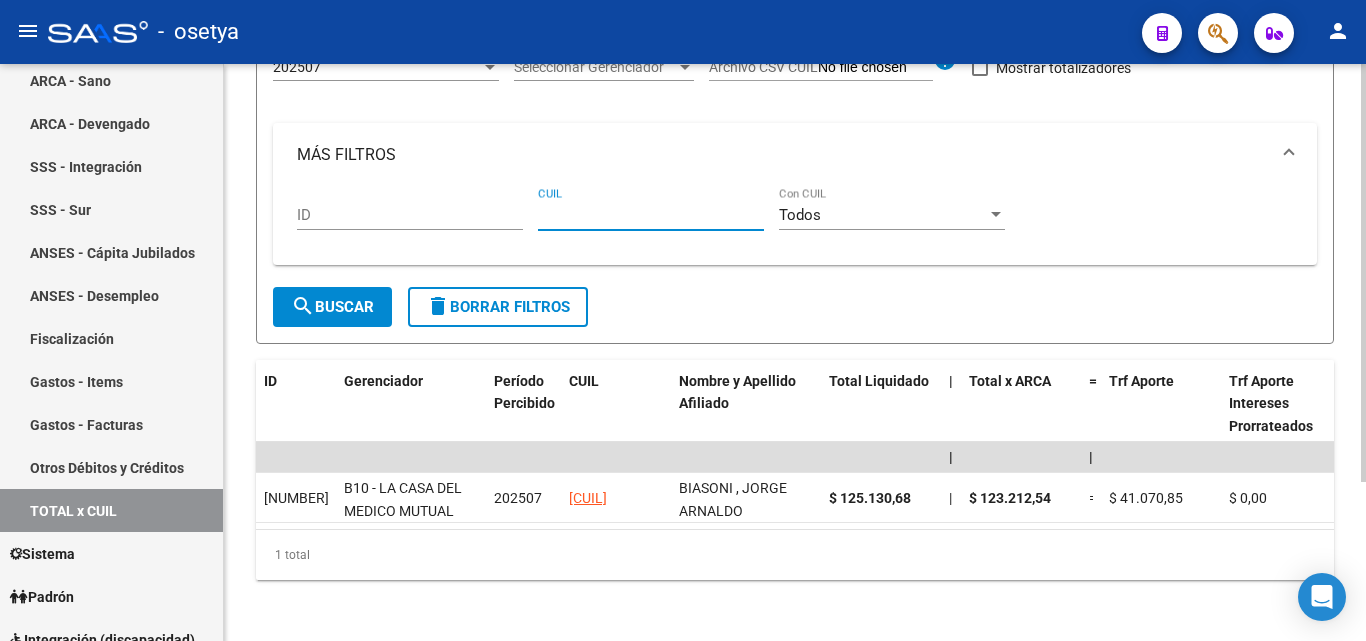 paste on "[CUIL]" 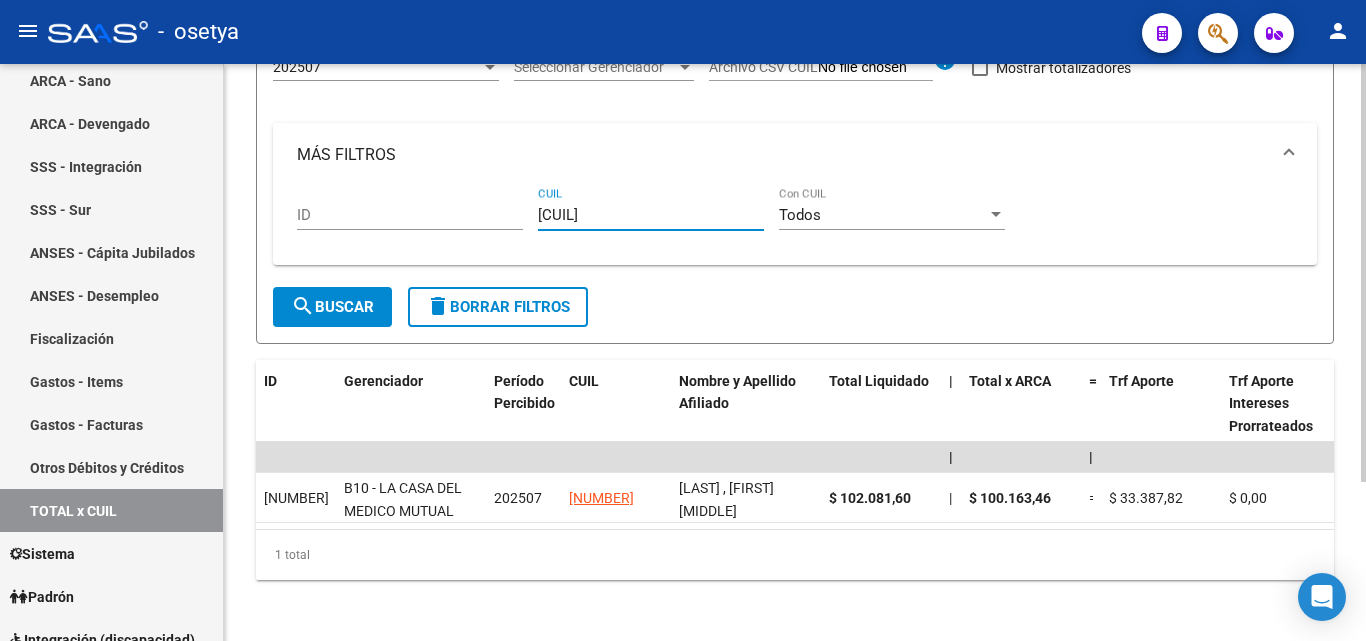 type on "[CUIL]" 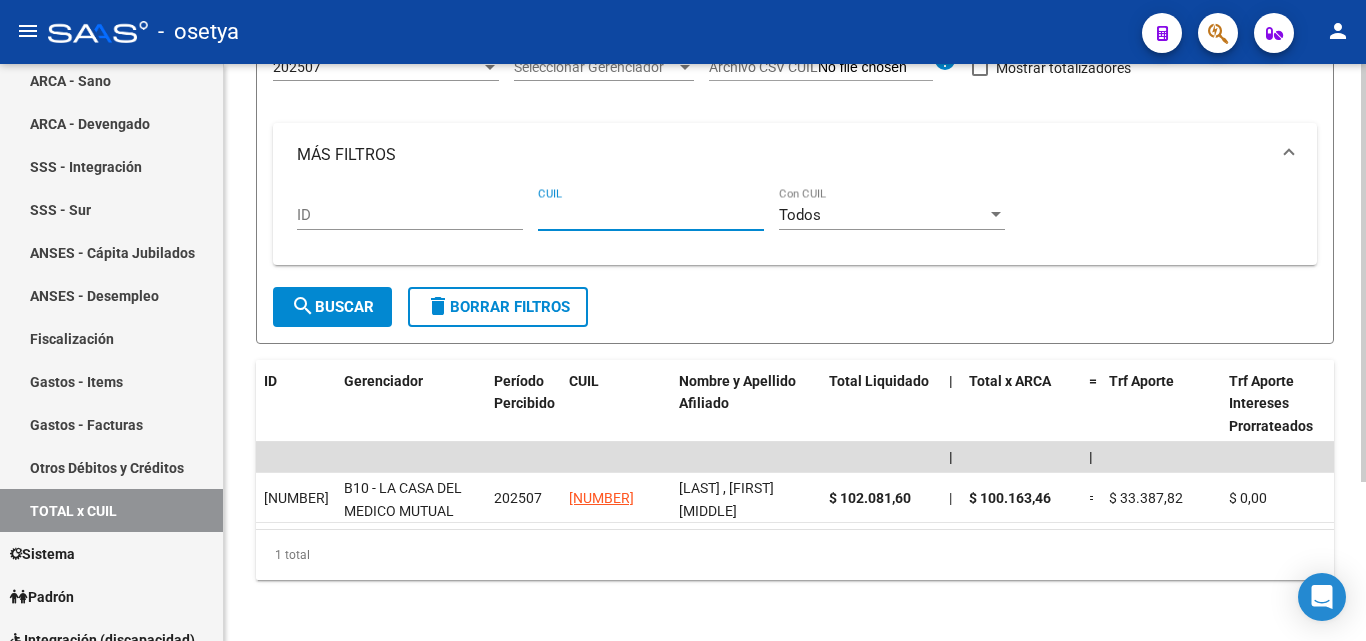 paste on "[CUIL]" 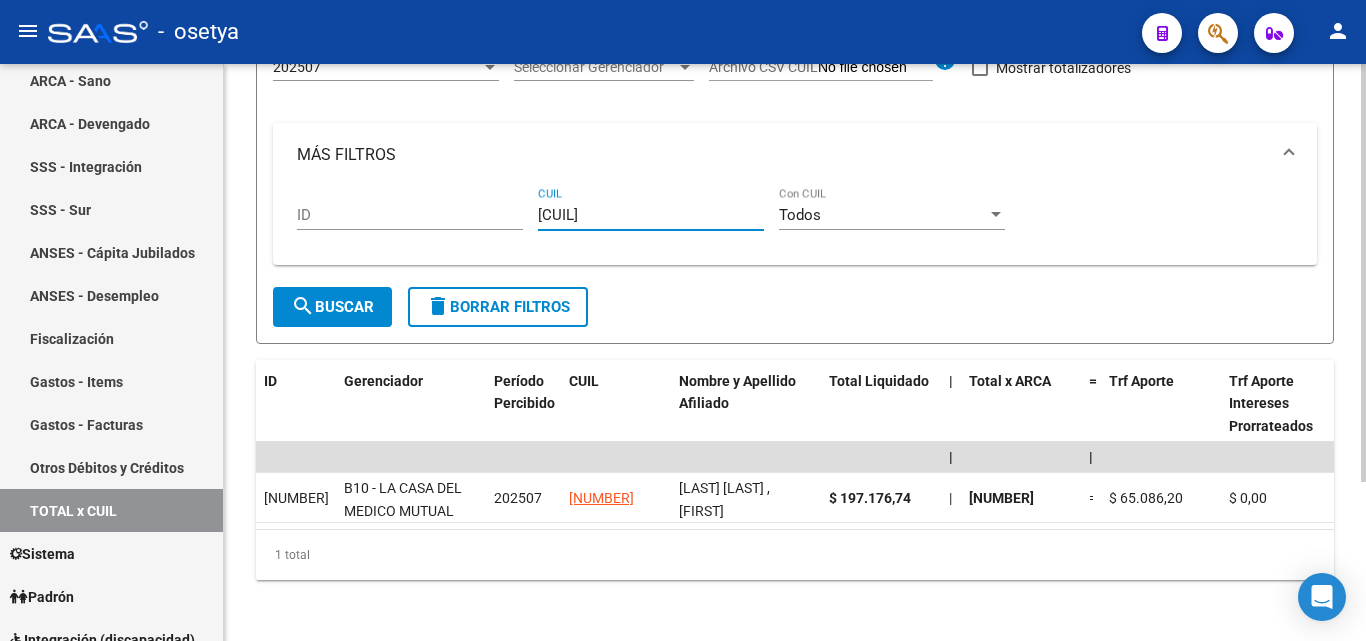 type on "[CUIL]" 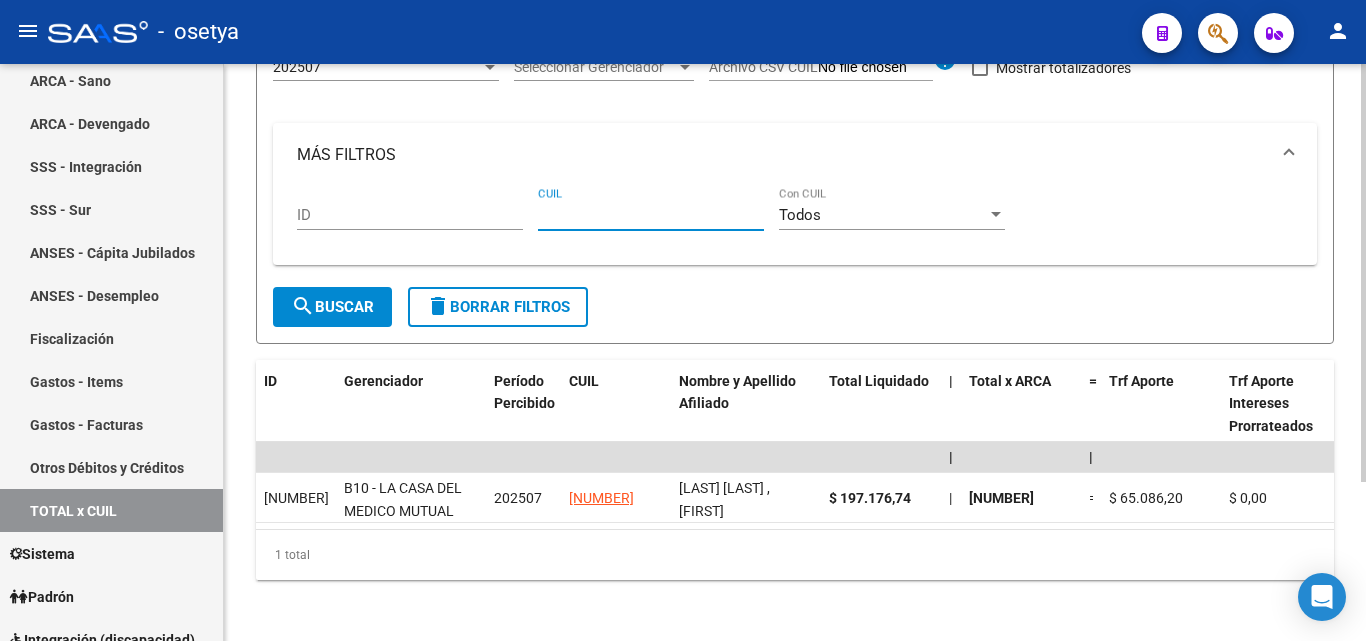 paste on "[CUIL]" 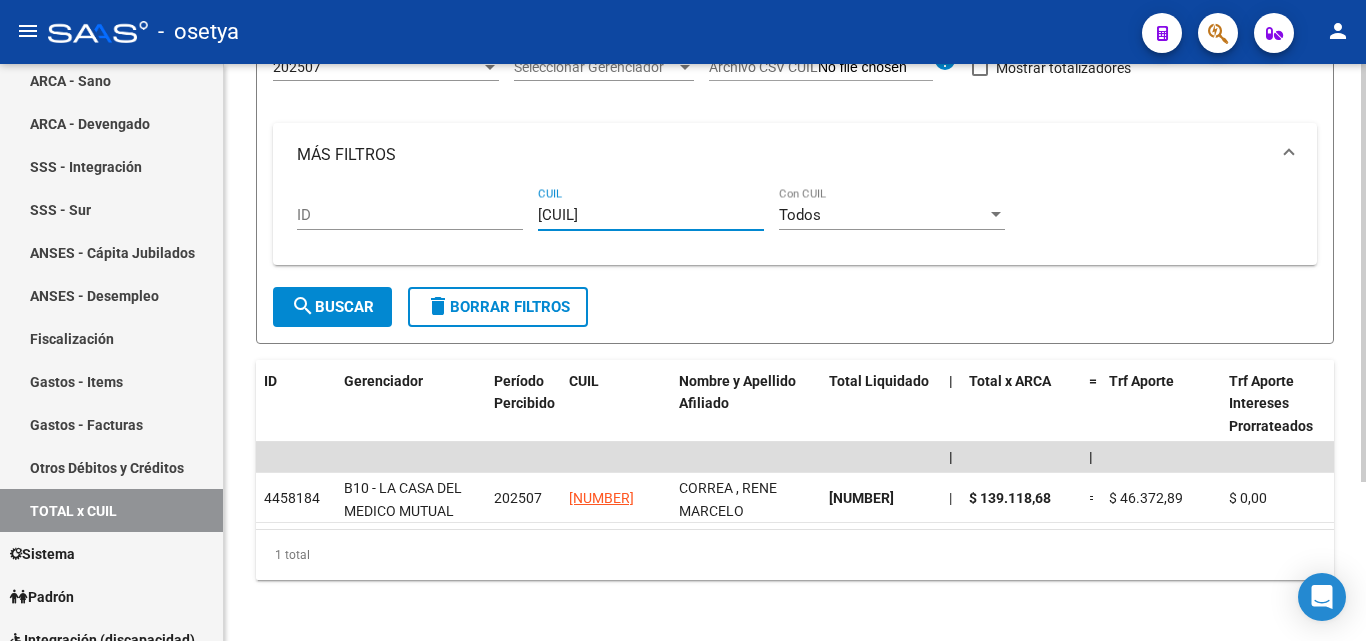 type on "[CUIL]" 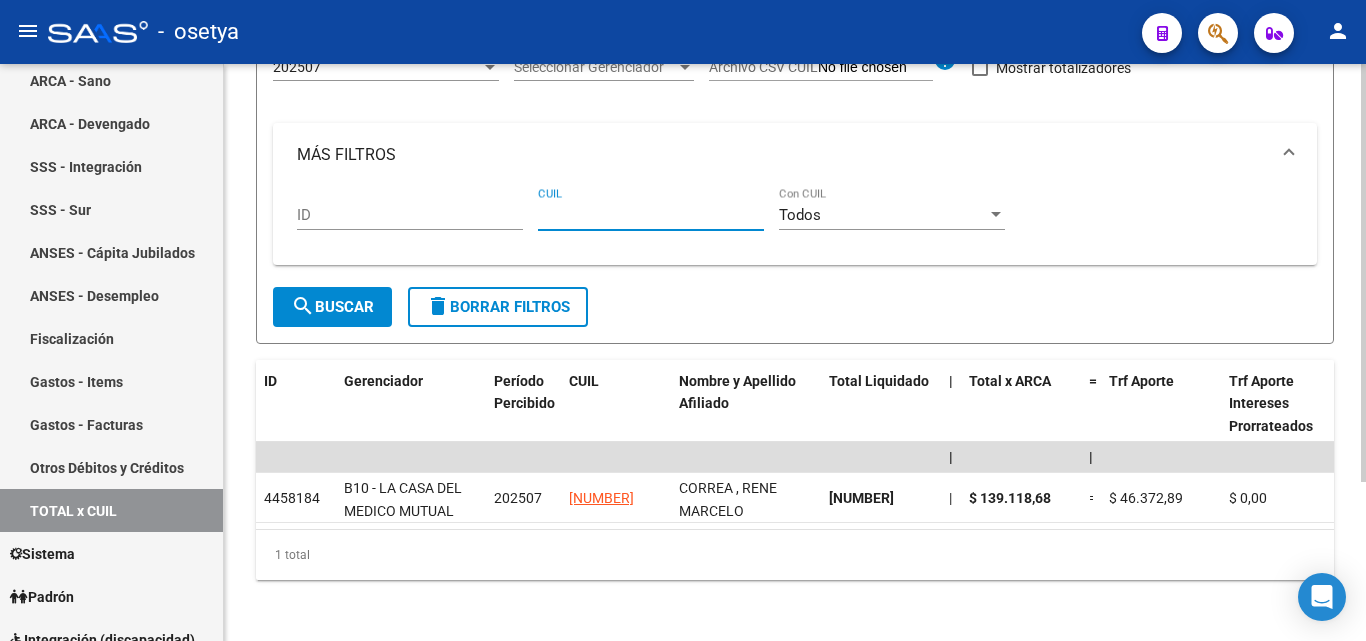 paste on "[NUMBER]" 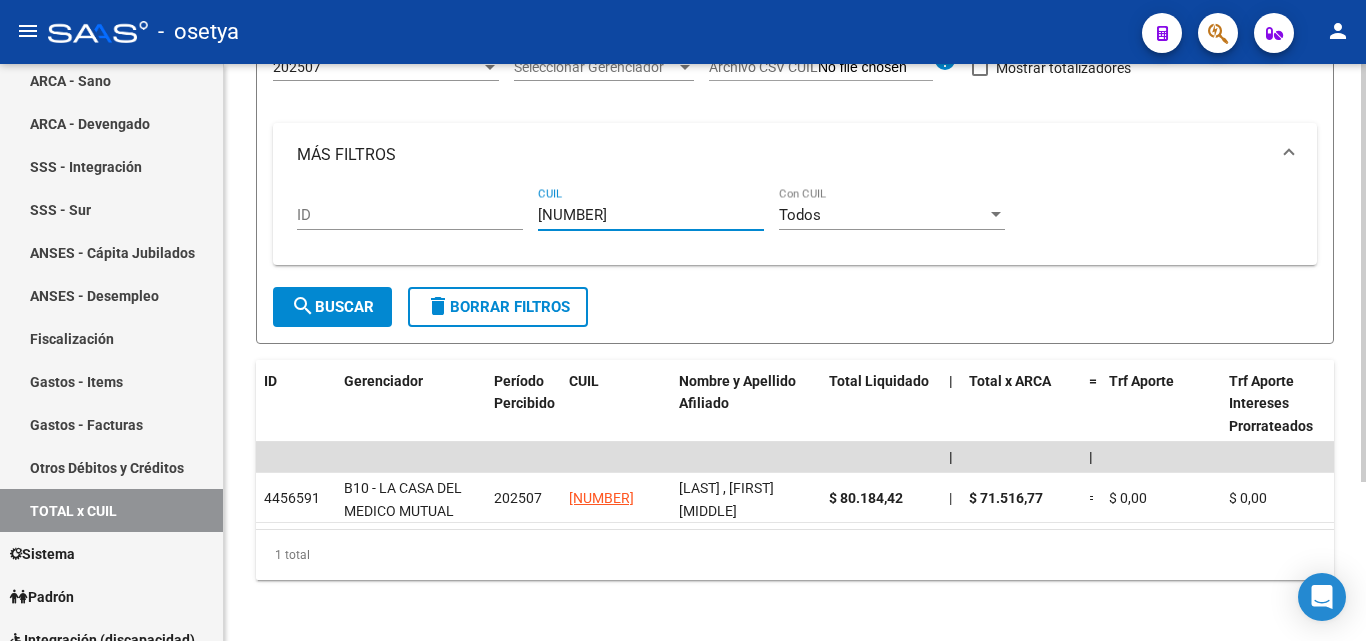 type on "[NUMBER]" 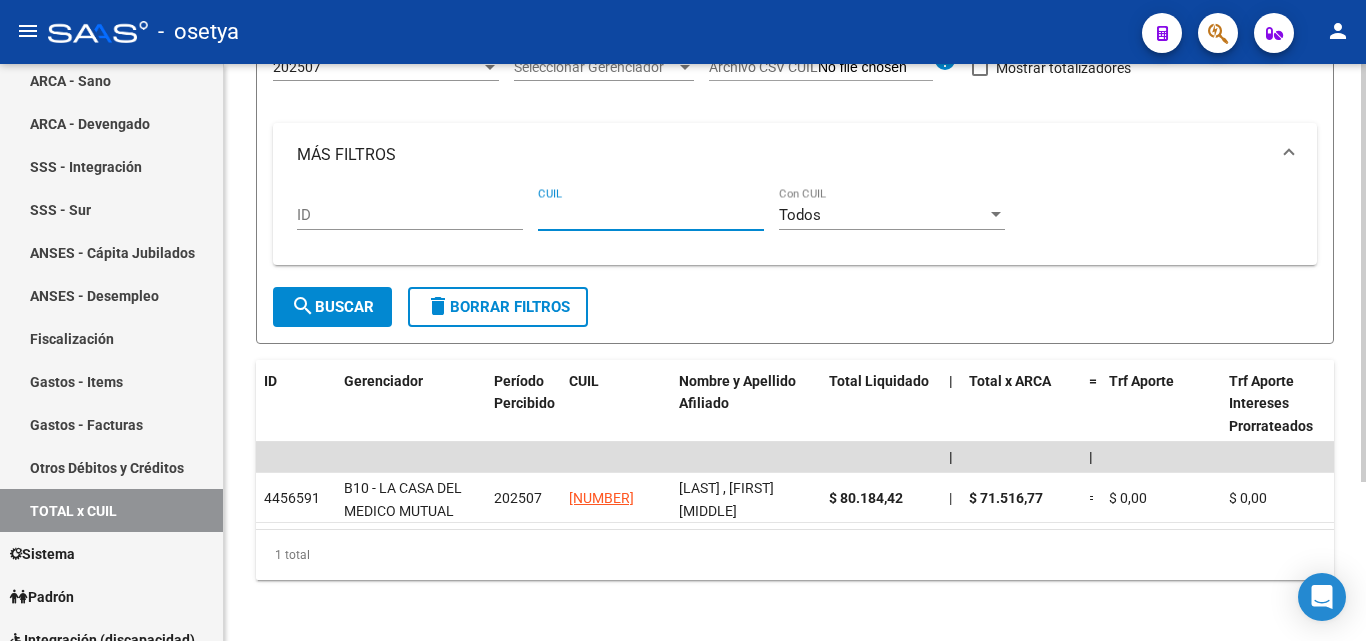 paste on "[NUMBER]" 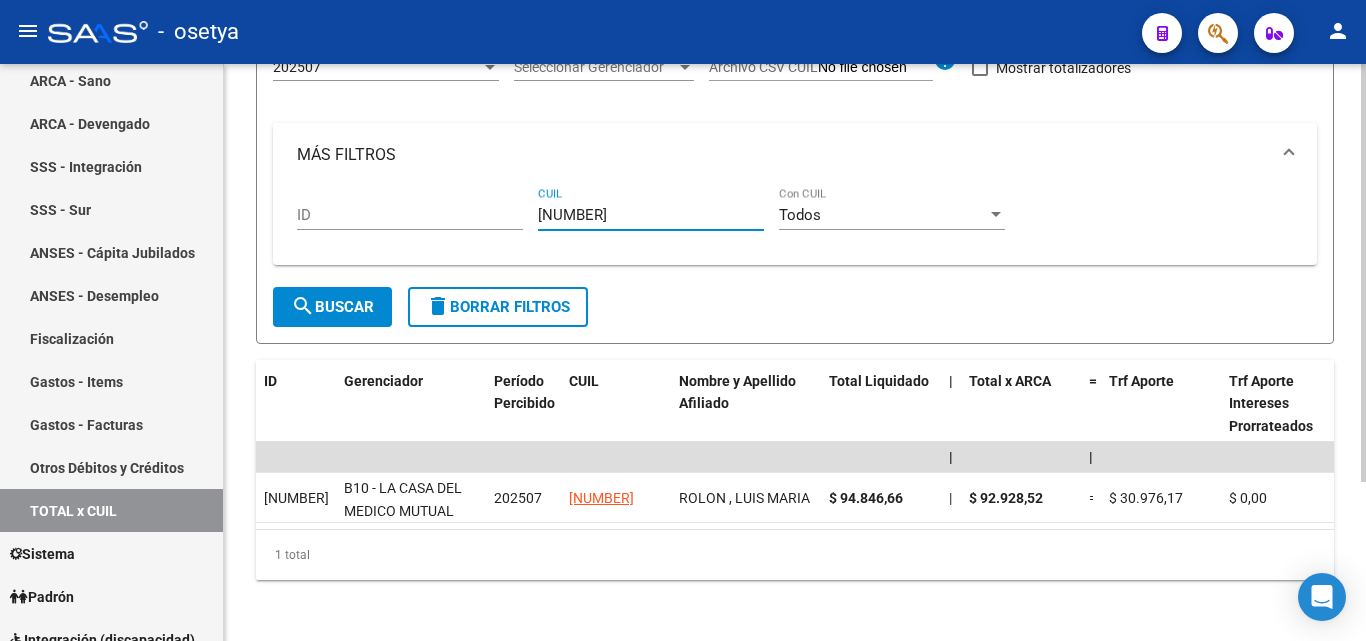 type on "[NUMBER]" 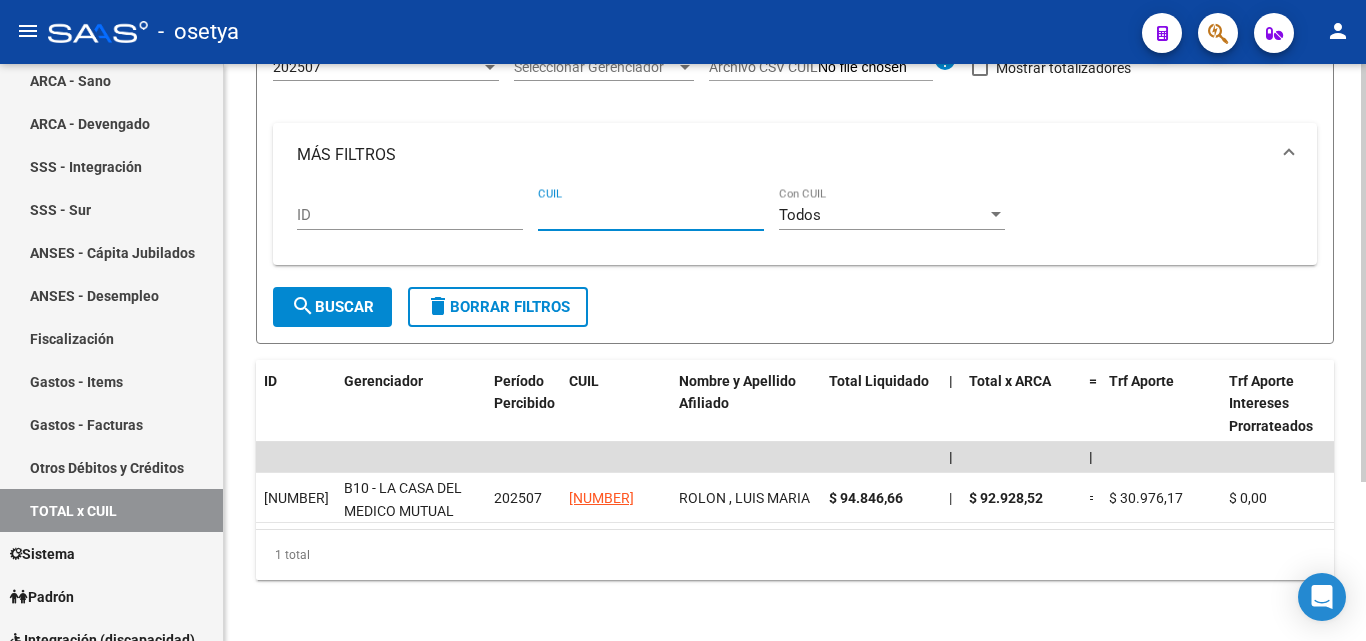 paste on "[NUMBER]" 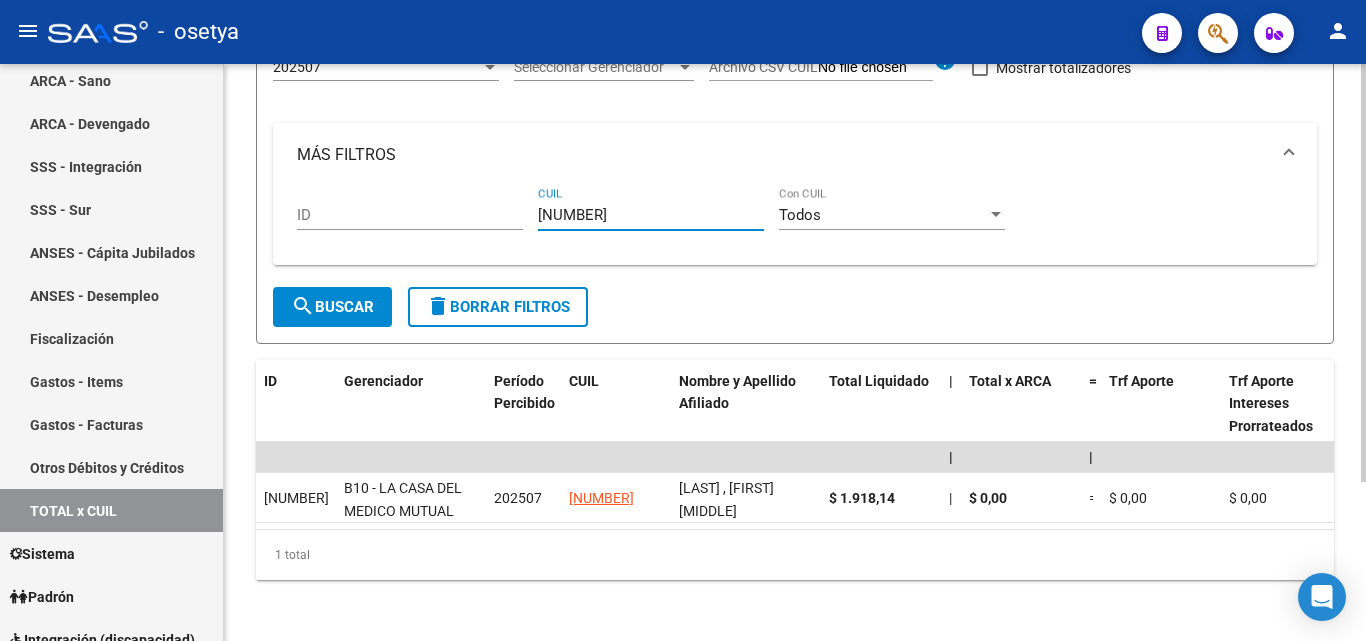 type on "[NUMBER]" 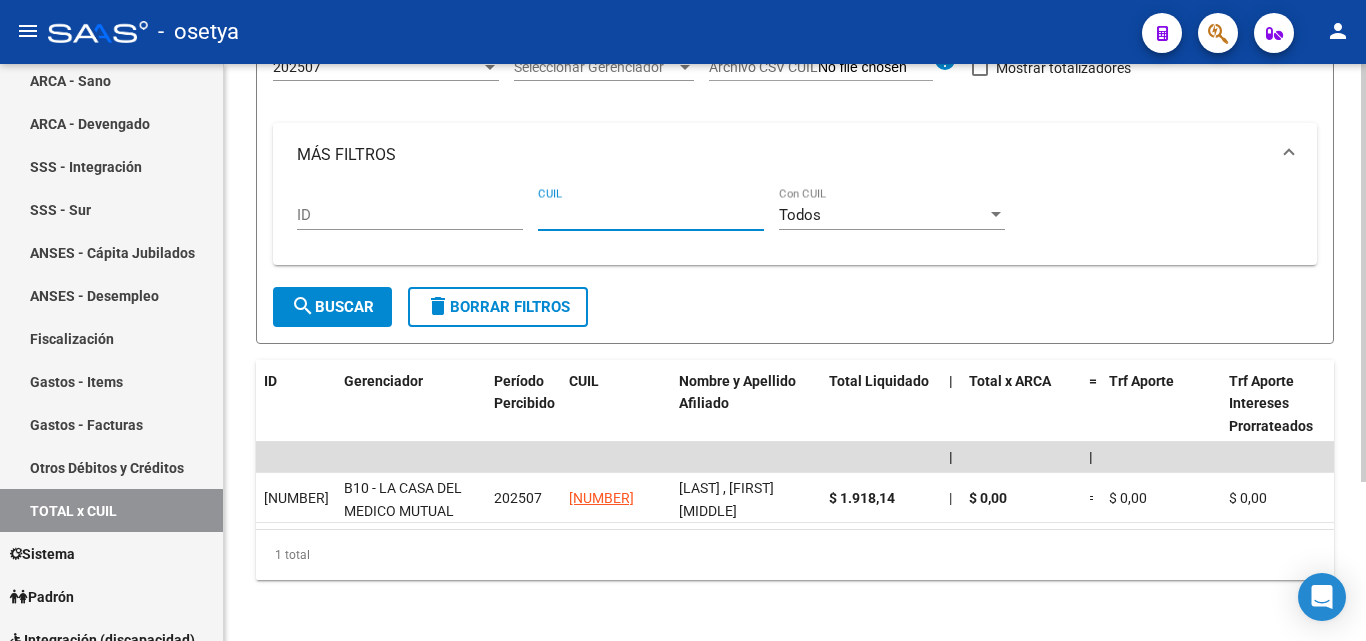 paste on "[CUIL]" 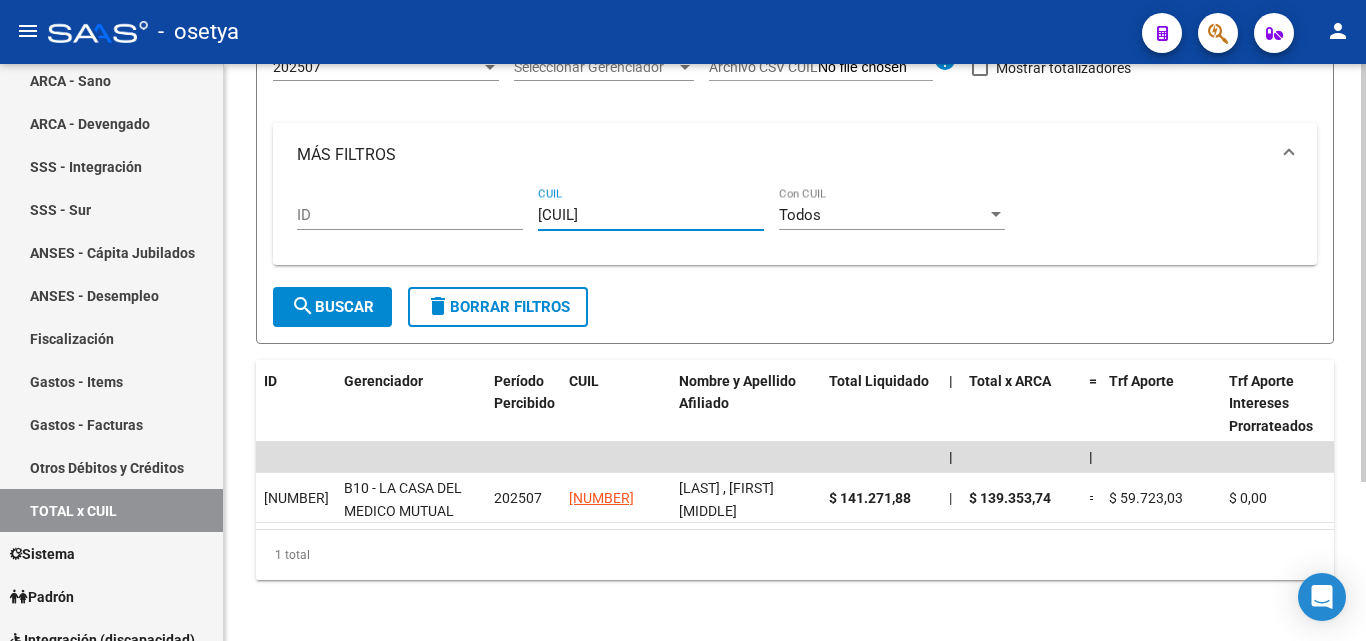 type on "[CUIL]" 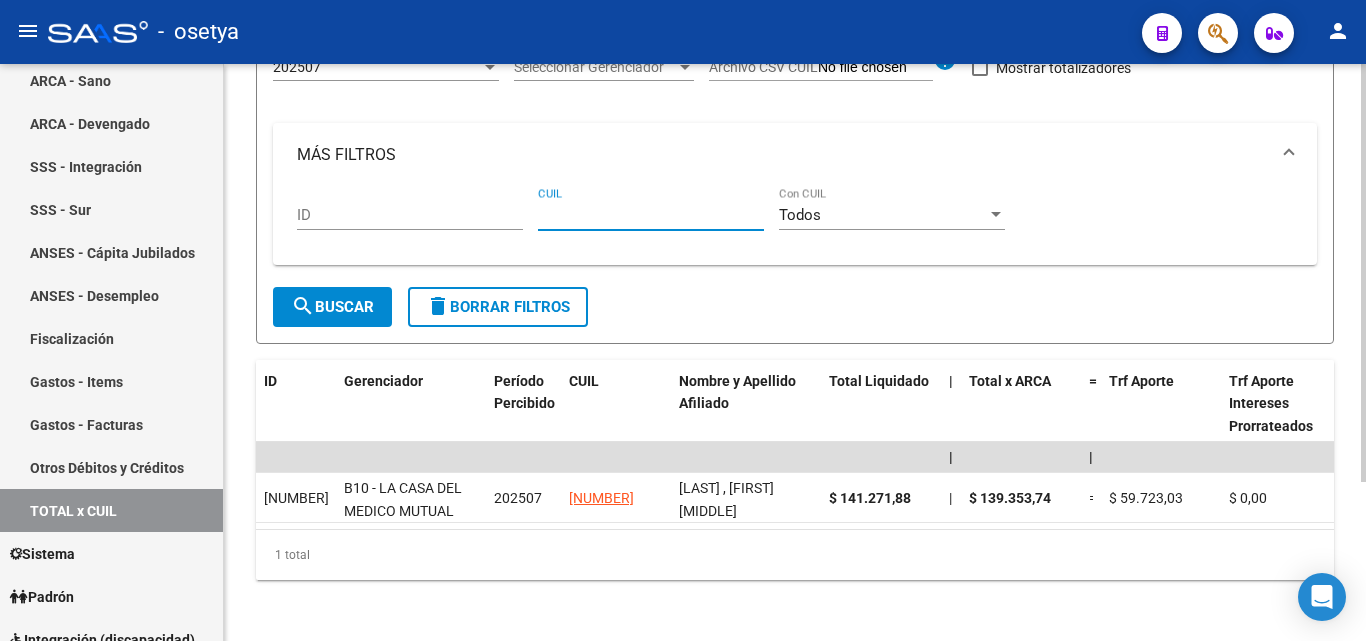 paste on "[NUMBER]" 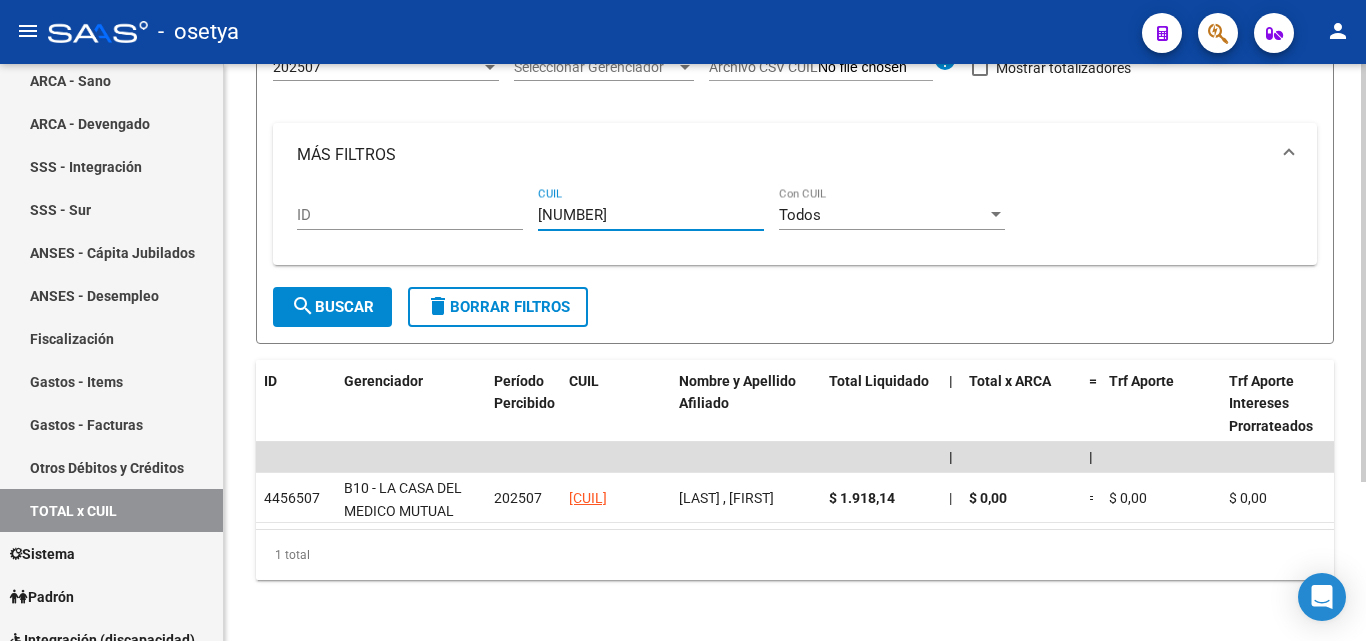 type on "[NUMBER]" 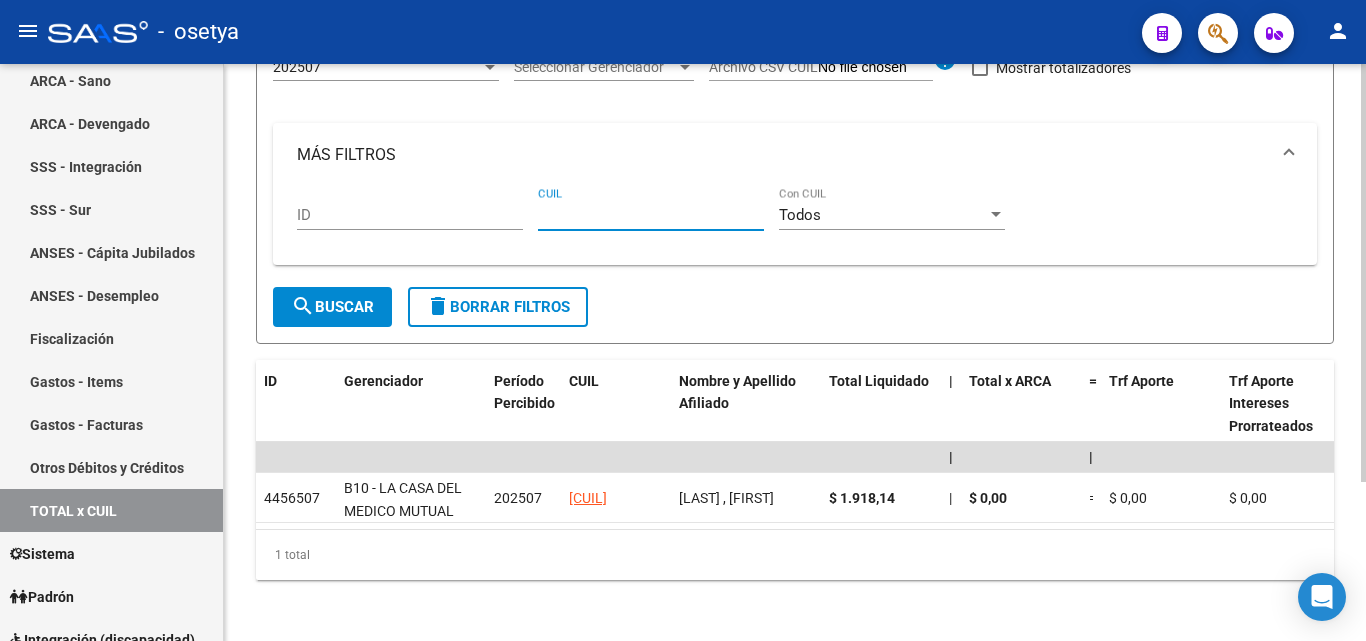 paste on "[CUIL]" 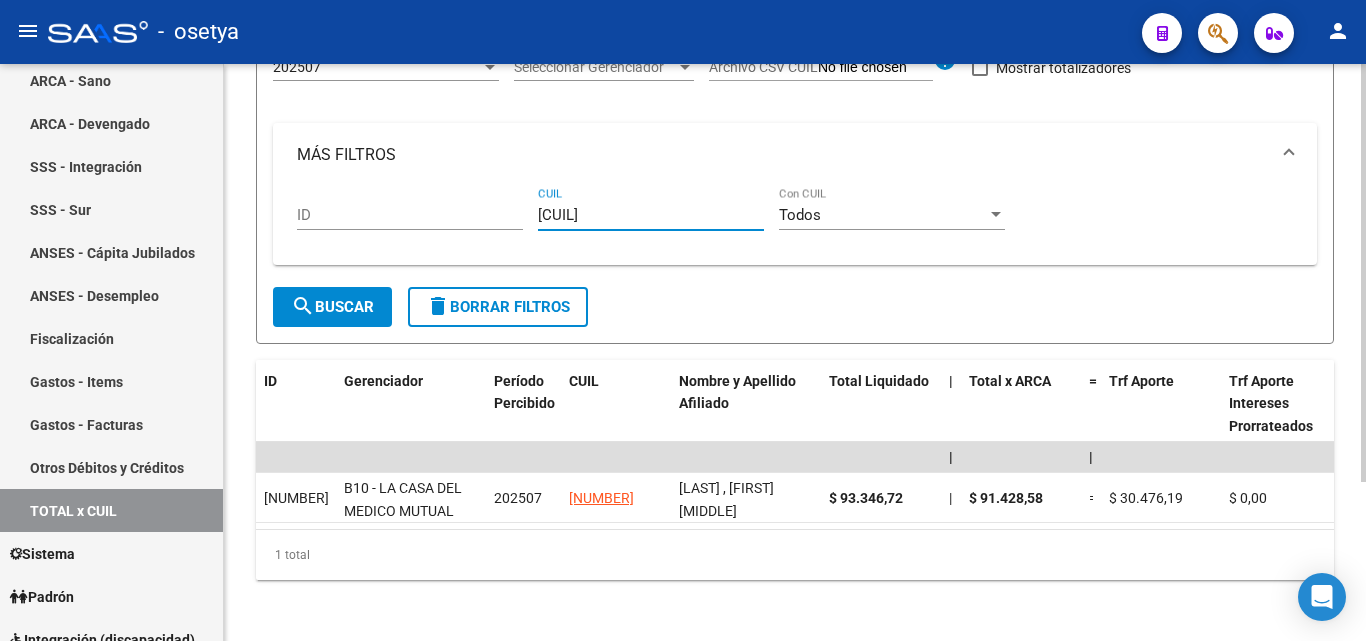 type on "[CUIL]" 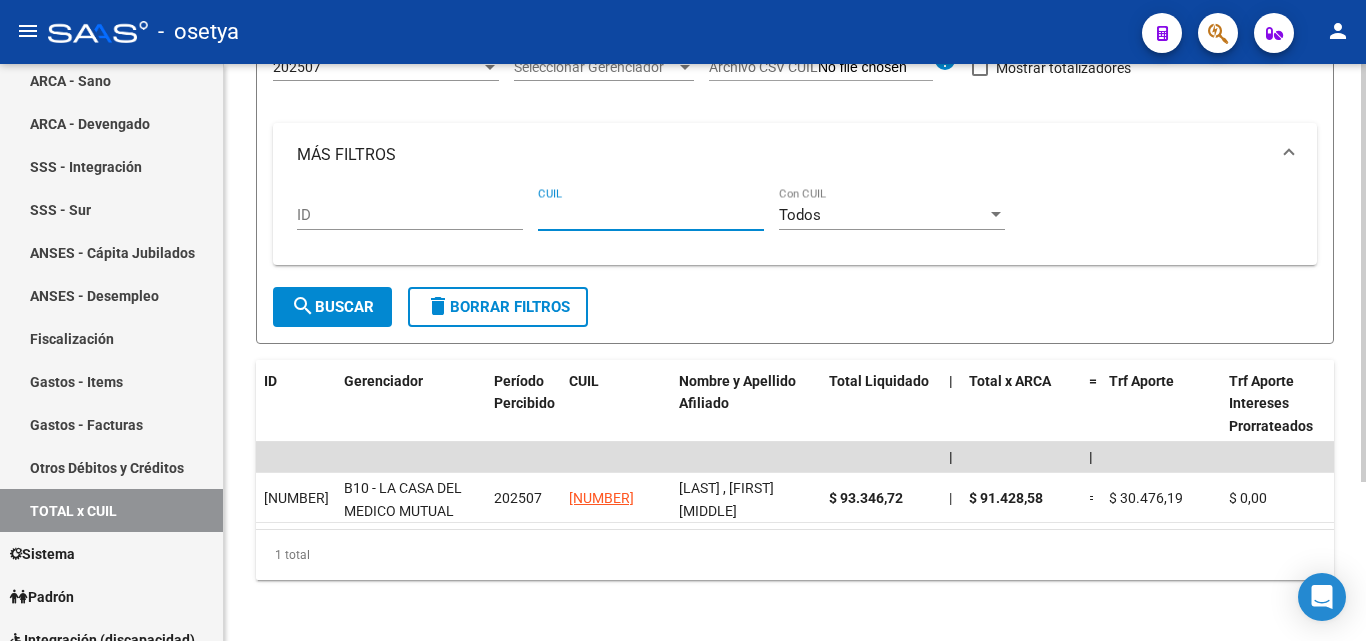 paste on "[PHONE]" 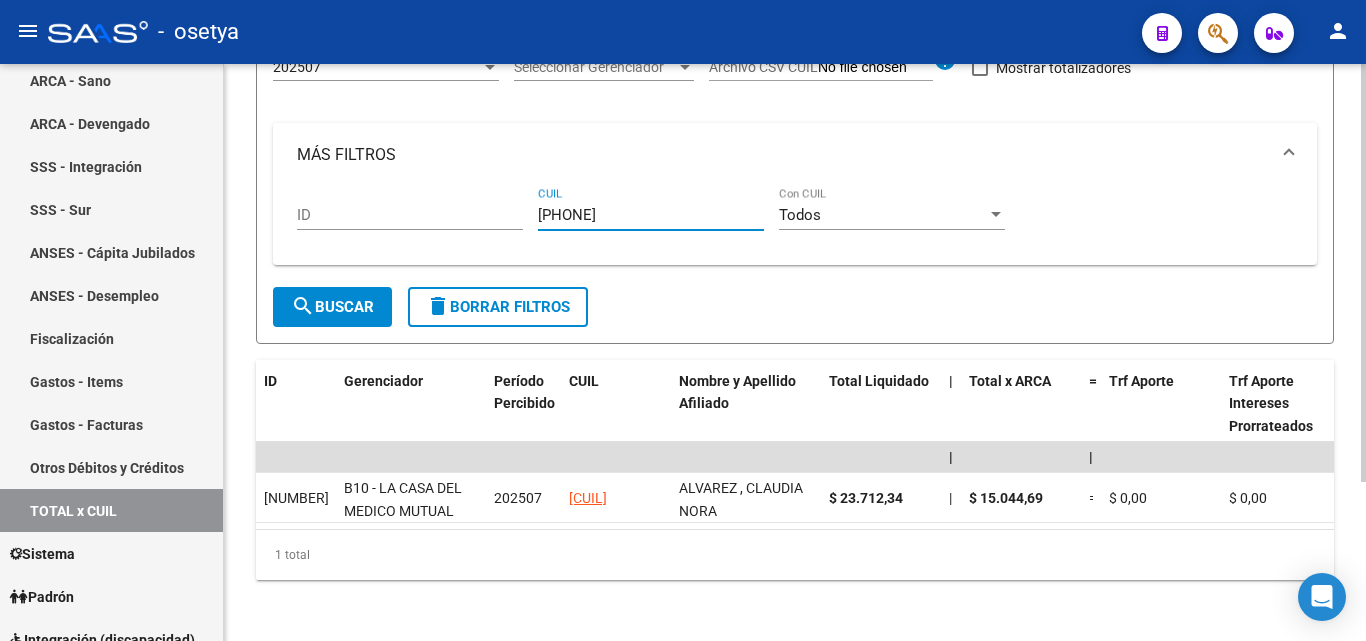 type on "[PHONE]" 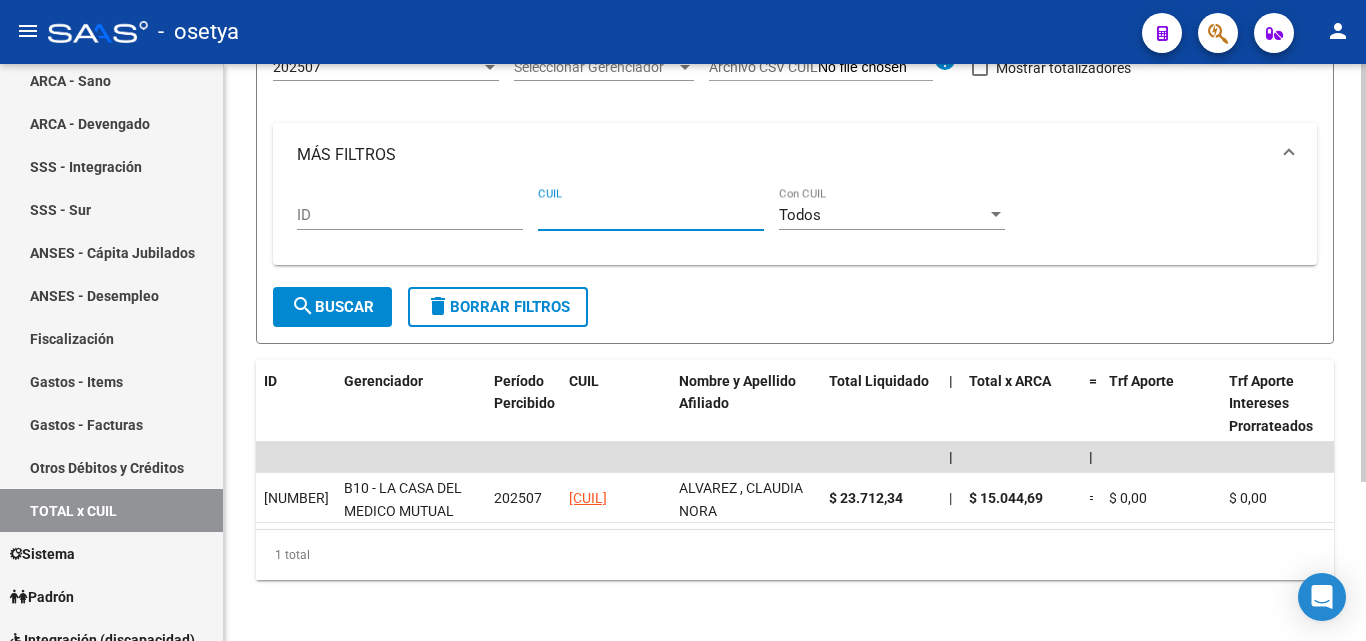paste on "[CUIL]" 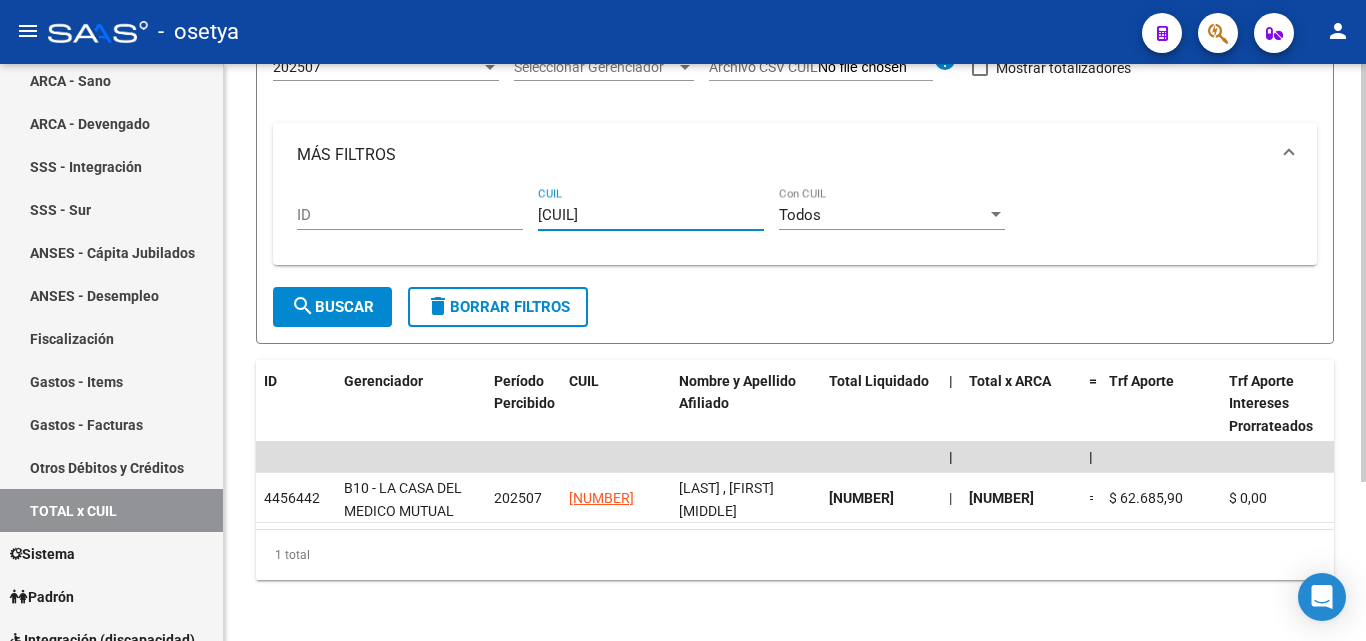 type on "[CUIL]" 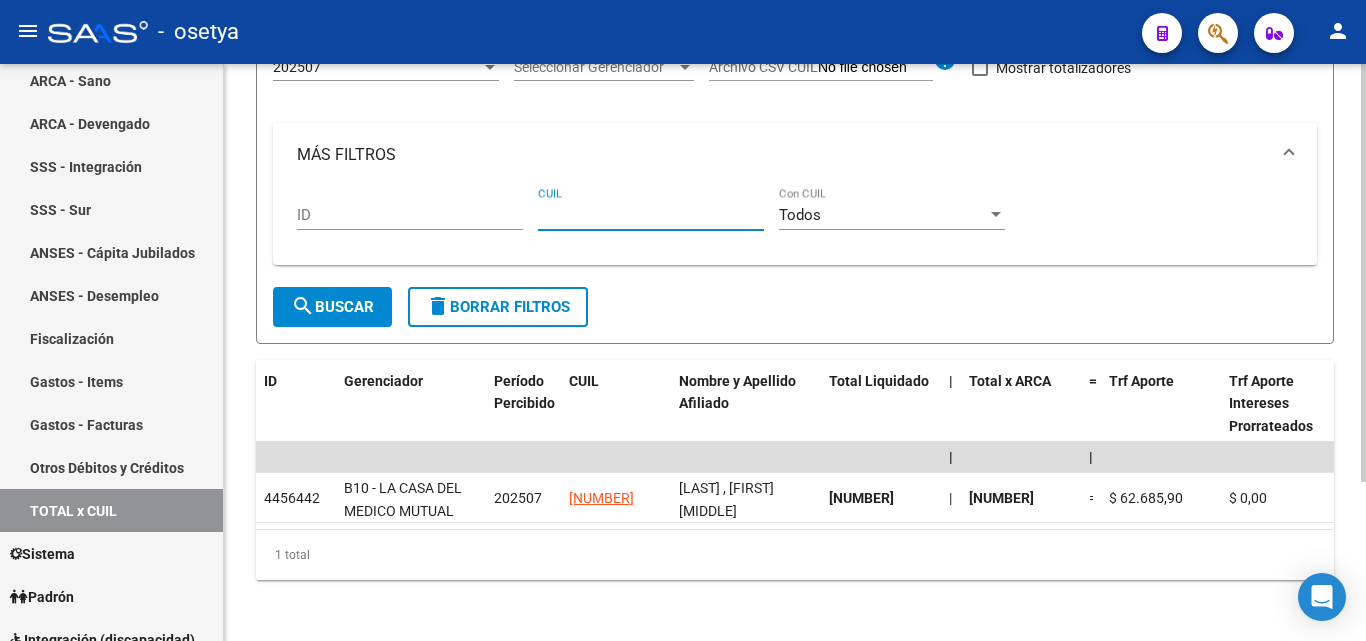 paste on "[CUIL]" 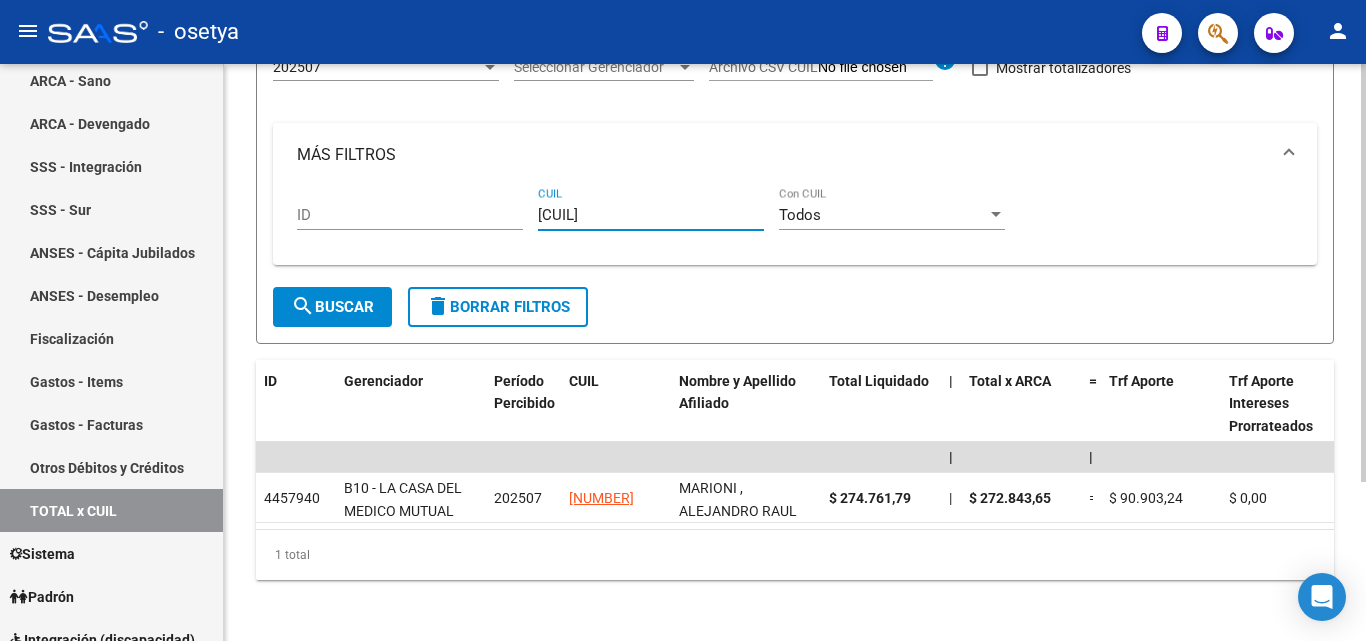 type on "[CUIL]" 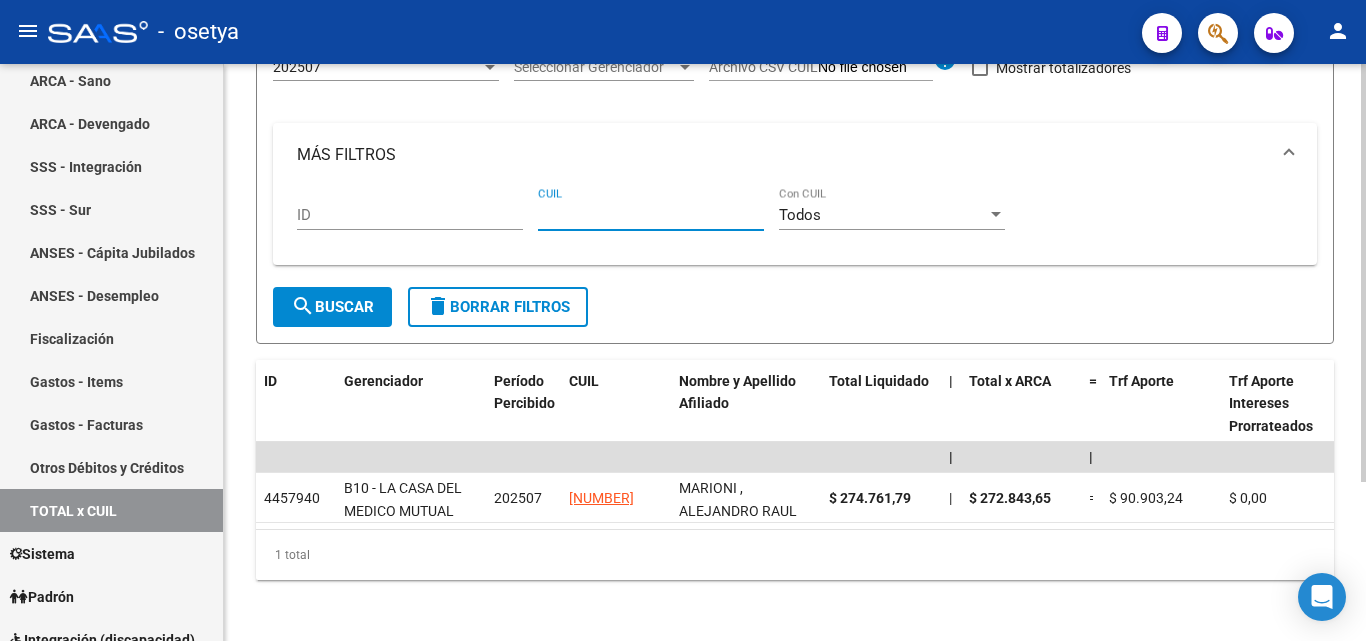 paste on "[CUIL]" 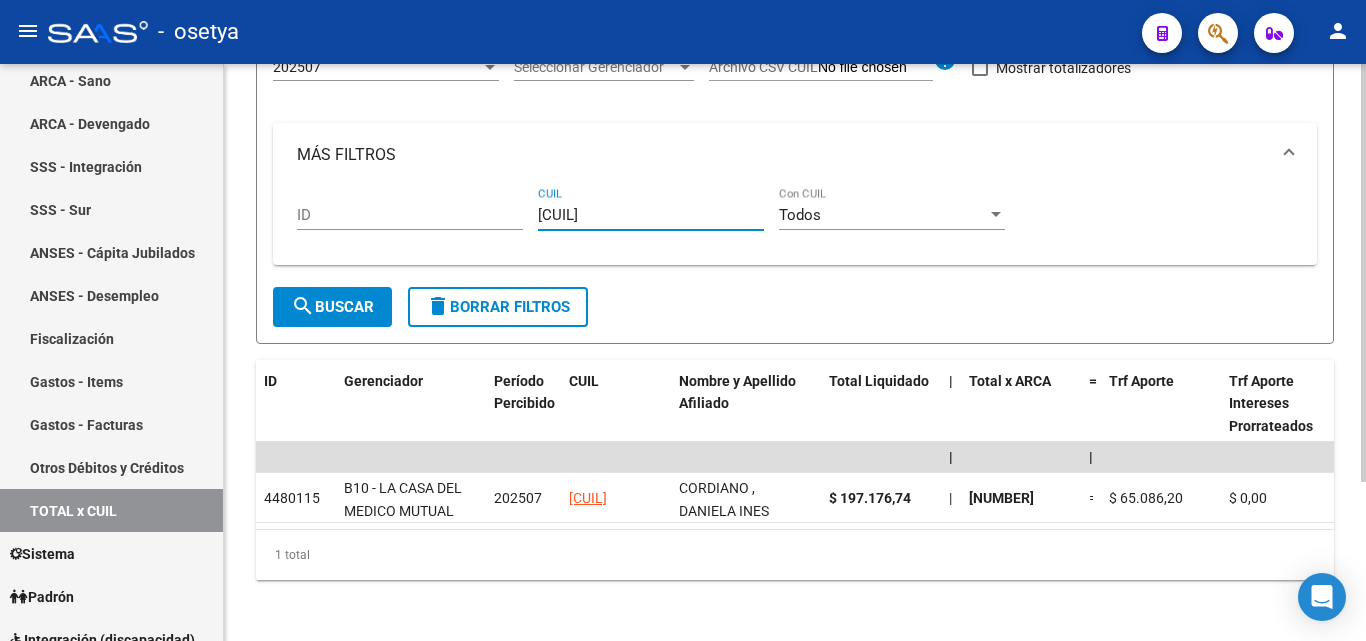 type on "[CUIL]" 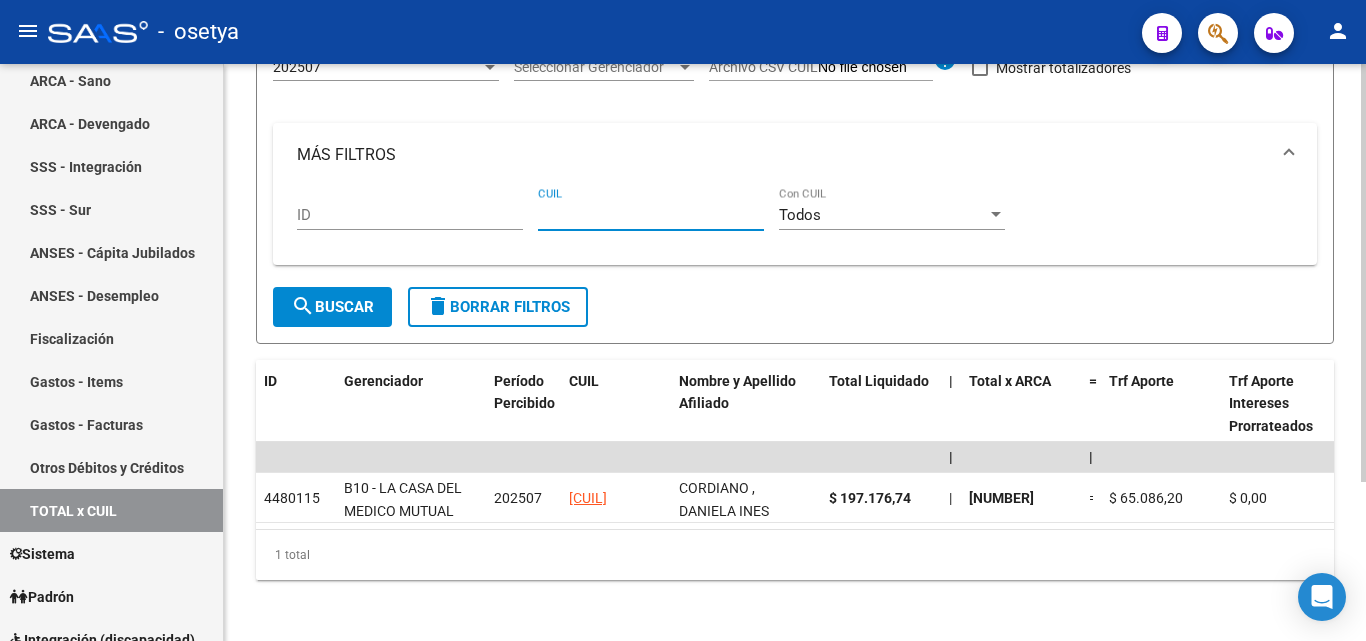 paste on "[CUIL]" 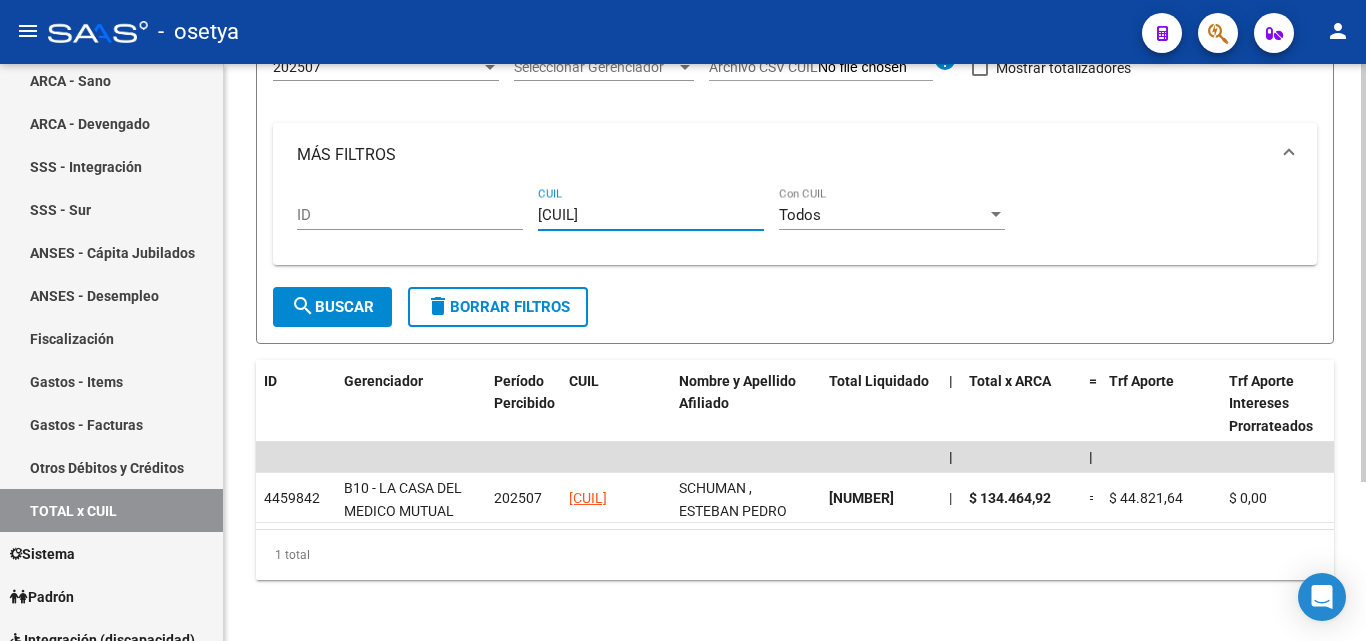 type on "[CUIL]" 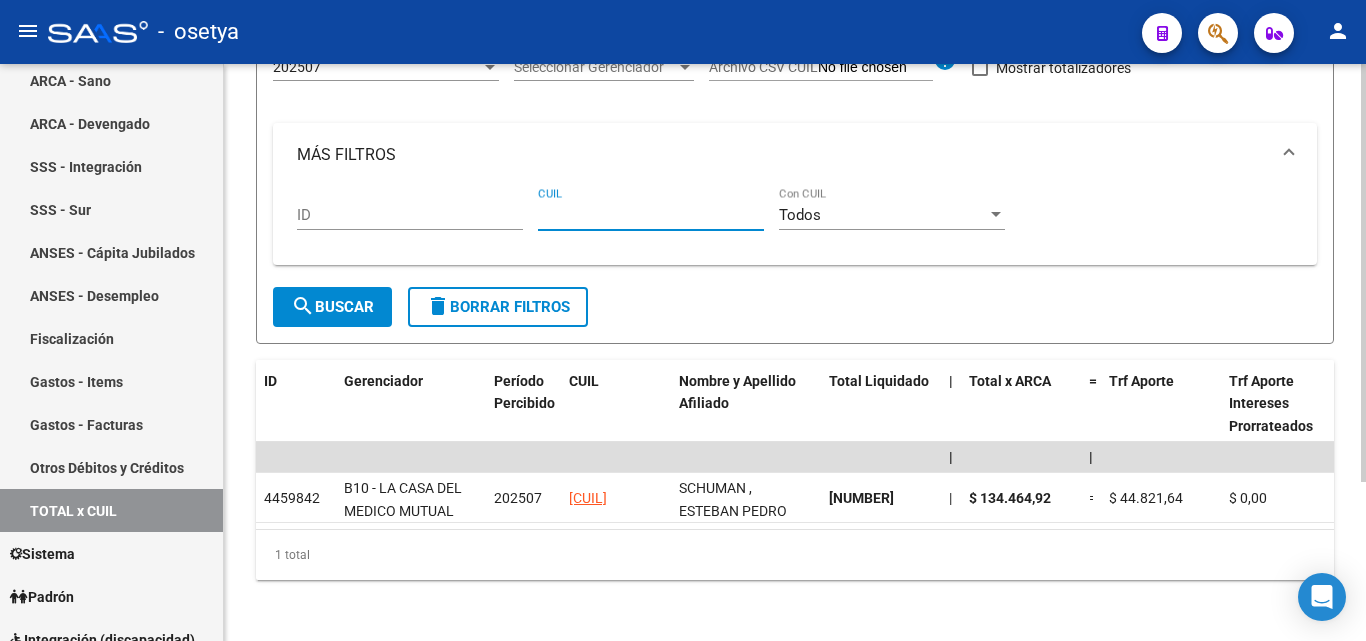 paste on "[CUIL]" 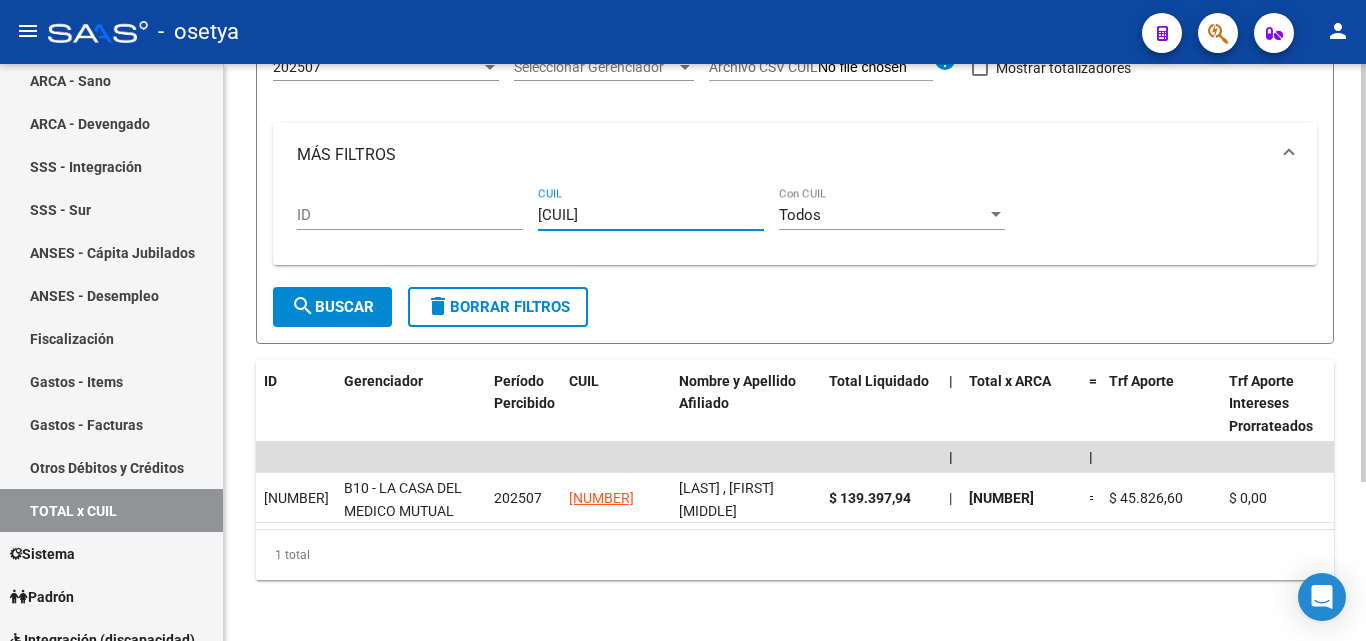 type on "[CUIL]" 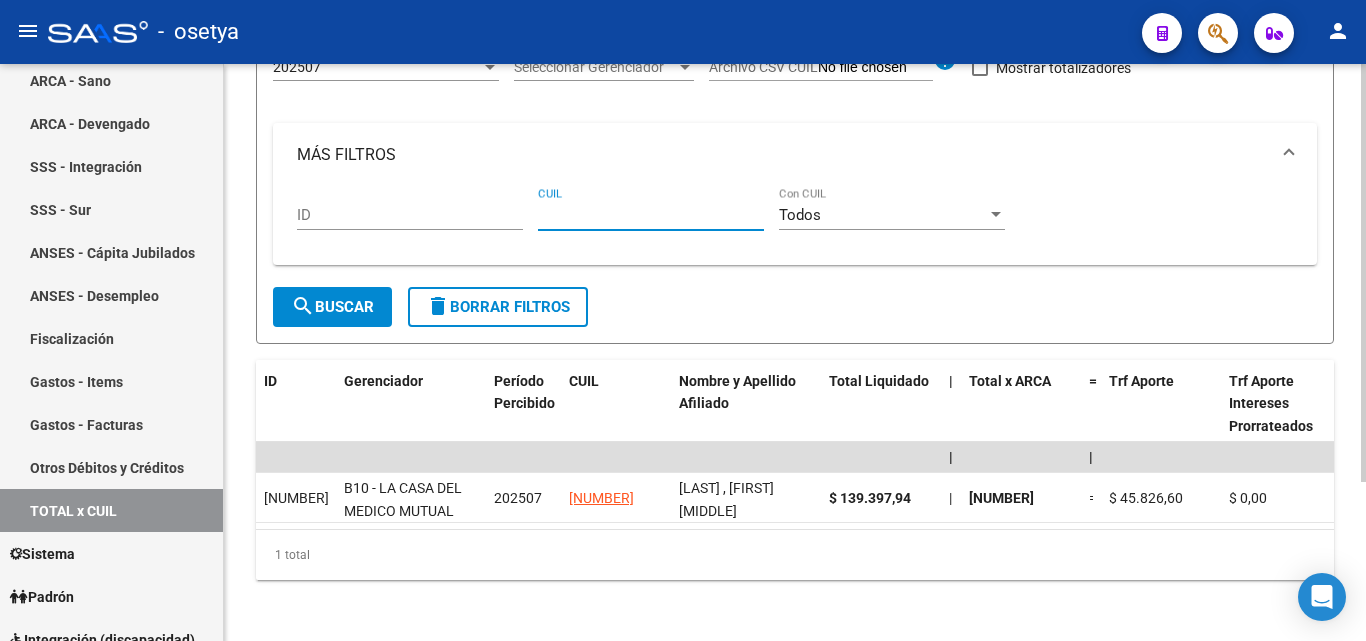 paste on "[CUIL]" 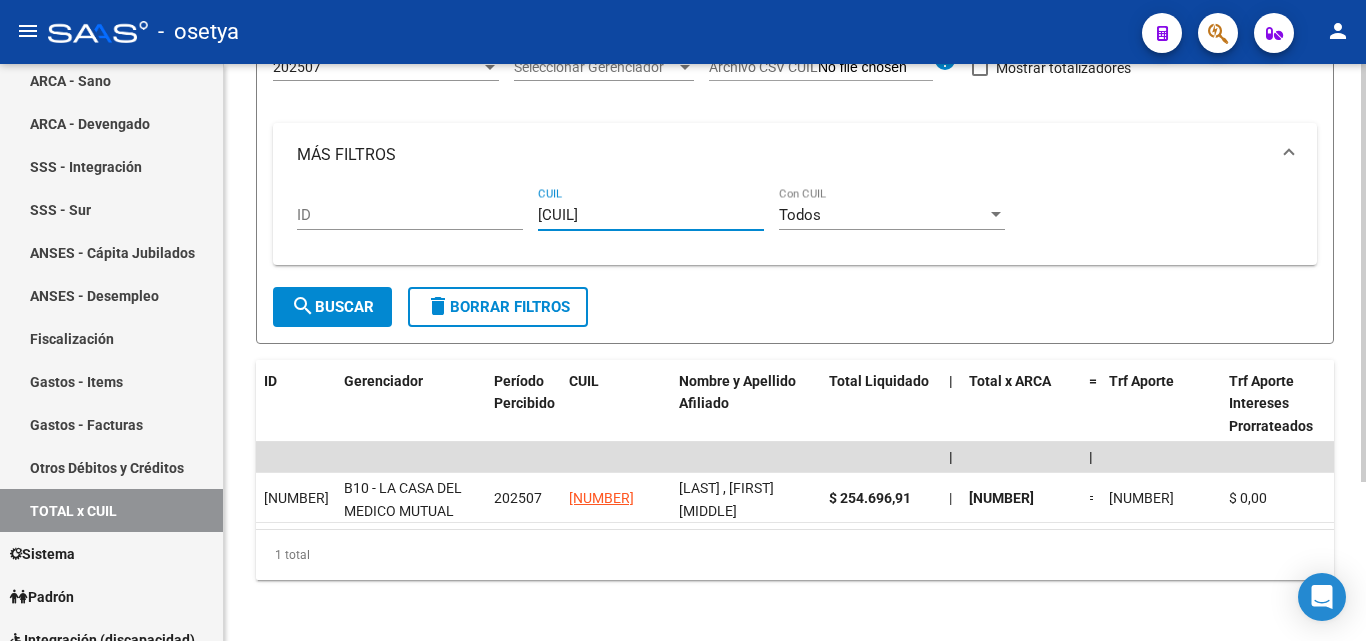 type on "[CUIL]" 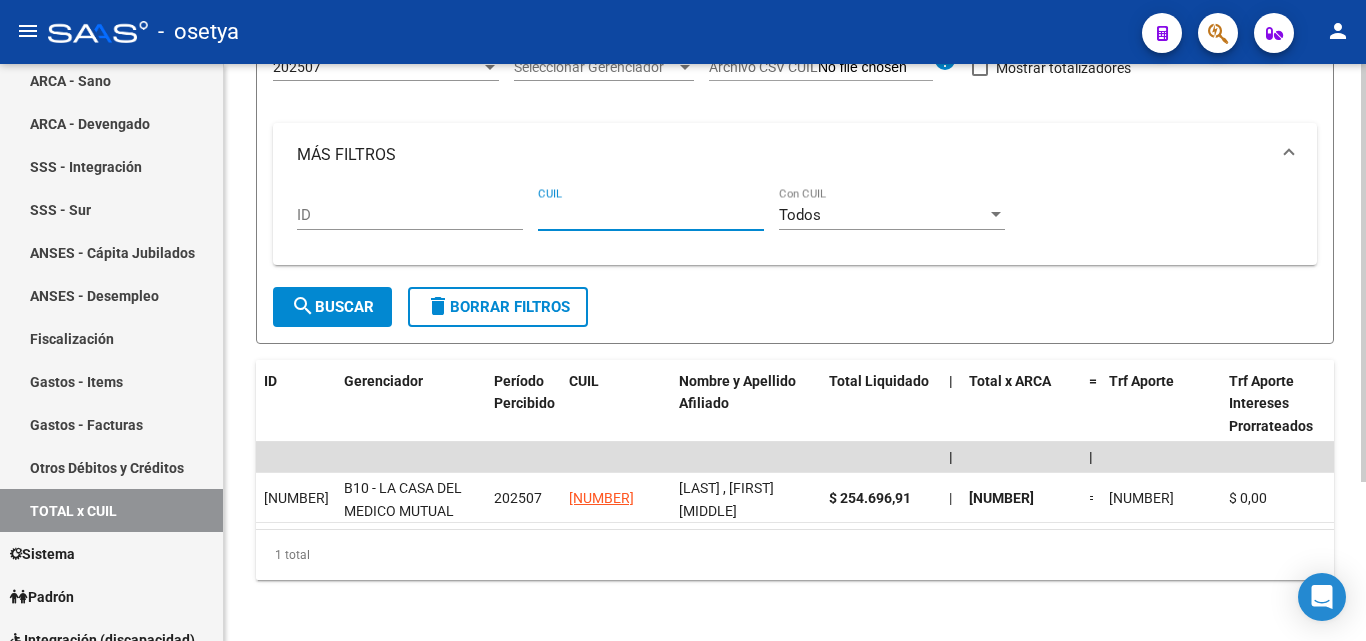 paste on "[CUIL]" 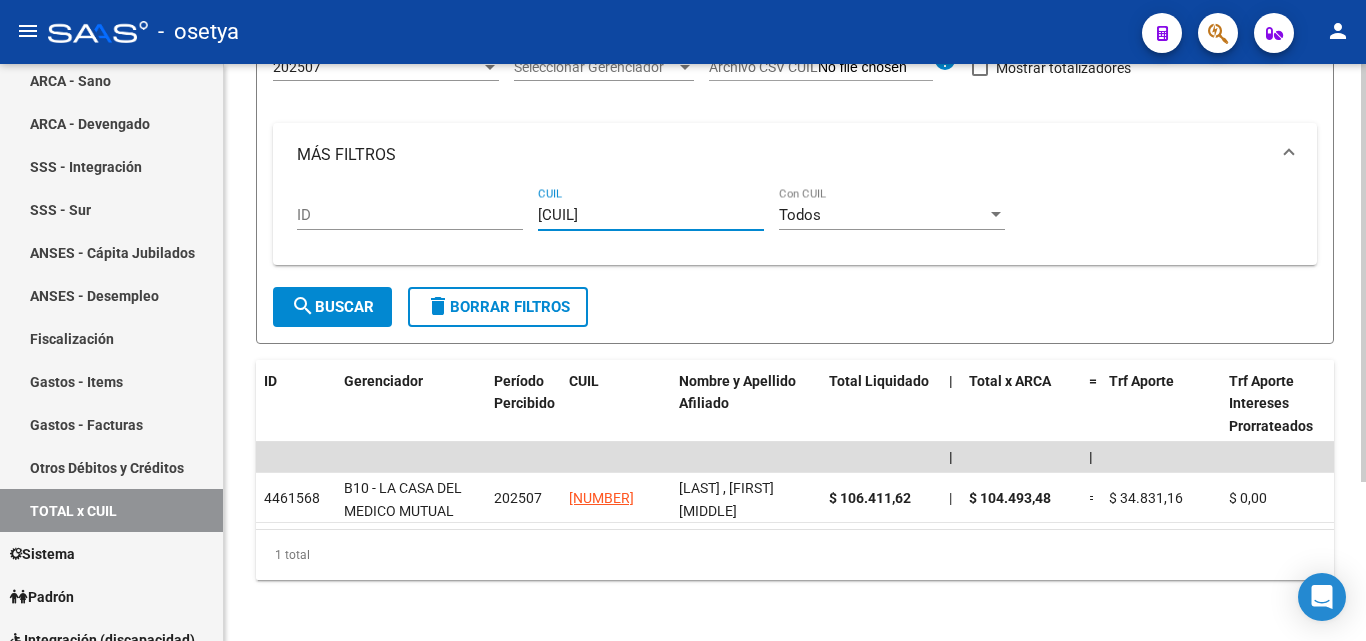 type on "[CUIL]" 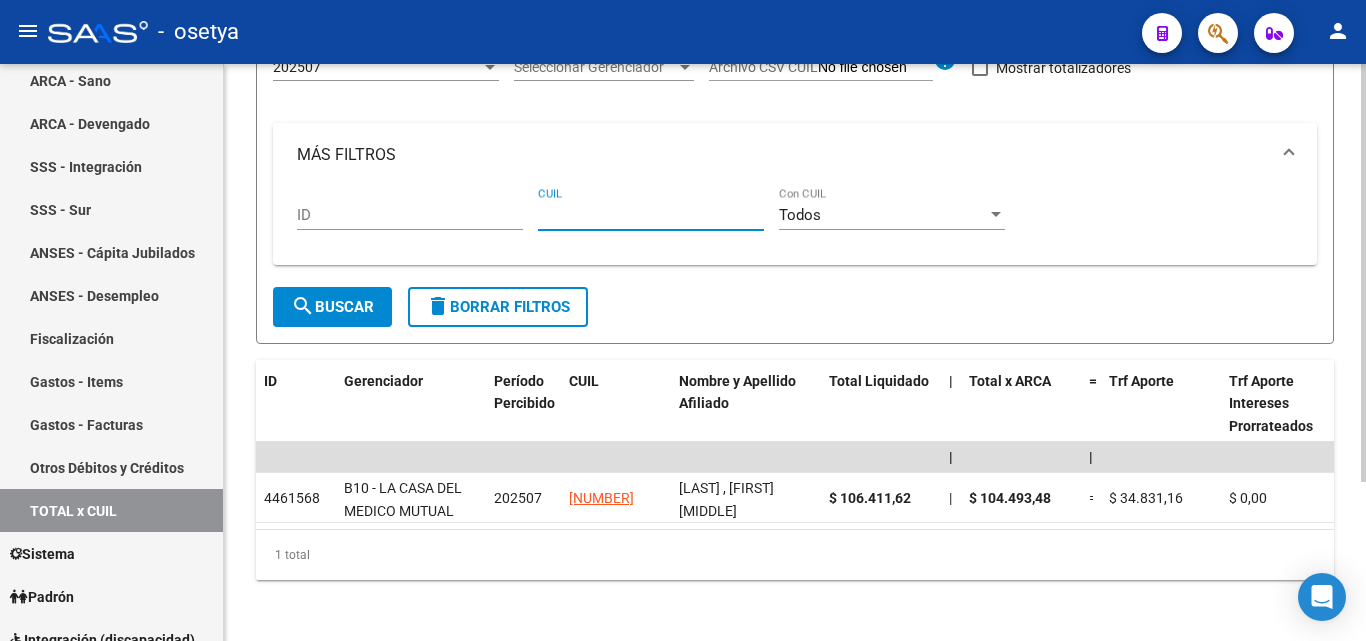 paste on "[NUMBER]" 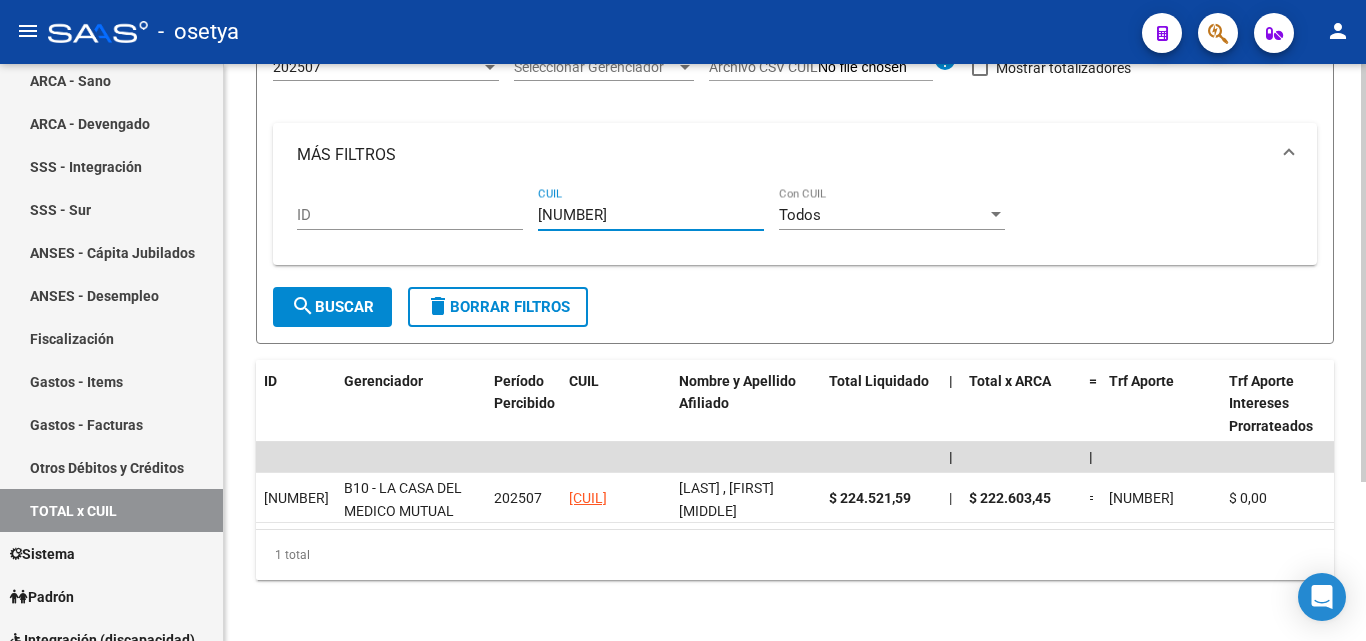 type on "[NUMBER]" 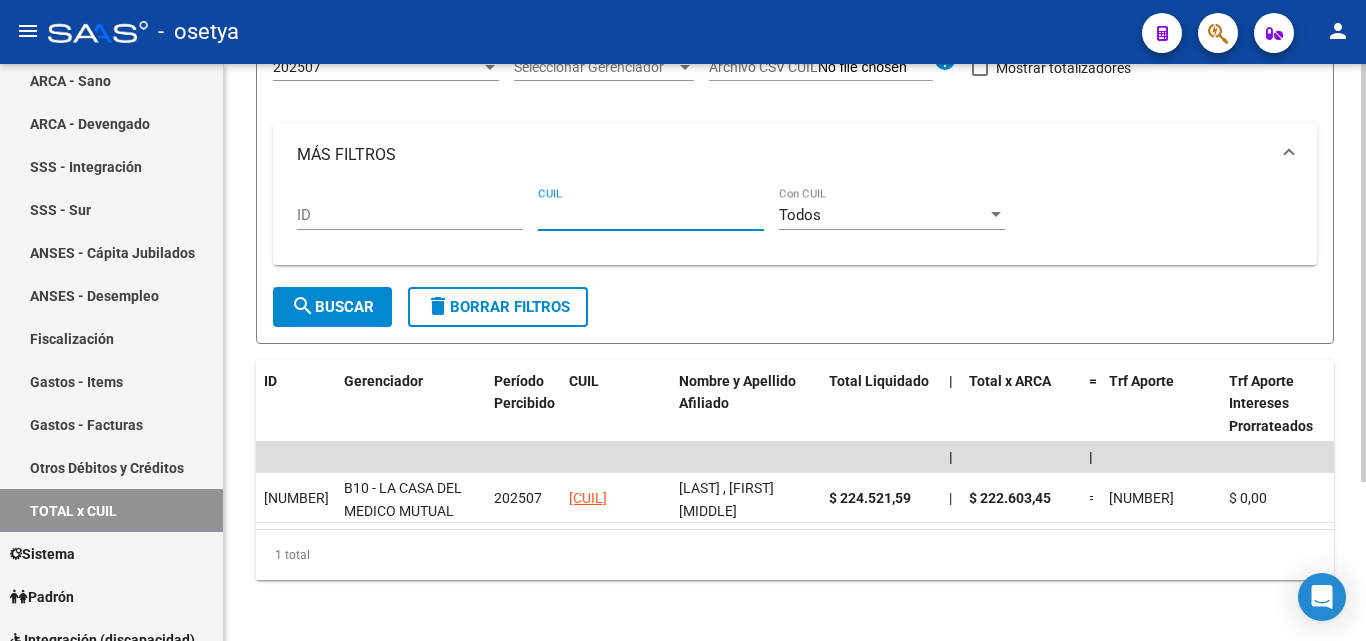 paste on "[CUIL]" 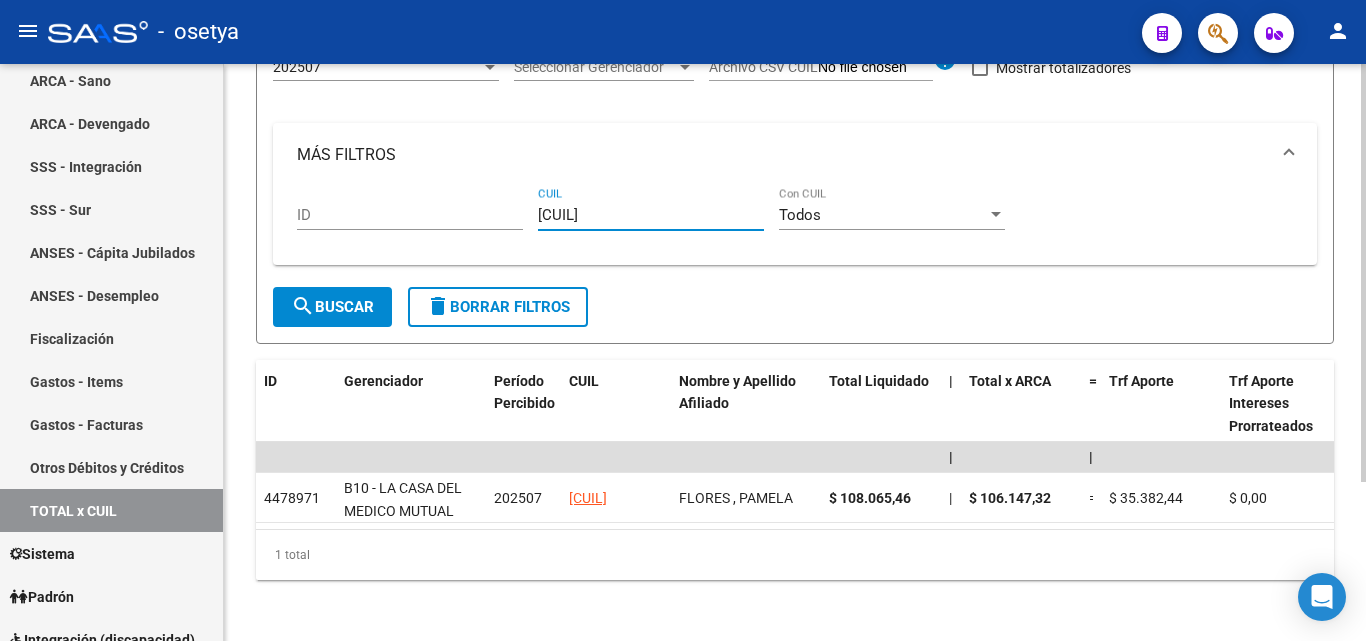 type on "[CUIL]" 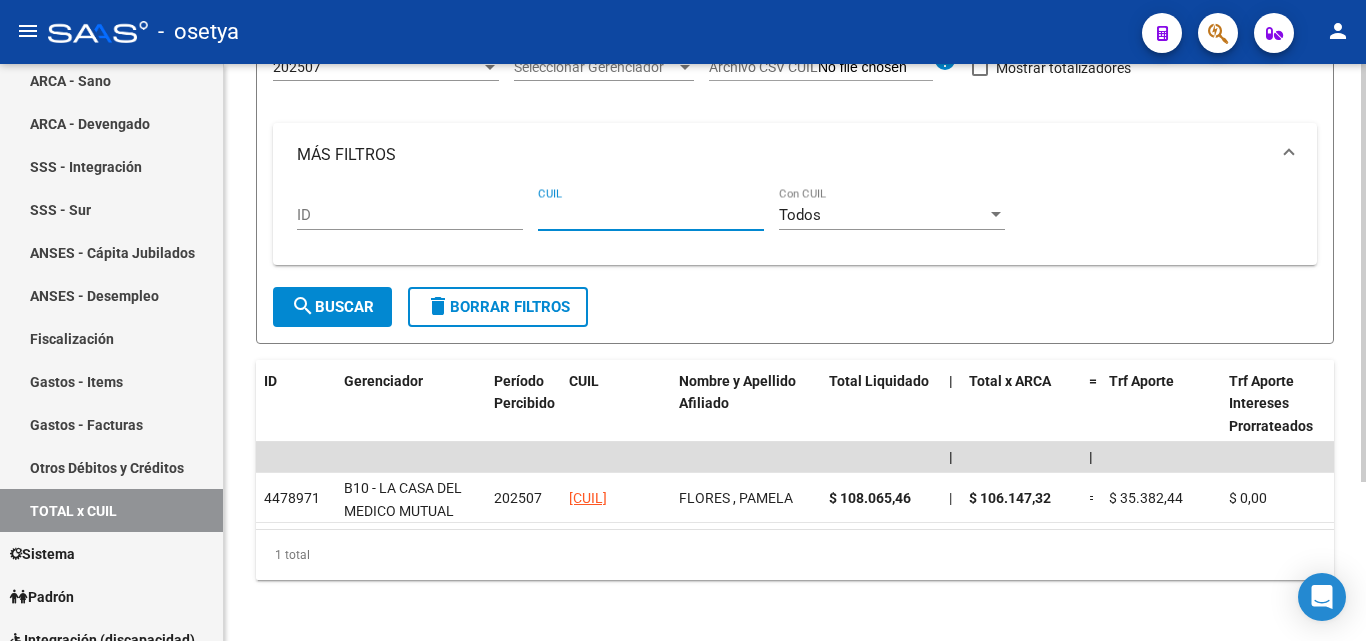 paste on "[NUMBER]" 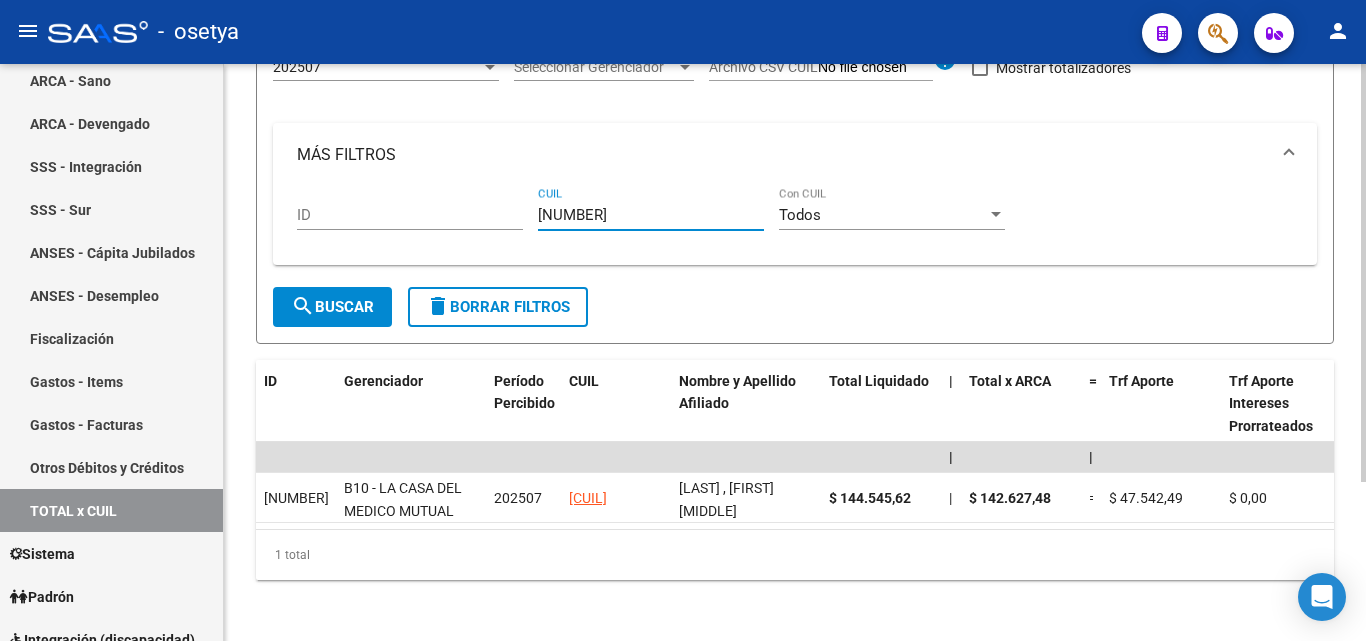 type on "[NUMBER]" 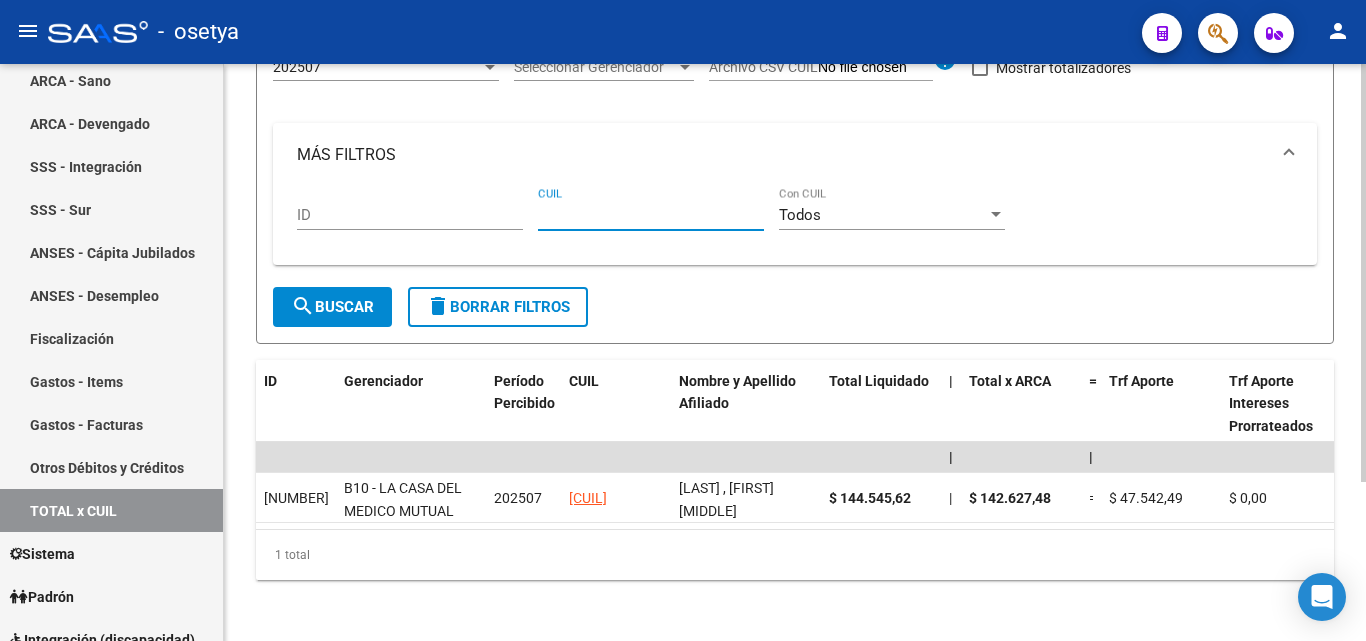 paste on "[CUIL]" 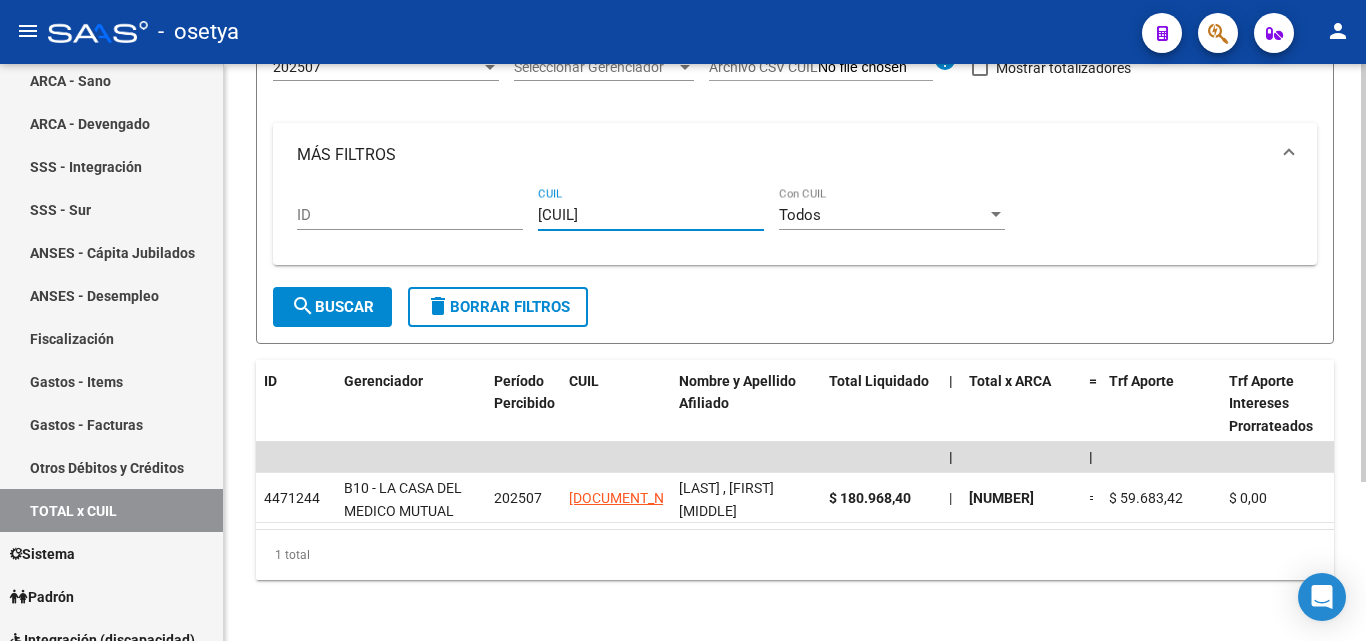 type on "[CUIL]" 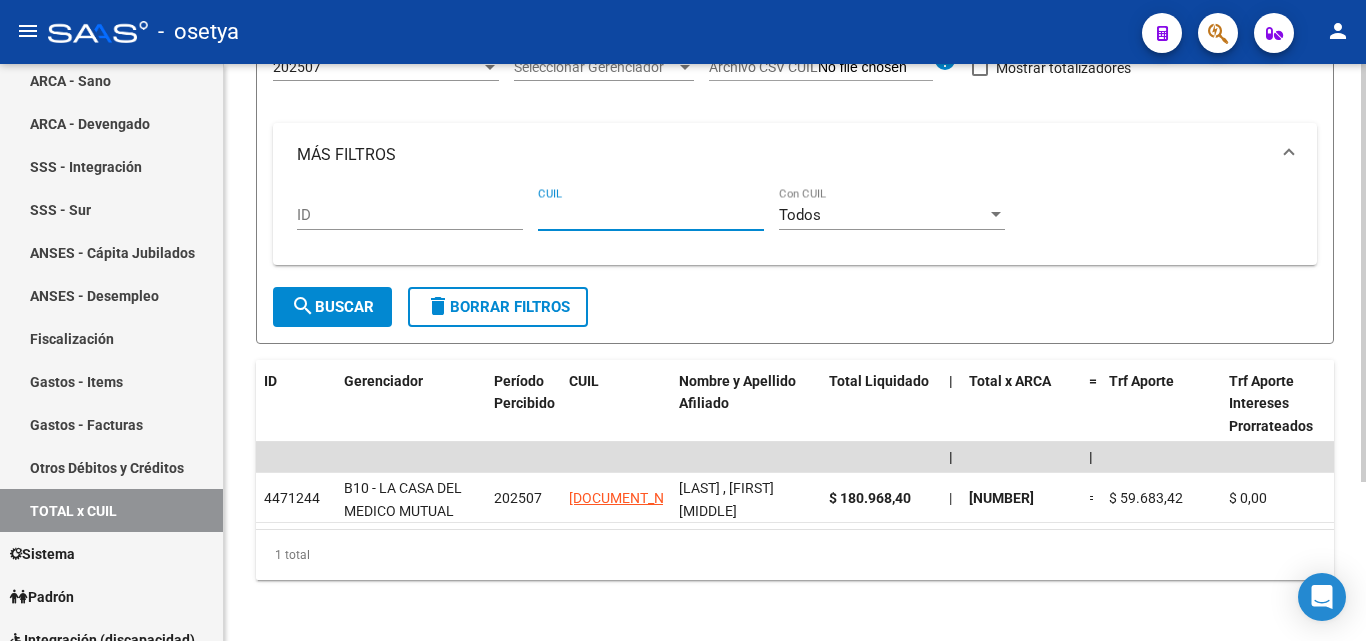 paste on "[NUMBER]" 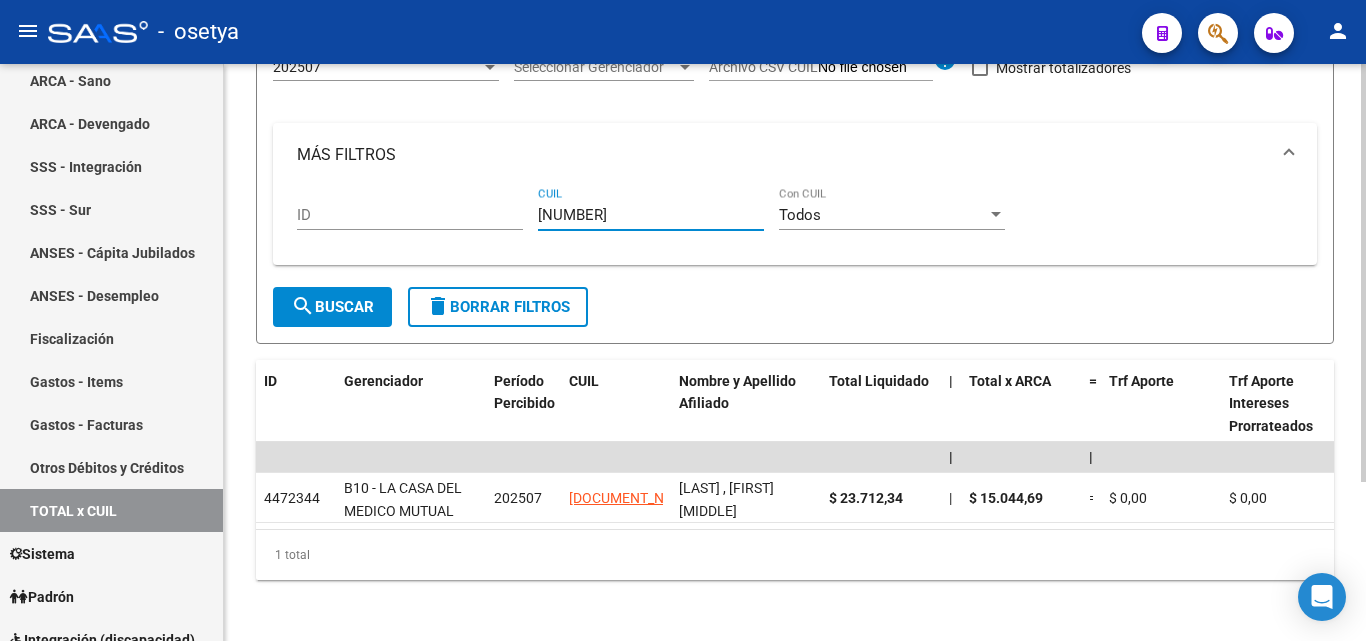 type on "[NUMBER]" 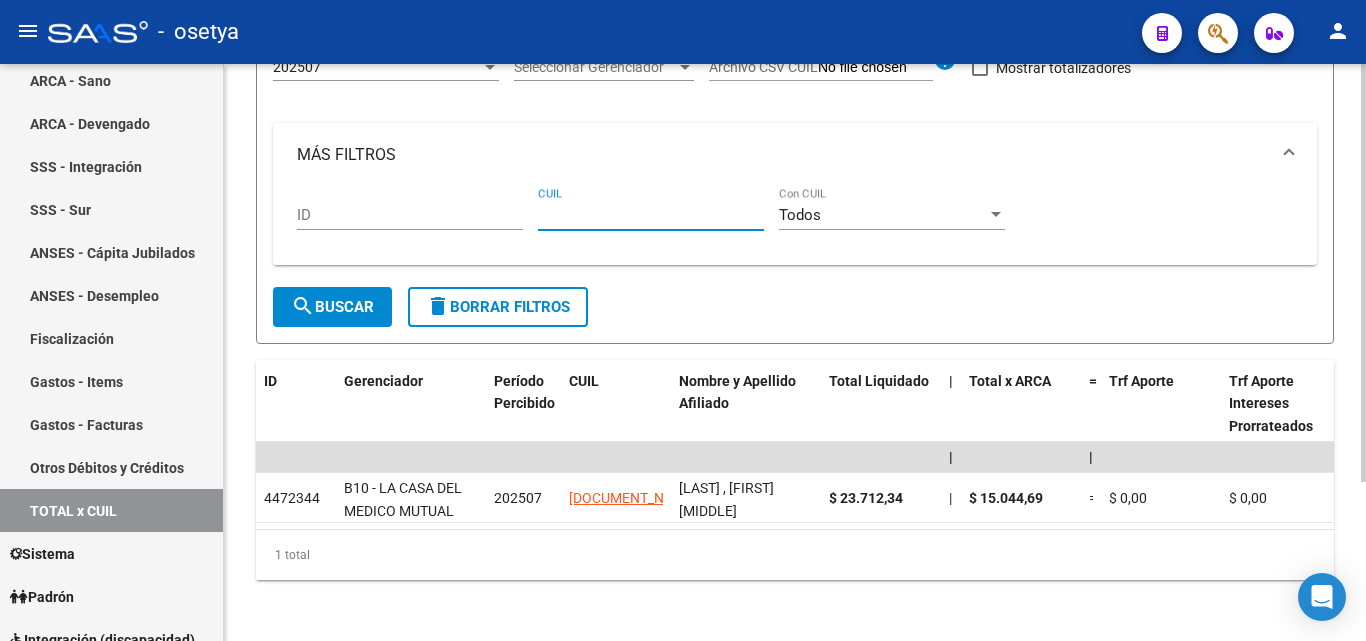 paste on "[CUIL]" 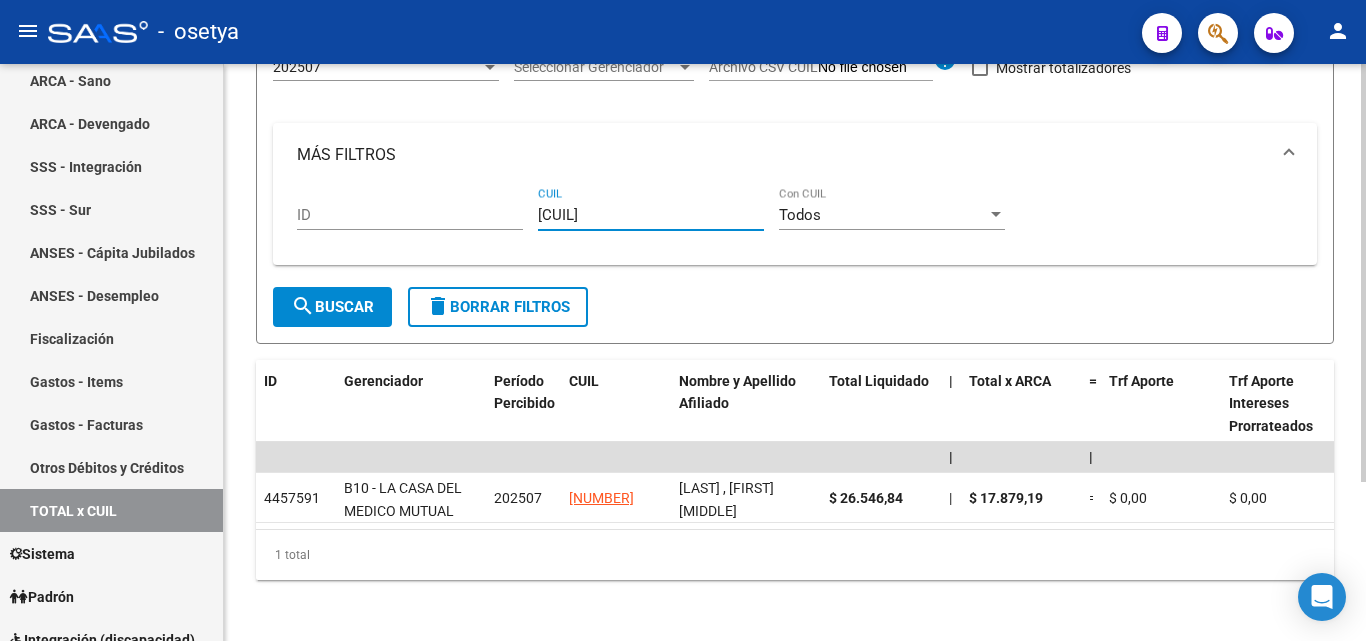 type on "[CUIL]" 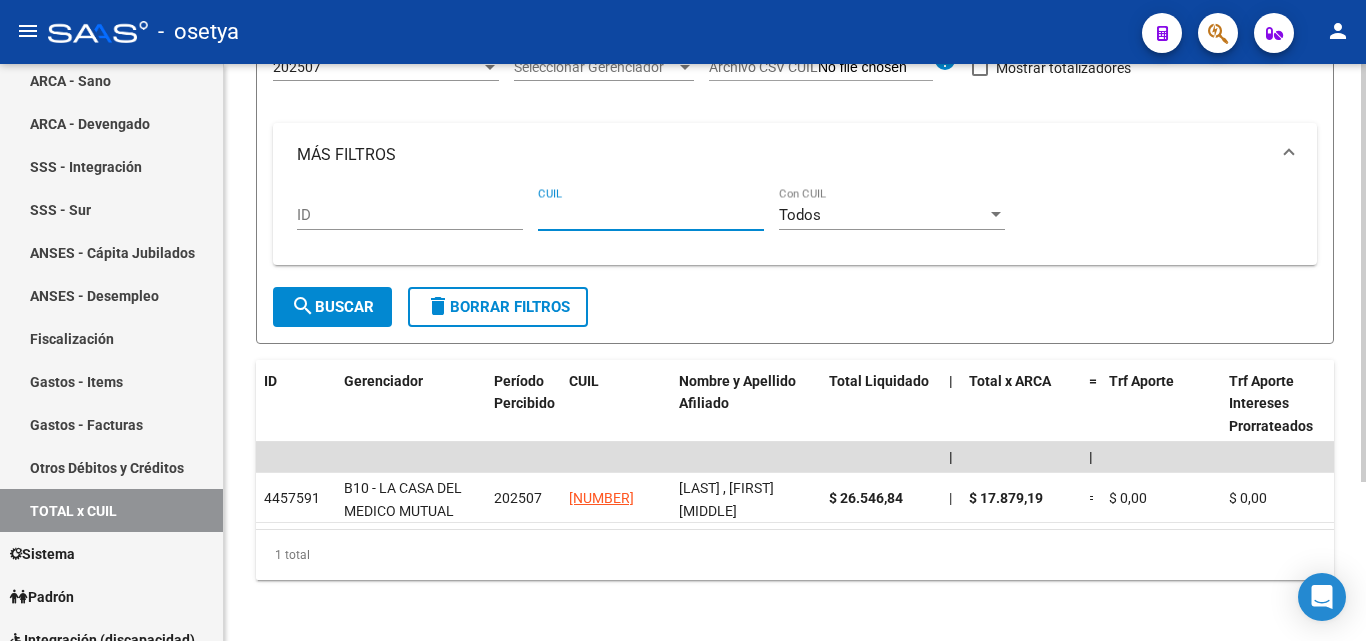 paste on "[CUIL]" 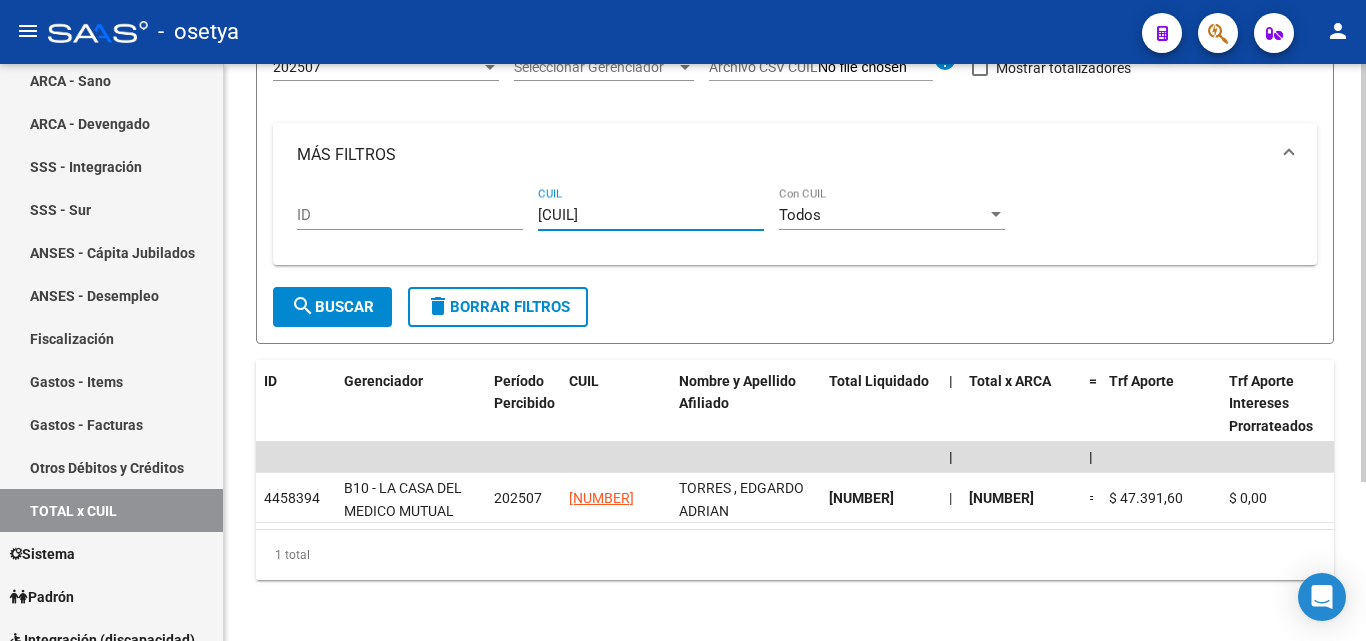 type on "[CUIL]" 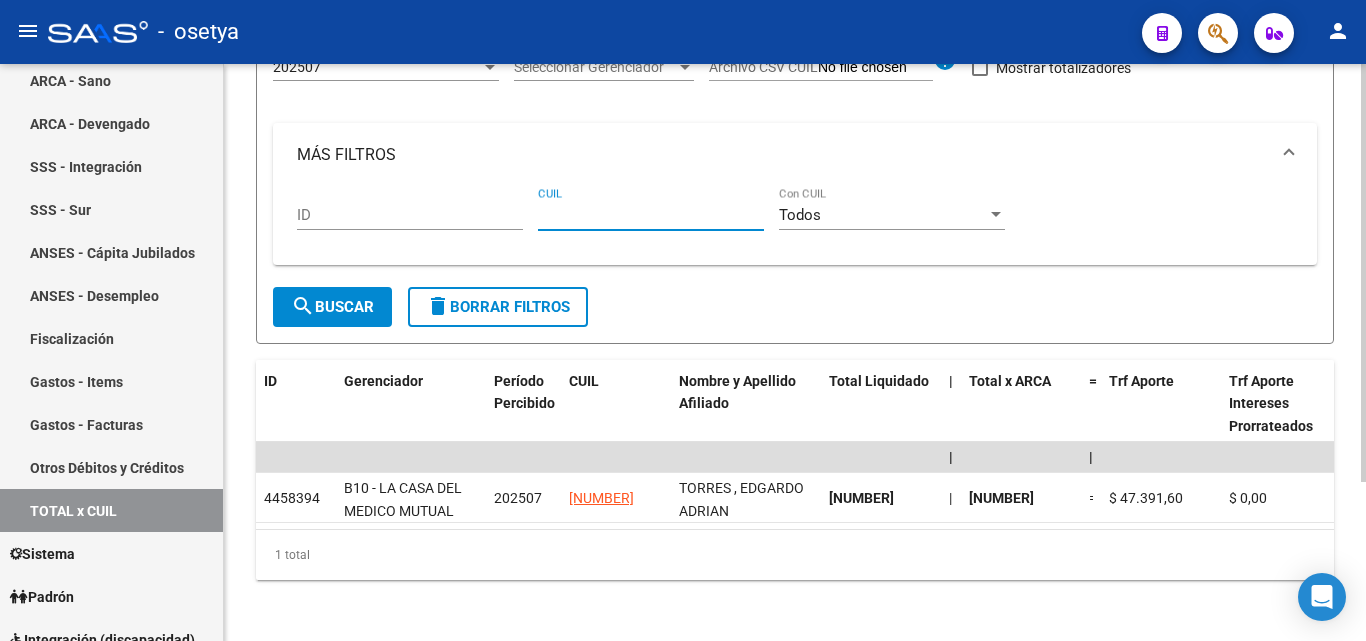 paste on "[CUIL]" 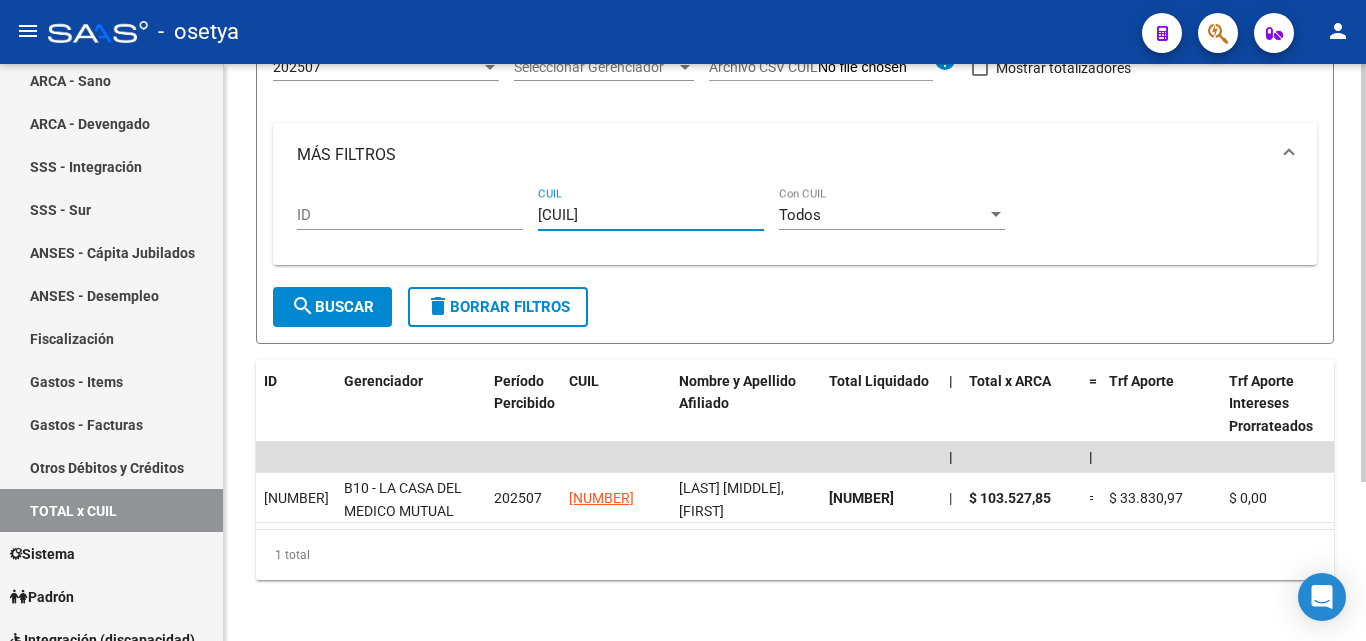type on "[CUIL]" 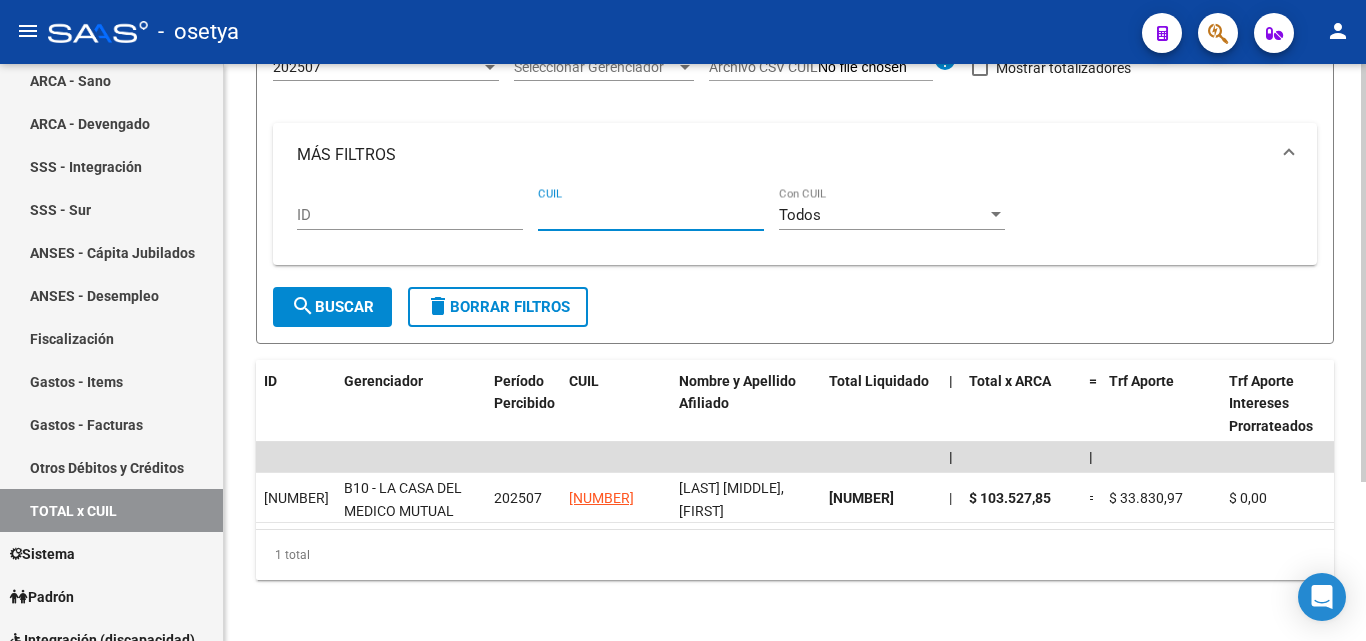 paste on "[CUIL]" 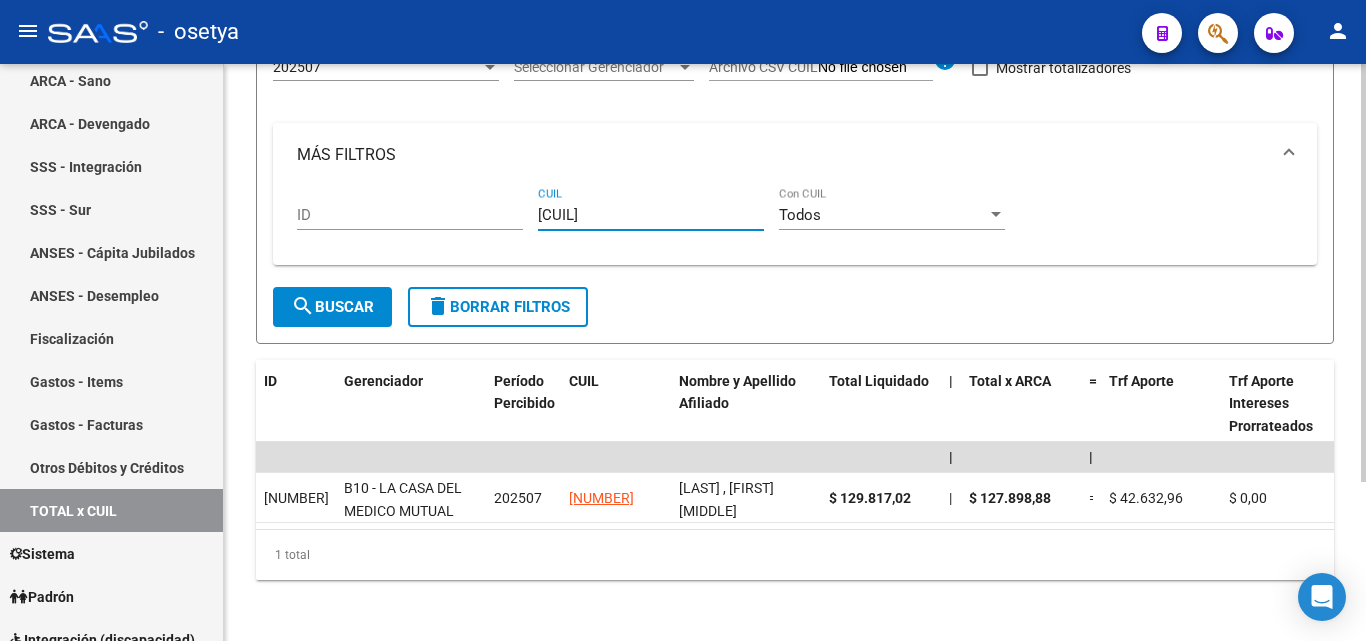 type on "[CUIL]" 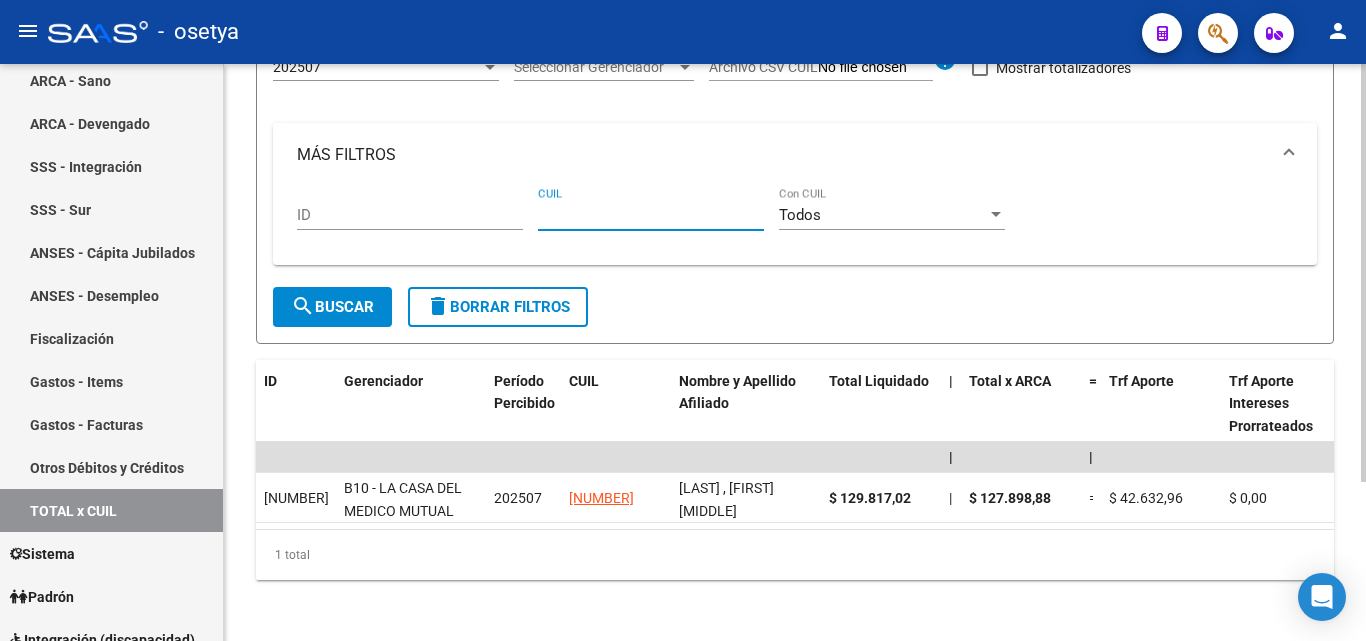 paste on "[CUIL]" 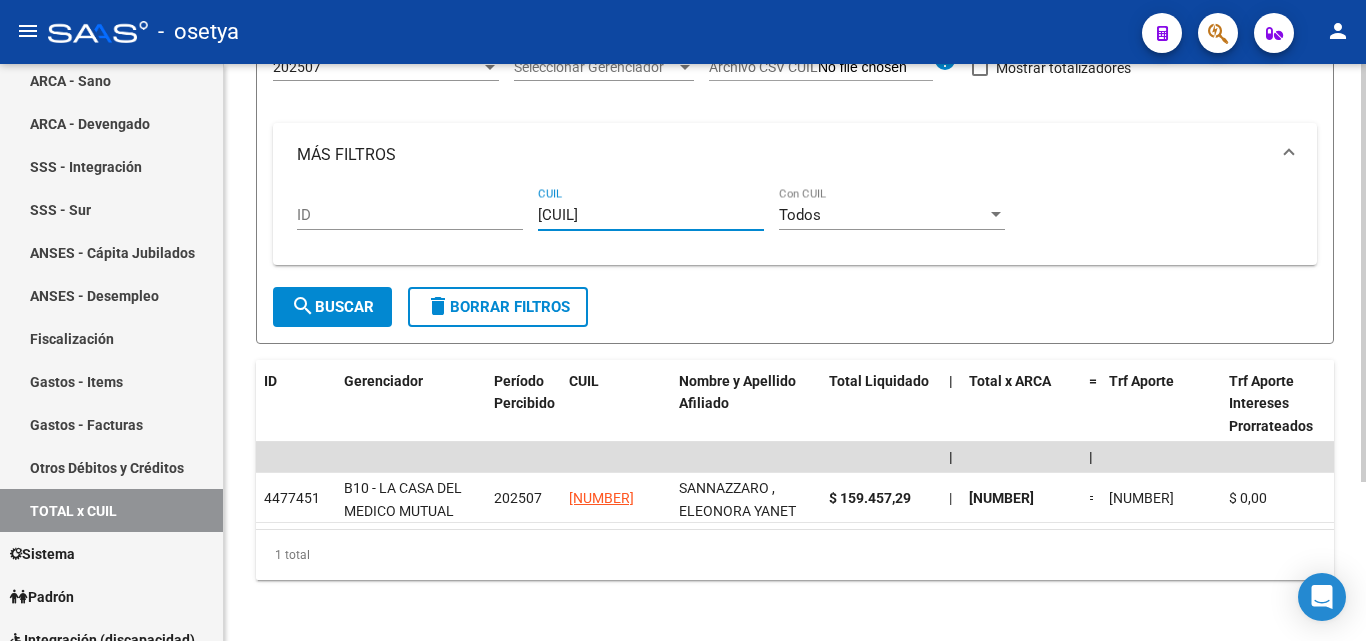 type on "[CUIL]" 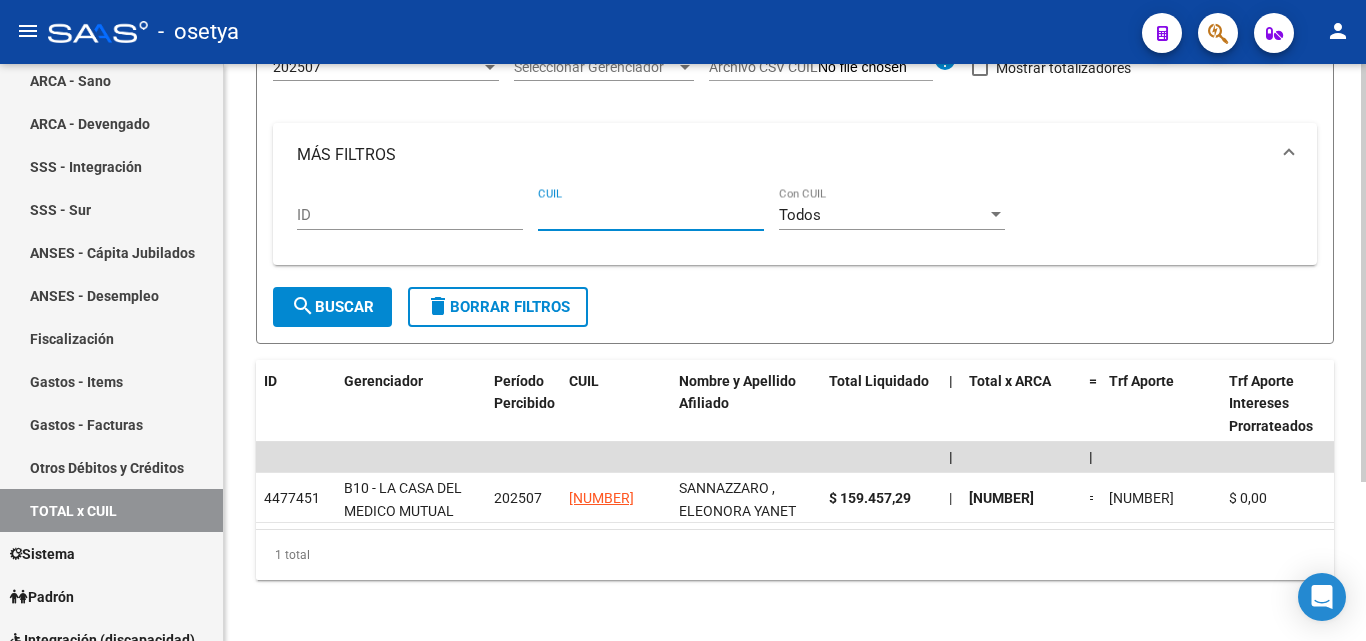 paste on "[CUIL]" 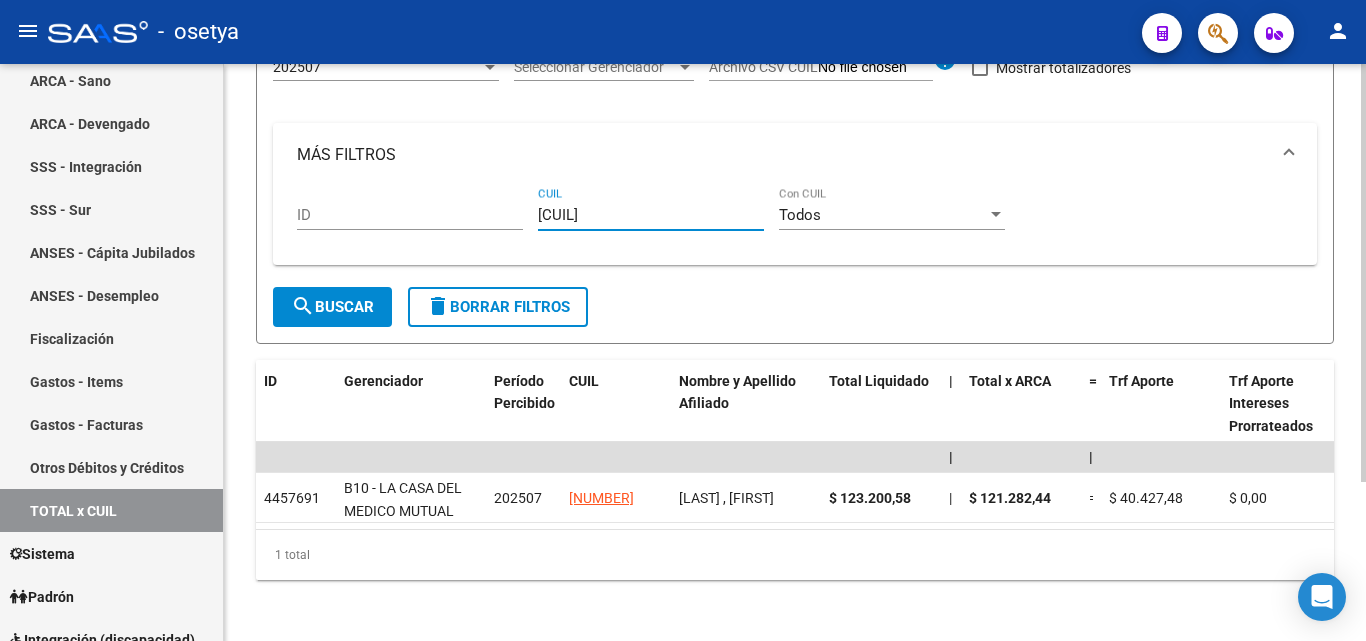 type on "[CUIL]" 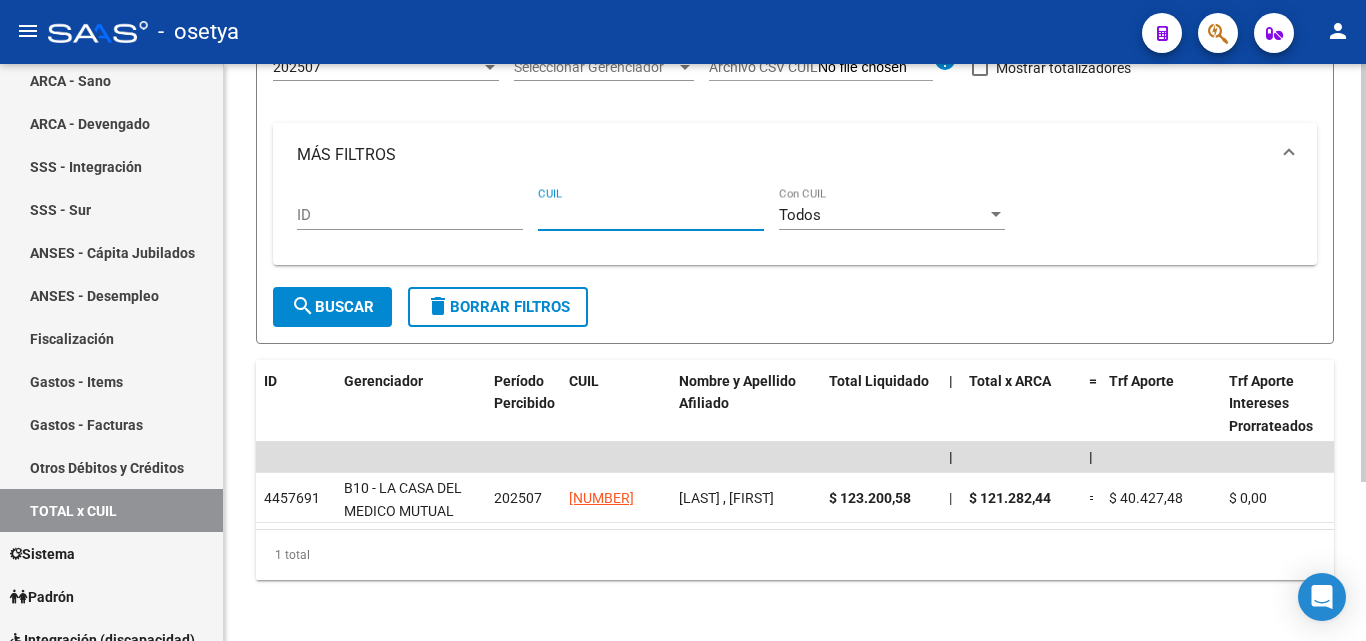 paste on "[CUIL]" 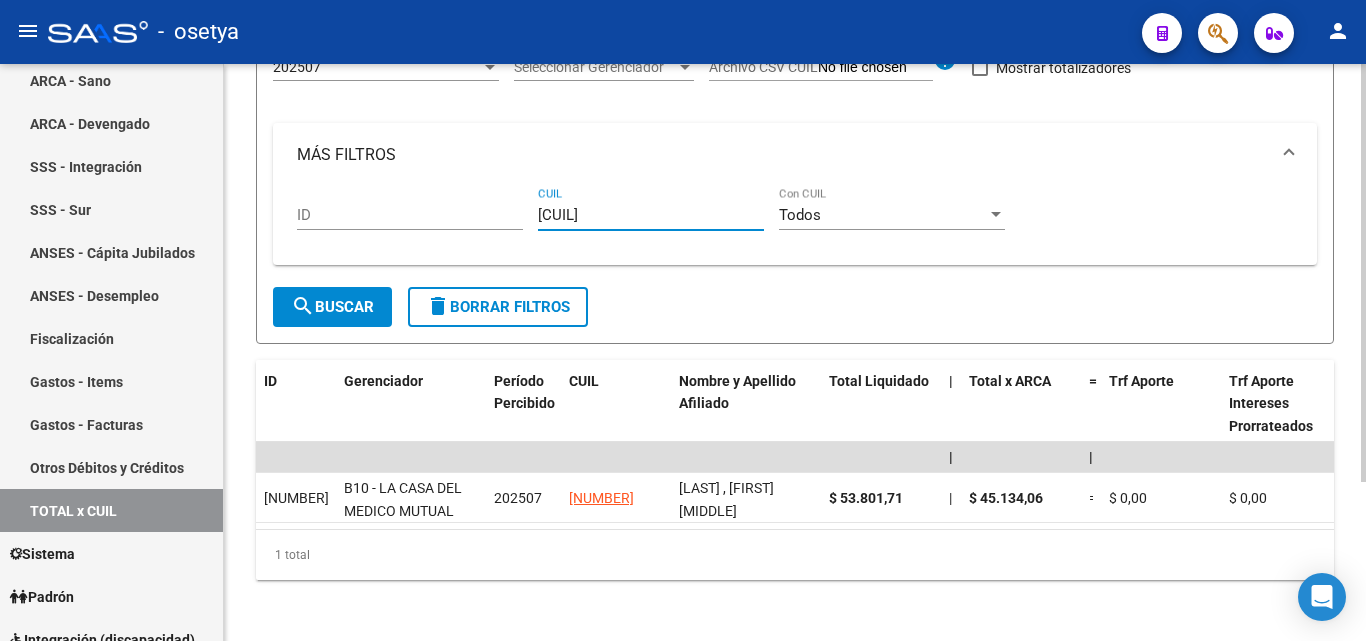 type on "[CUIL]" 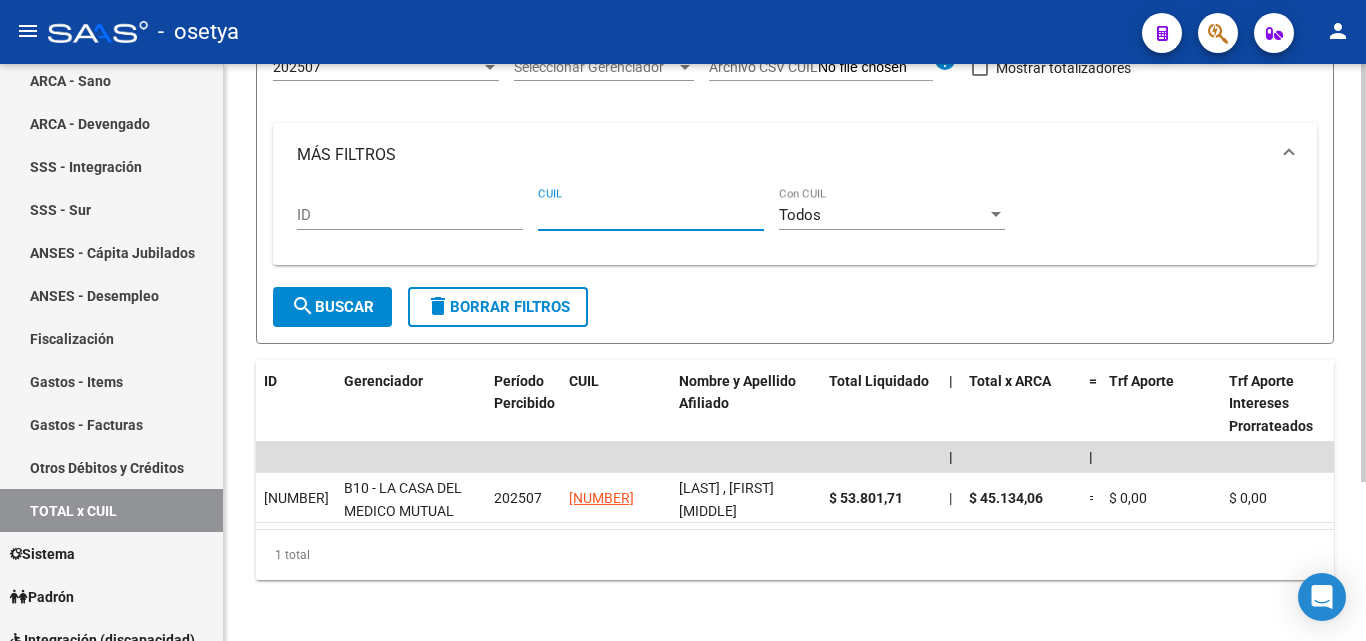 paste on "[NUMBER]" 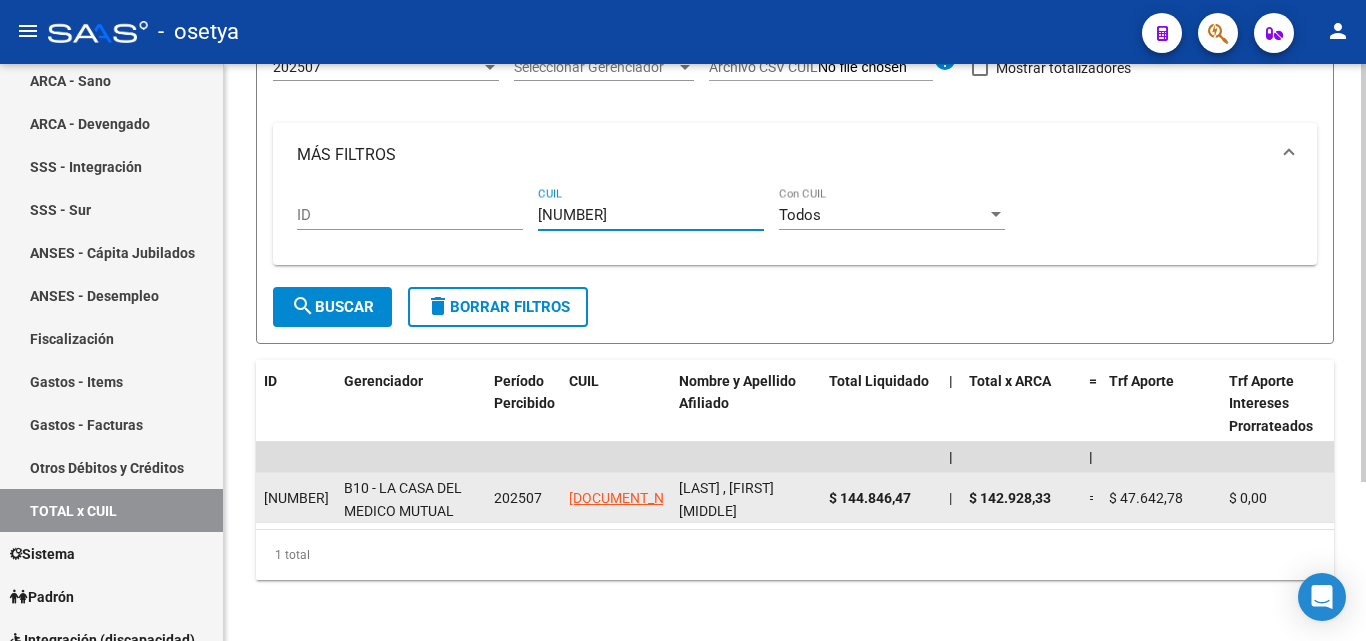 type on "[NUMBER]" 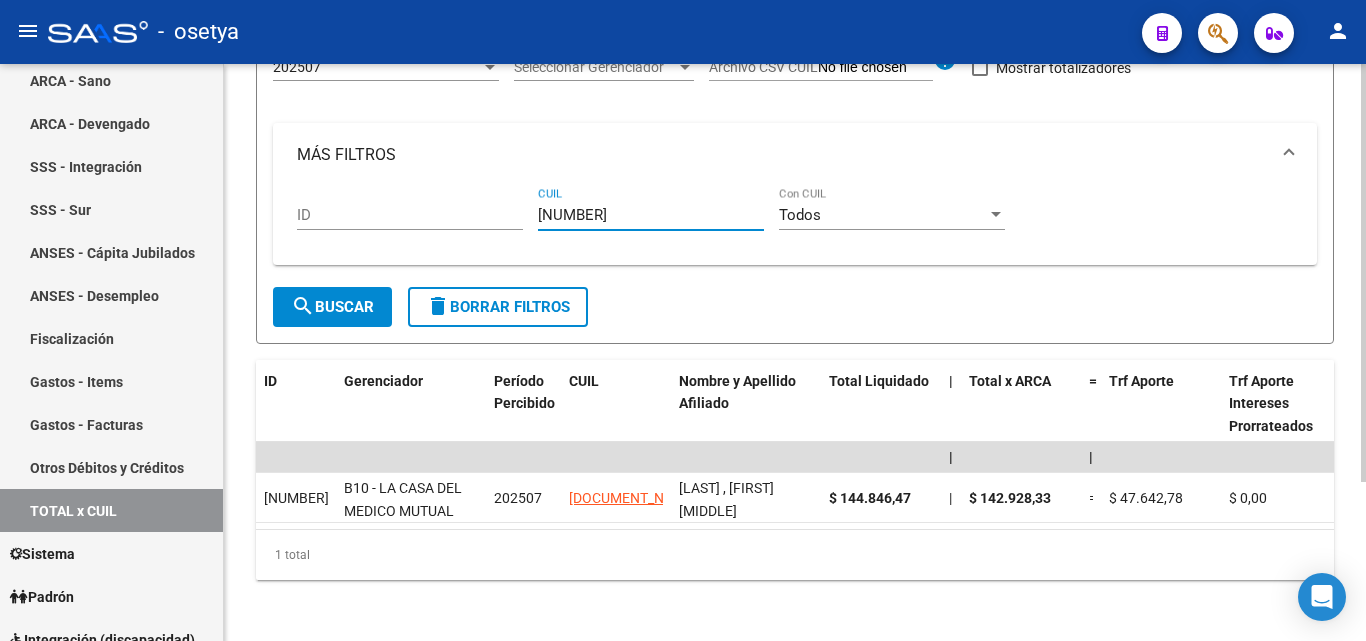 drag, startPoint x: 651, startPoint y: 213, endPoint x: 536, endPoint y: 221, distance: 115.27792 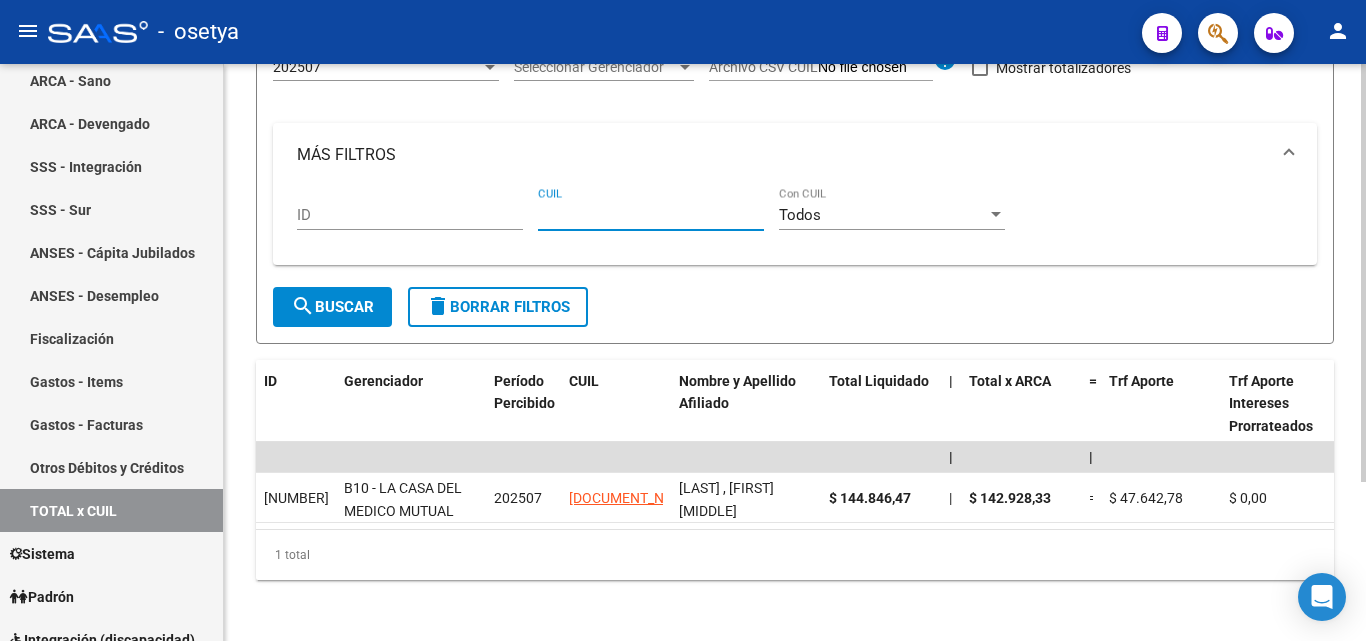 paste on "[NUMBER]" 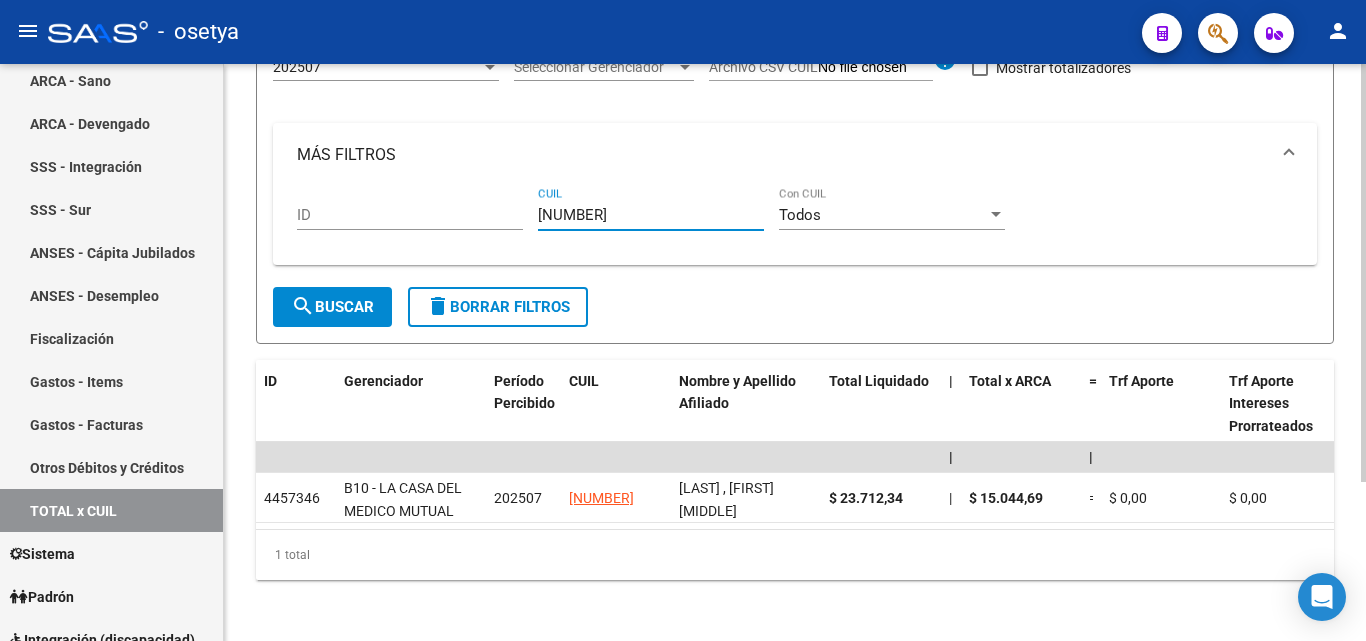 type on "[NUMBER]" 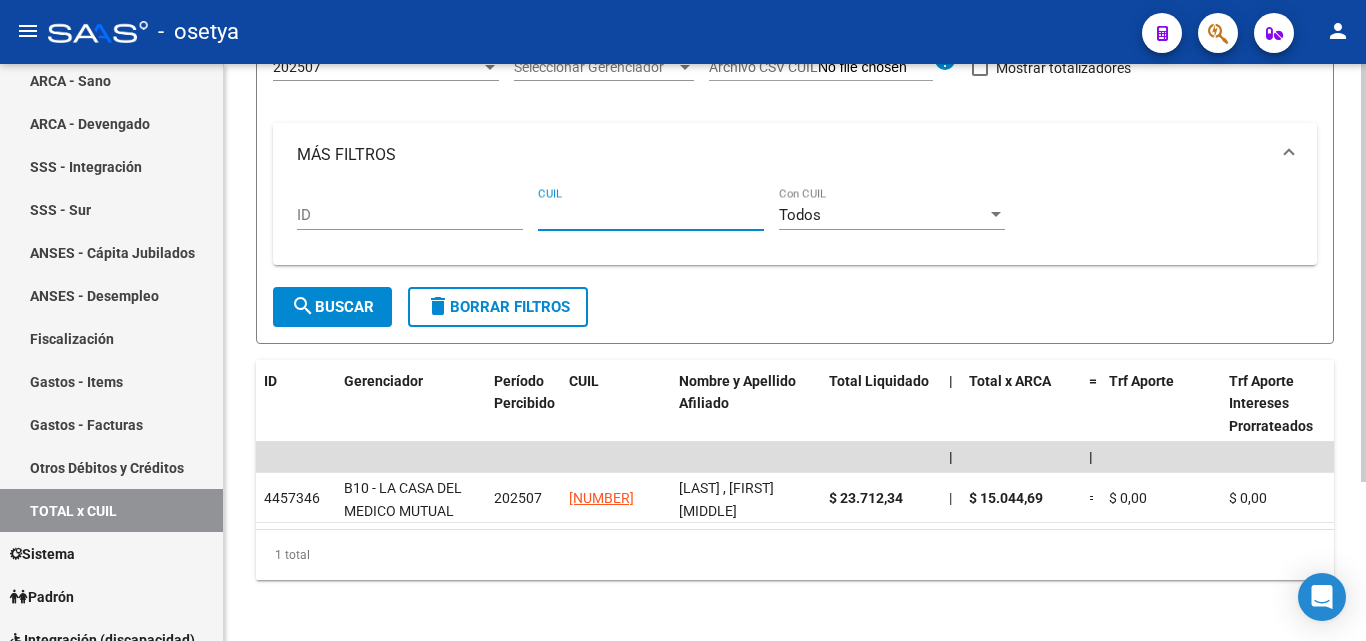 paste on "[CUIL]" 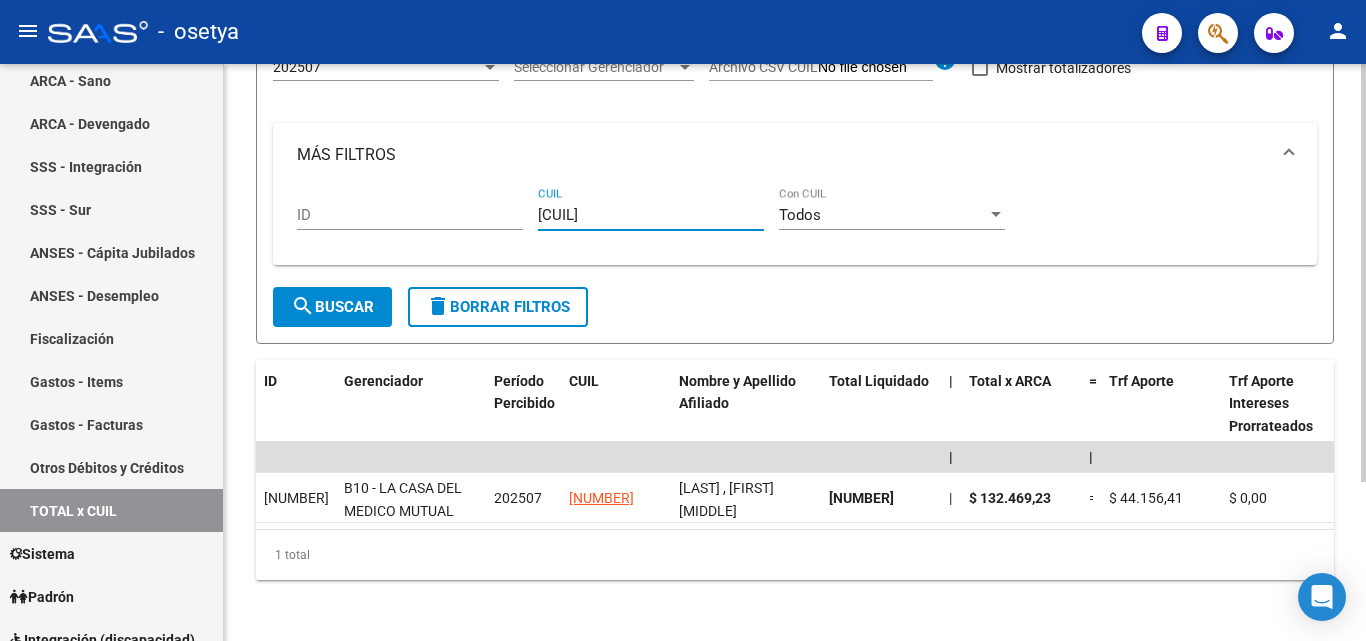 type on "[CUIL]" 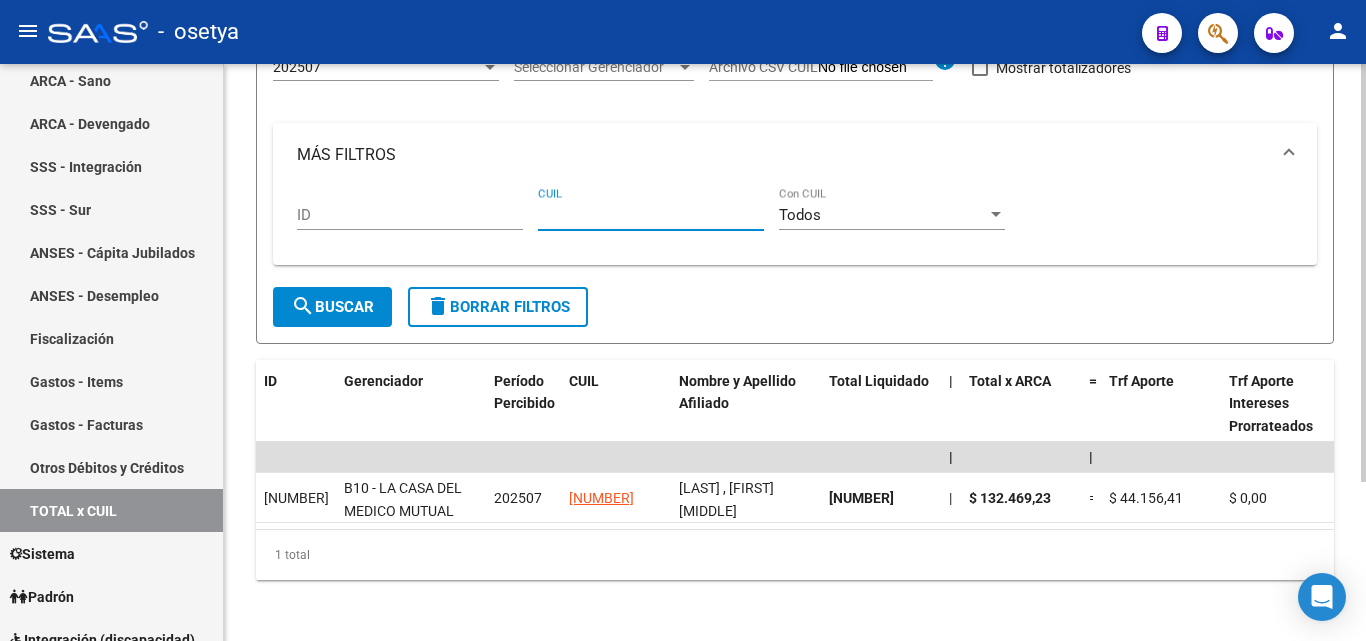 paste on "[CUIL]" 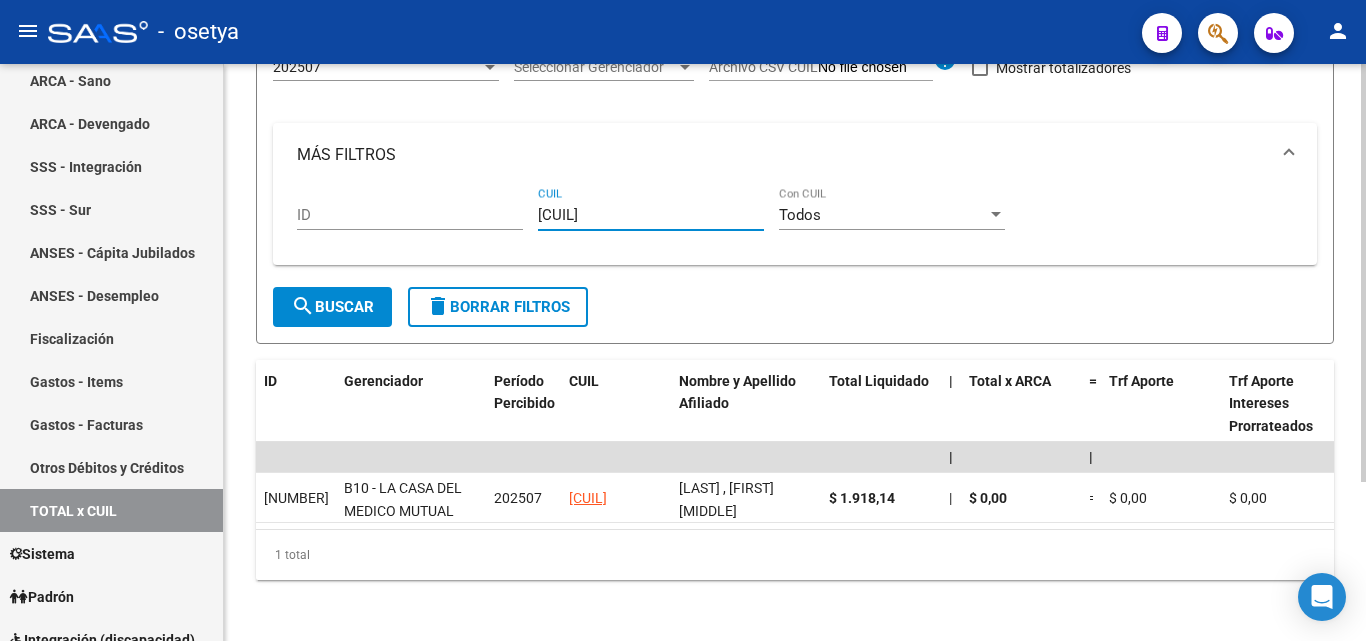 type on "[CUIL]" 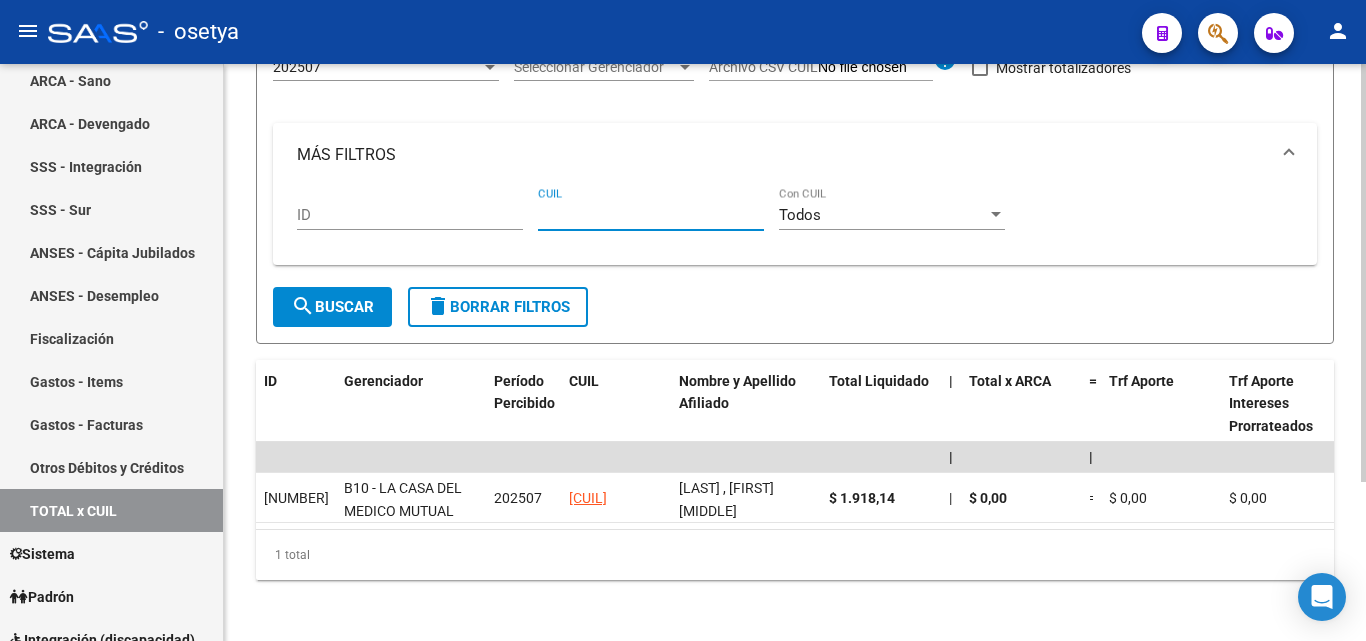 paste on "[CUIL]" 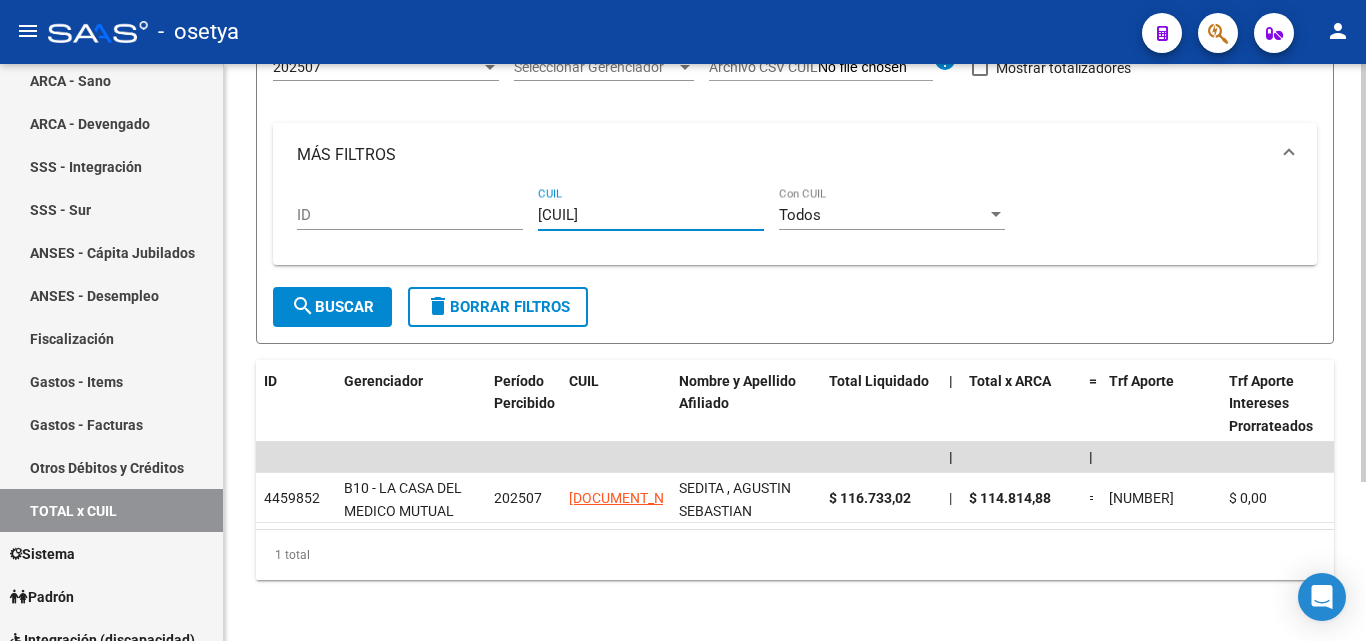 type on "[CUIL]" 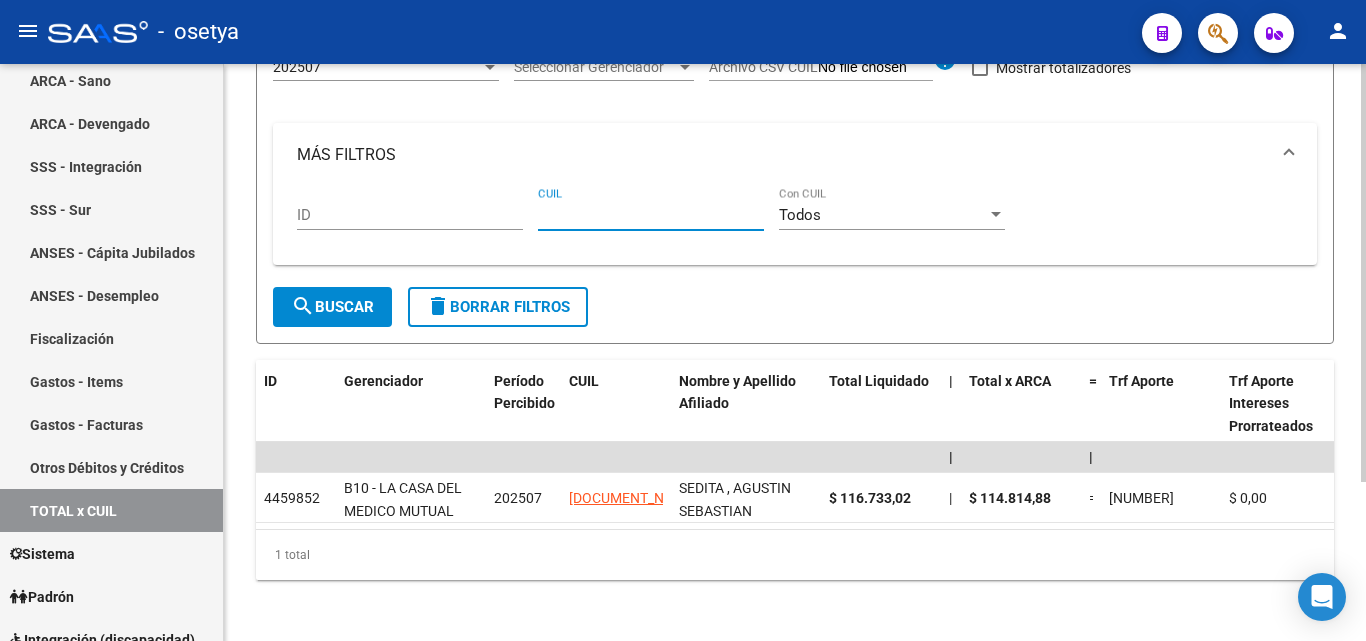 paste on "[CUIL]" 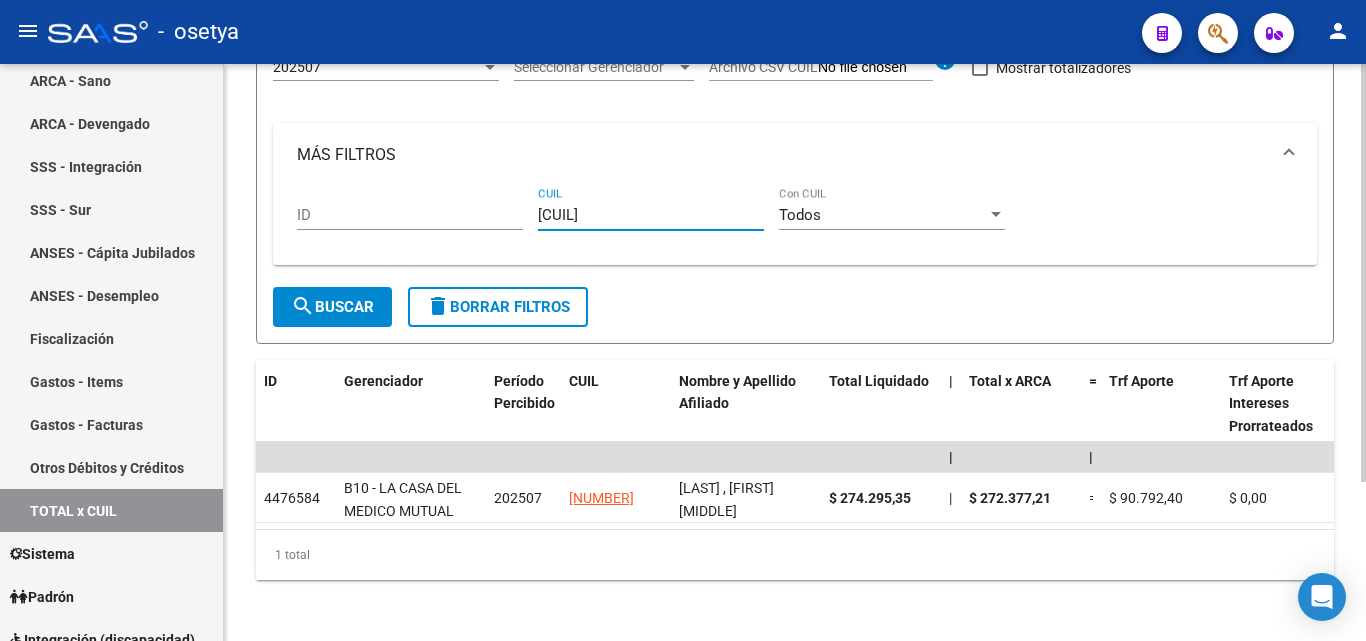 type on "[CUIL]" 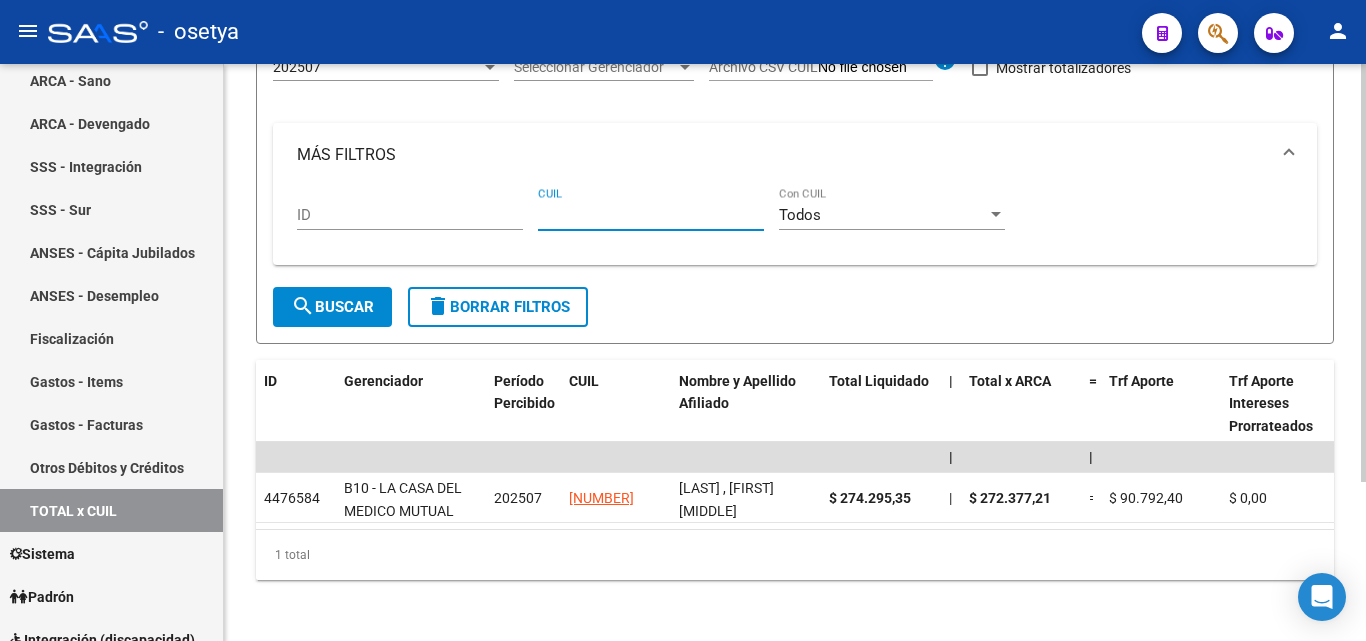 paste on "[CUIL]" 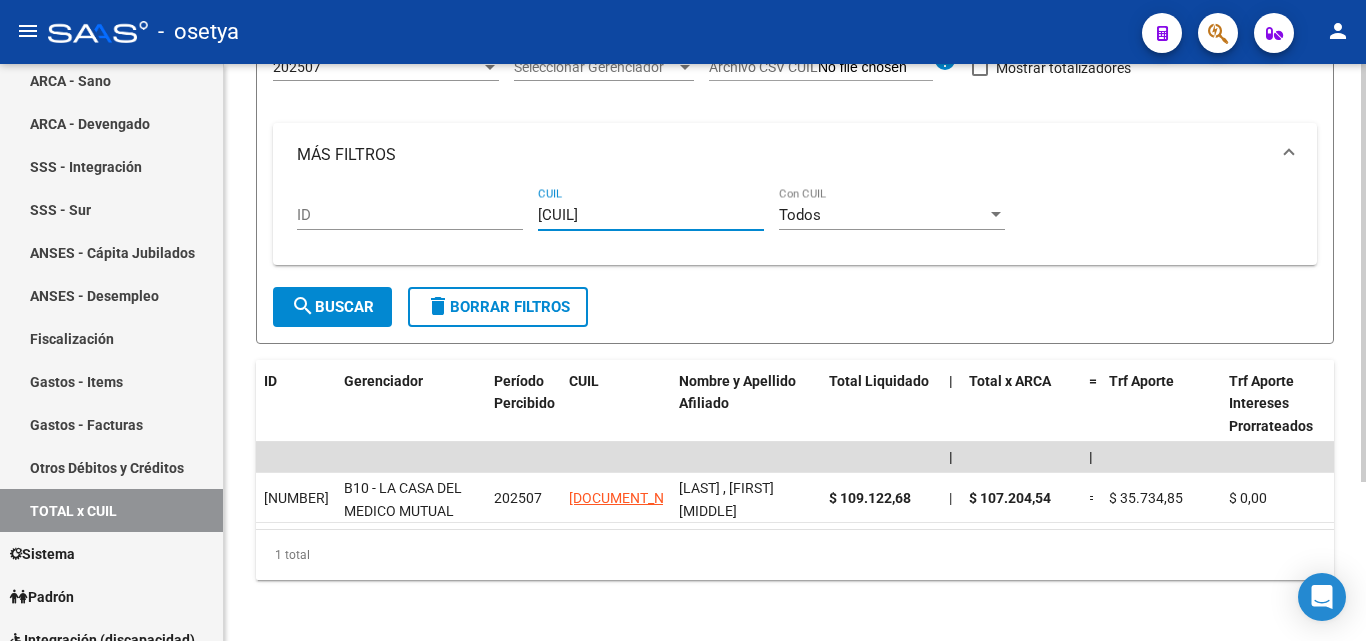 type on "[CUIL]" 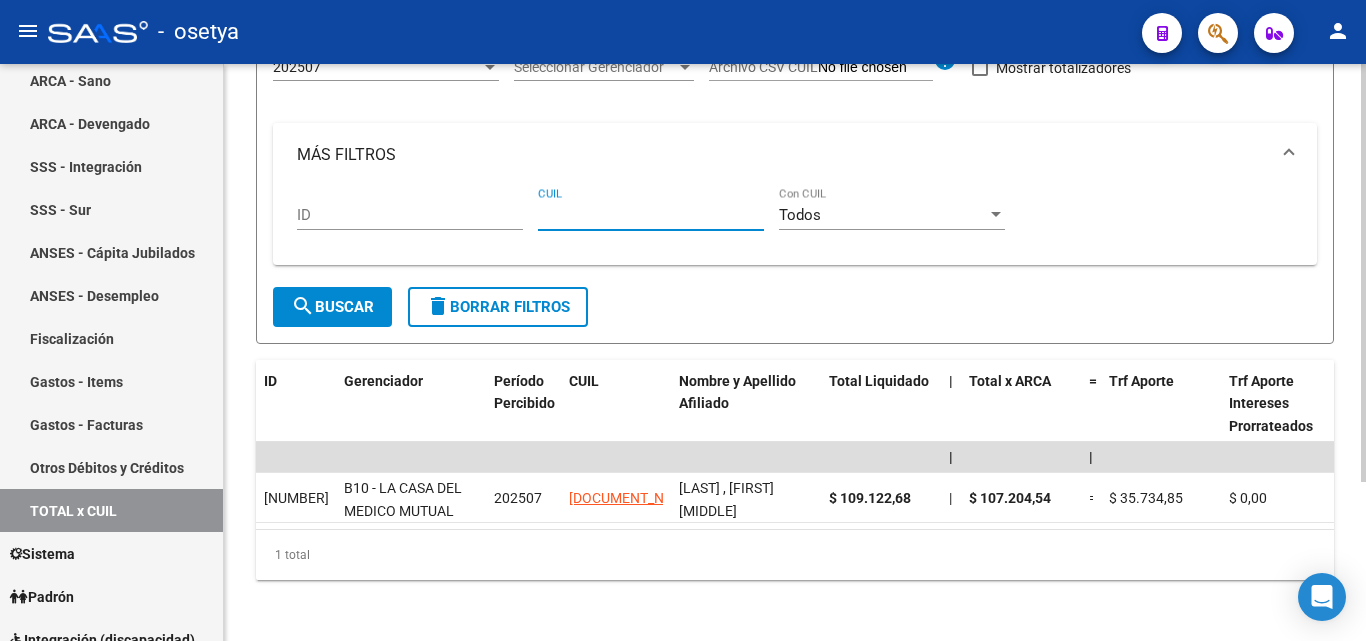 paste on "[CUIL]" 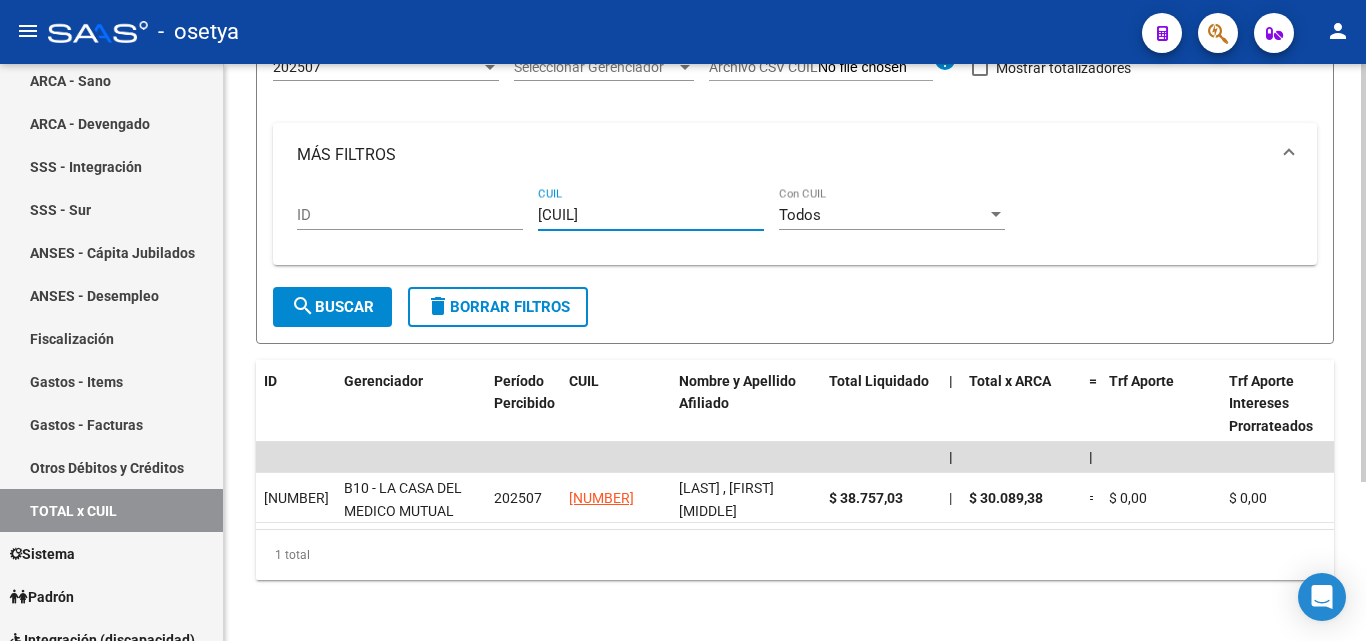 type on "[CUIL]" 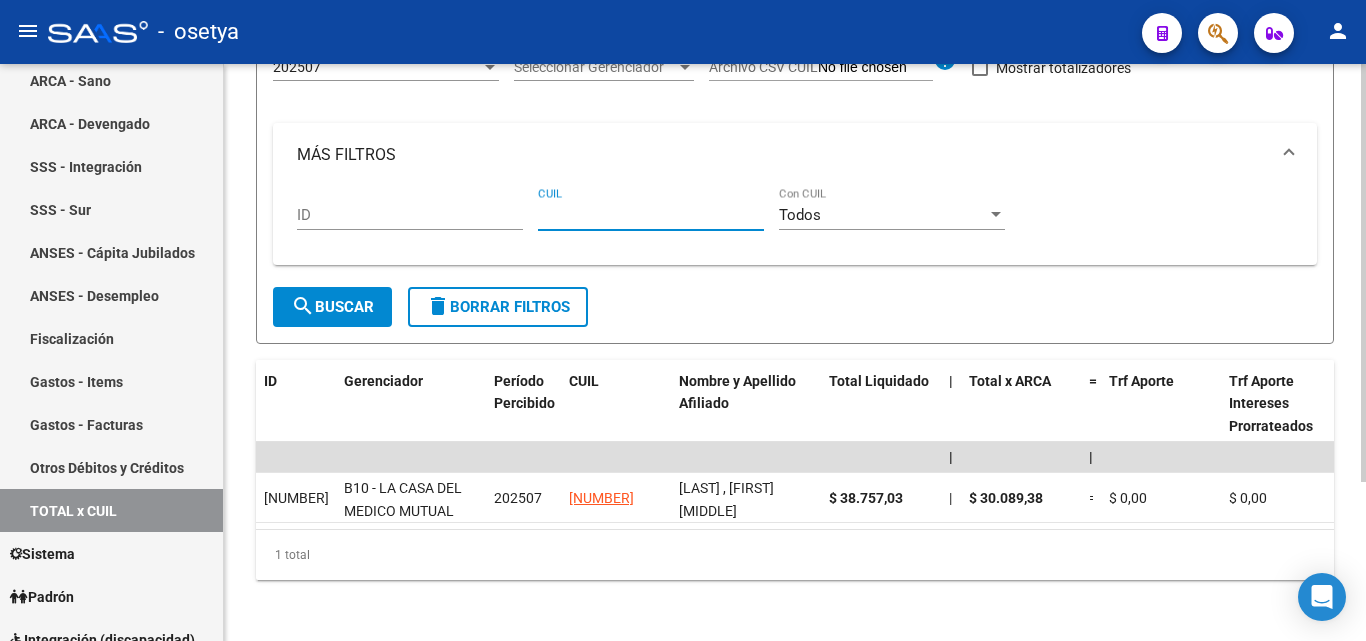 paste on "[NUMBER]" 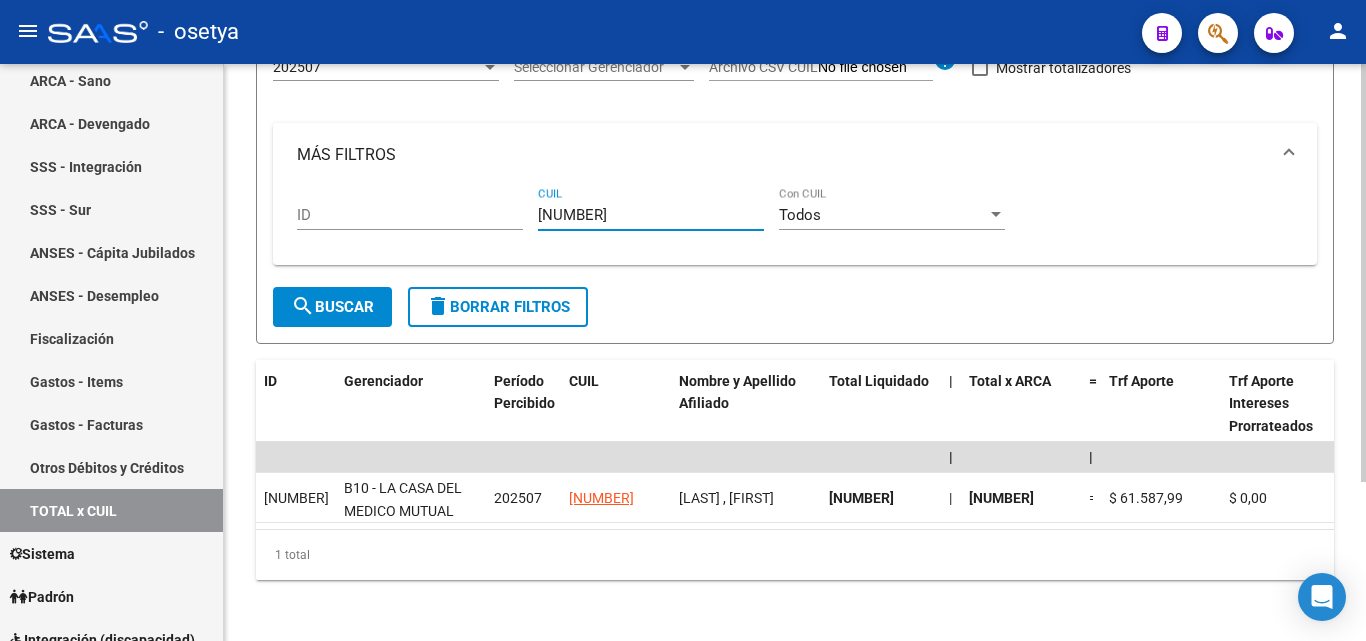 type on "[NUMBER]" 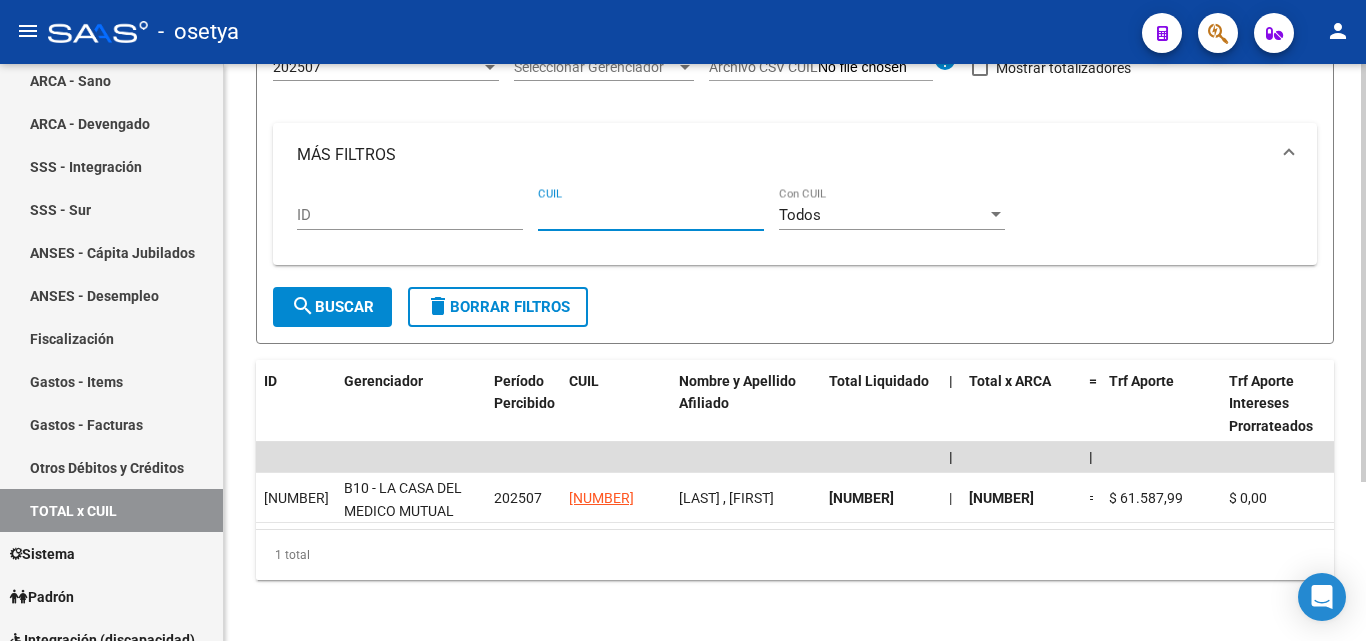 paste on "[CUIL]" 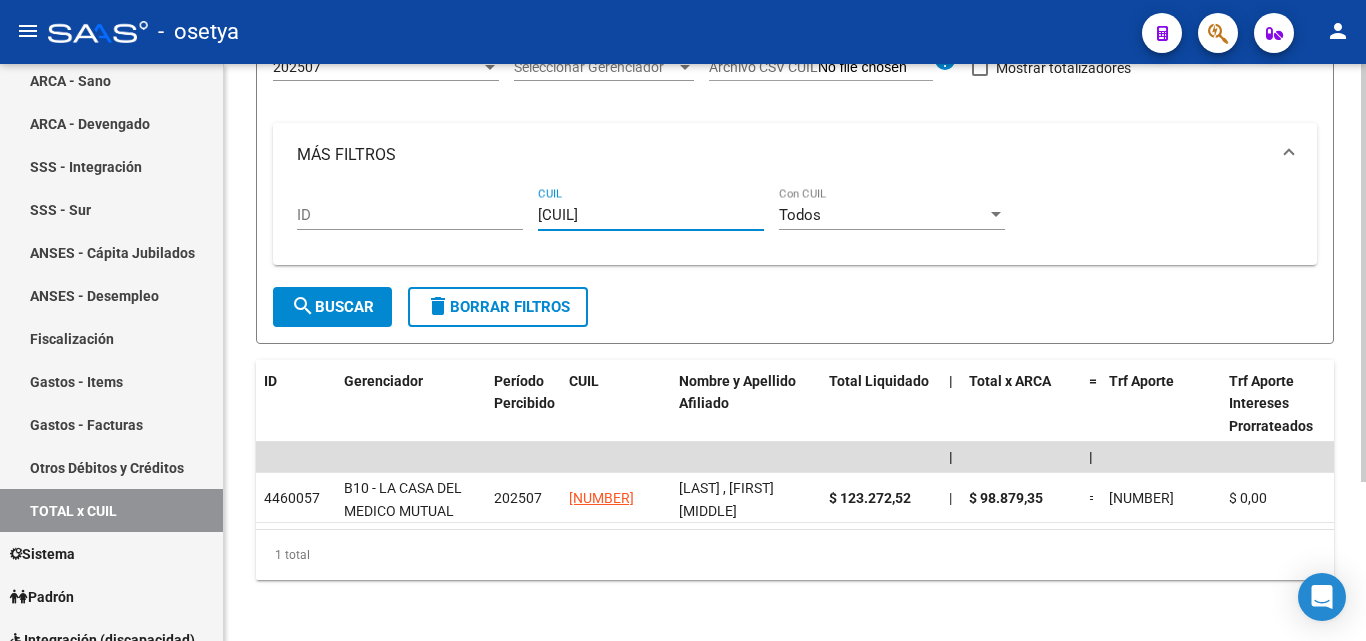 type on "[CUIL]" 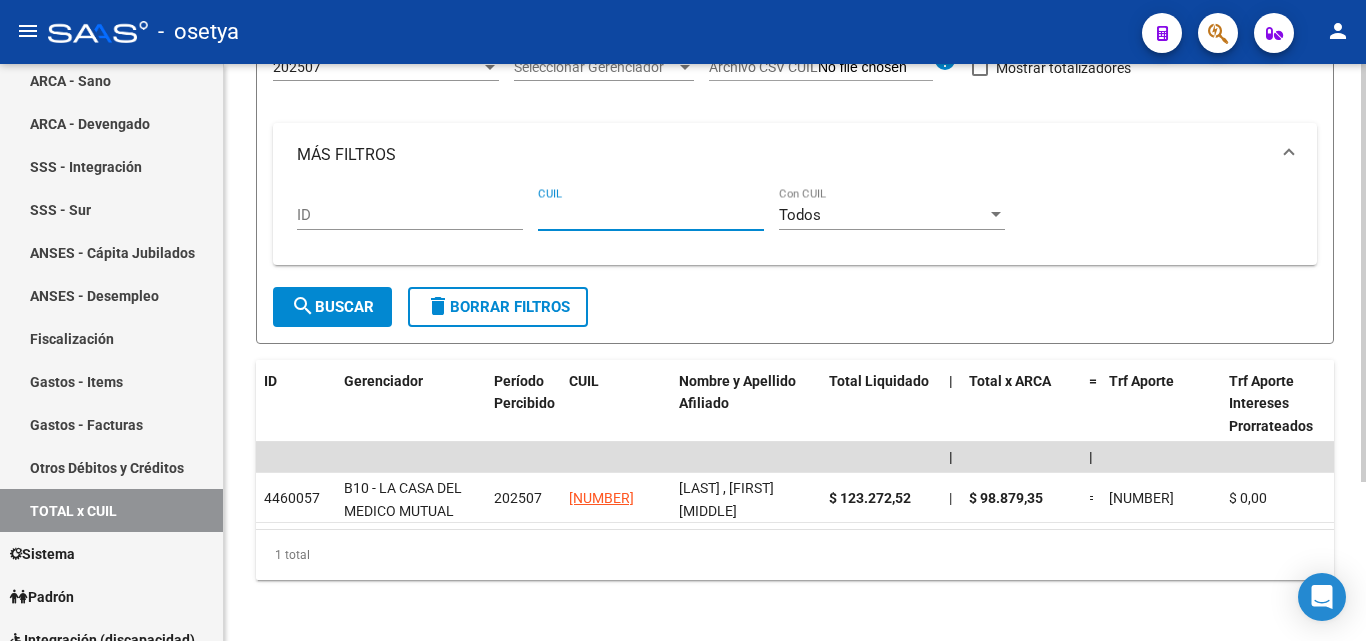 paste on "[CUIL]" 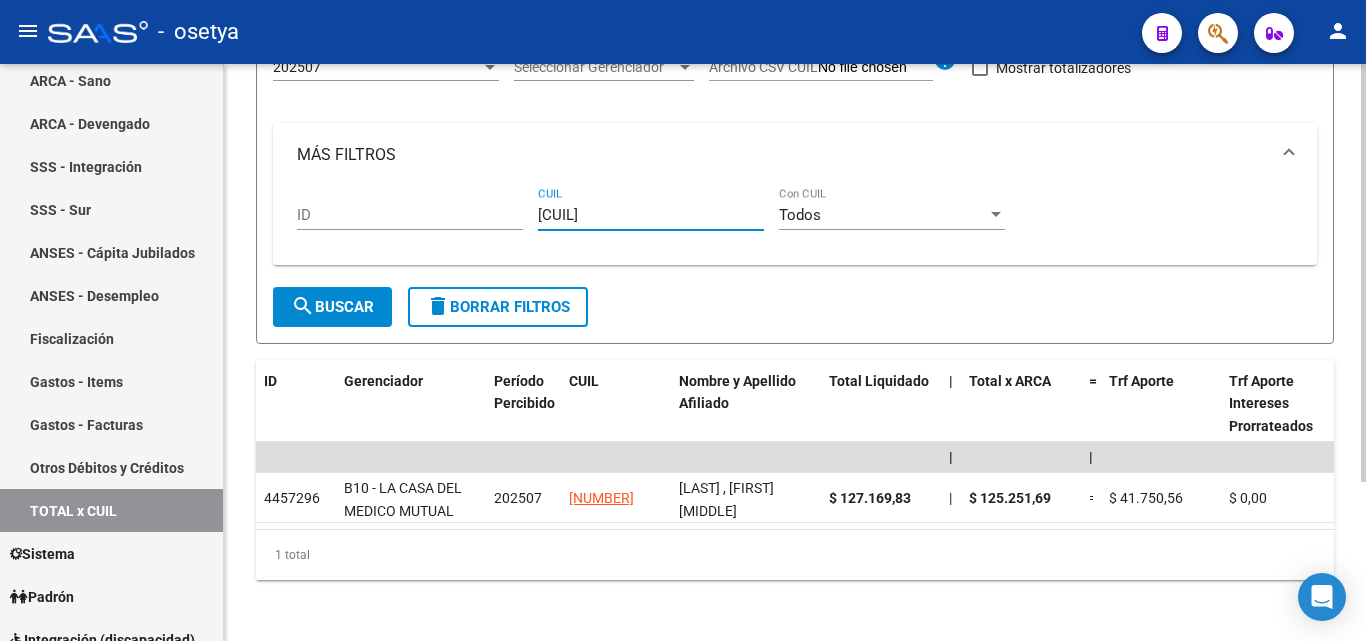 type on "[CUIL]" 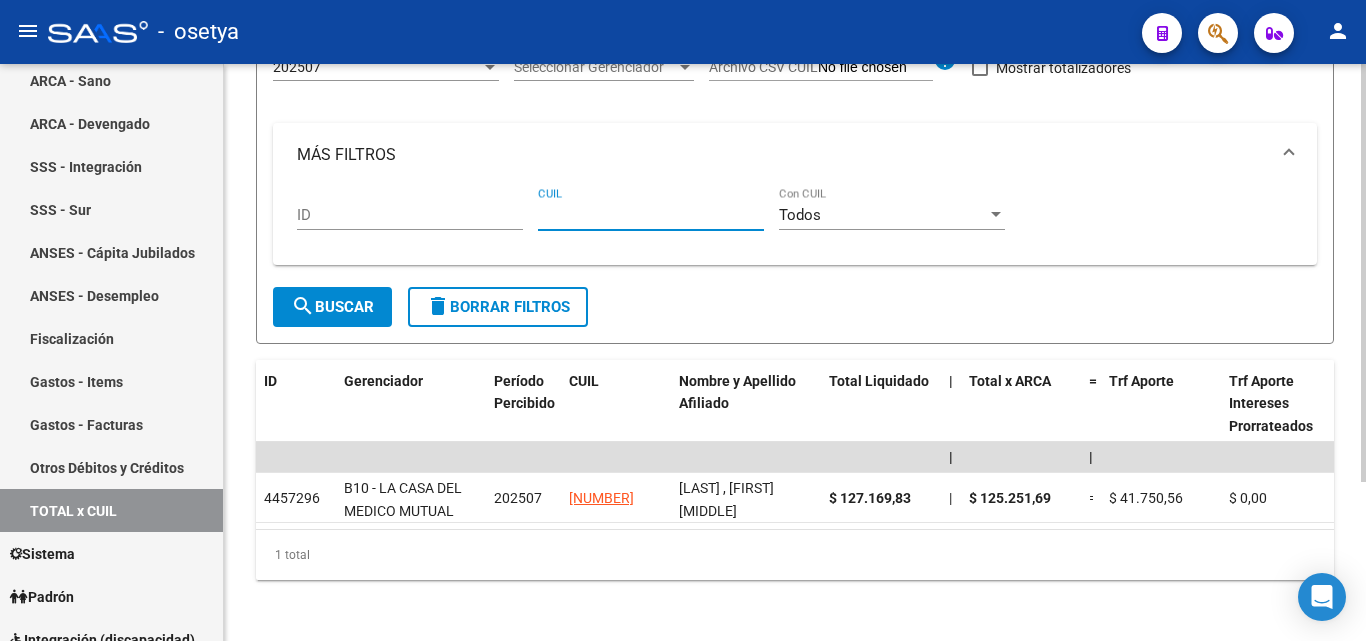 paste on "[CUIL]" 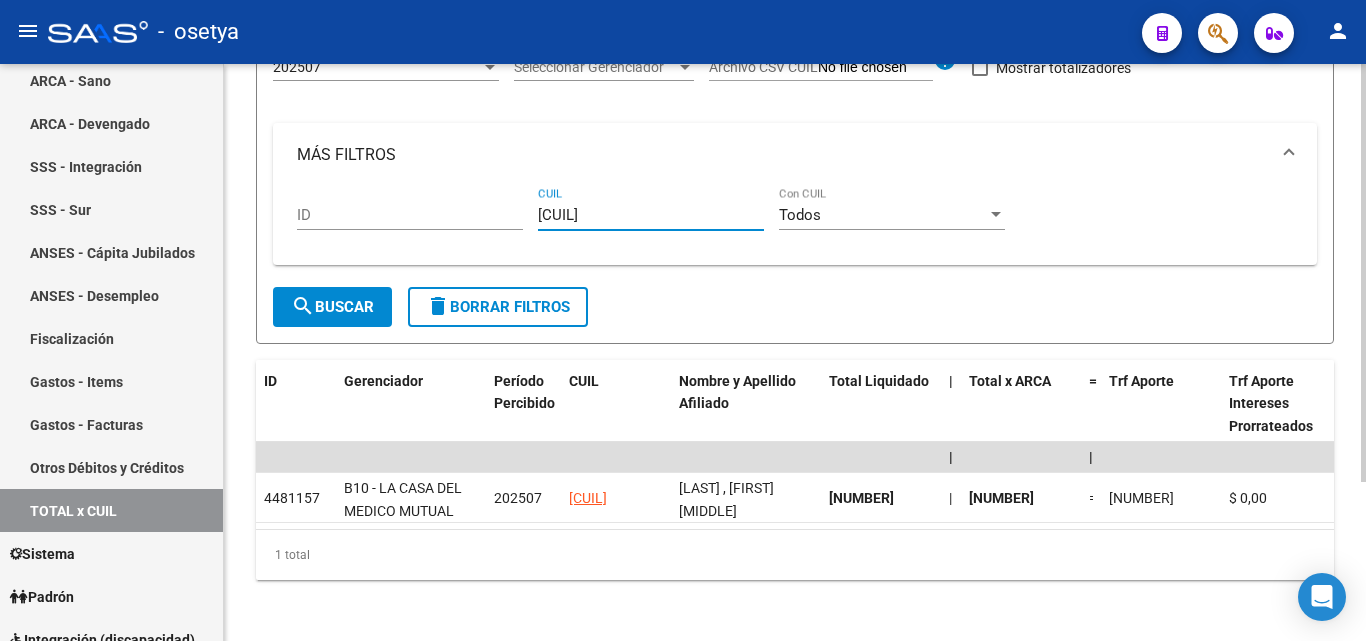 type on "[CUIL]" 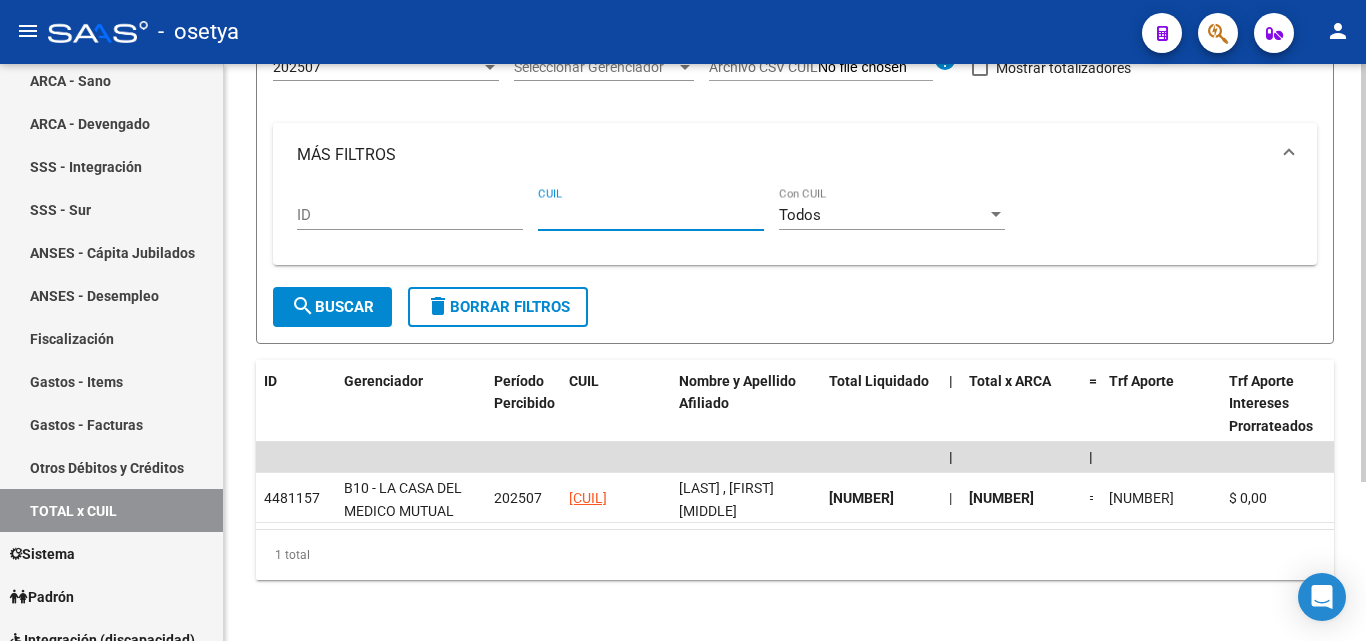 paste on "[NUMBER]" 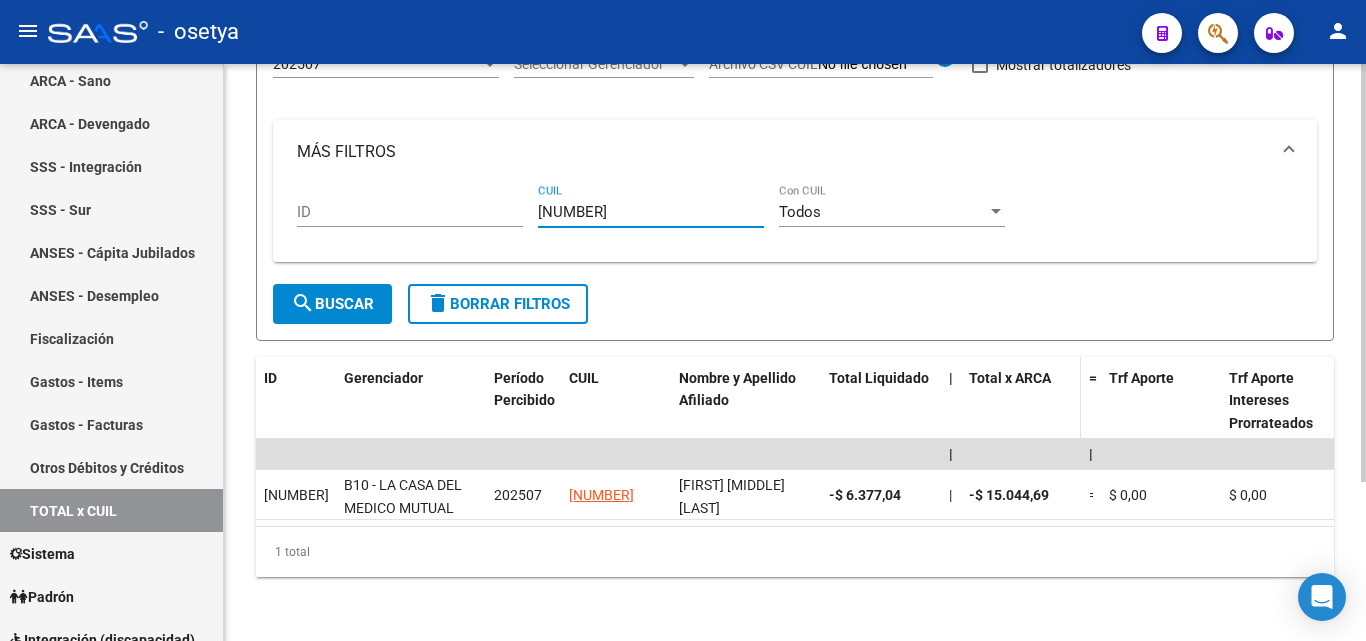 scroll, scrollTop: 220, scrollLeft: 0, axis: vertical 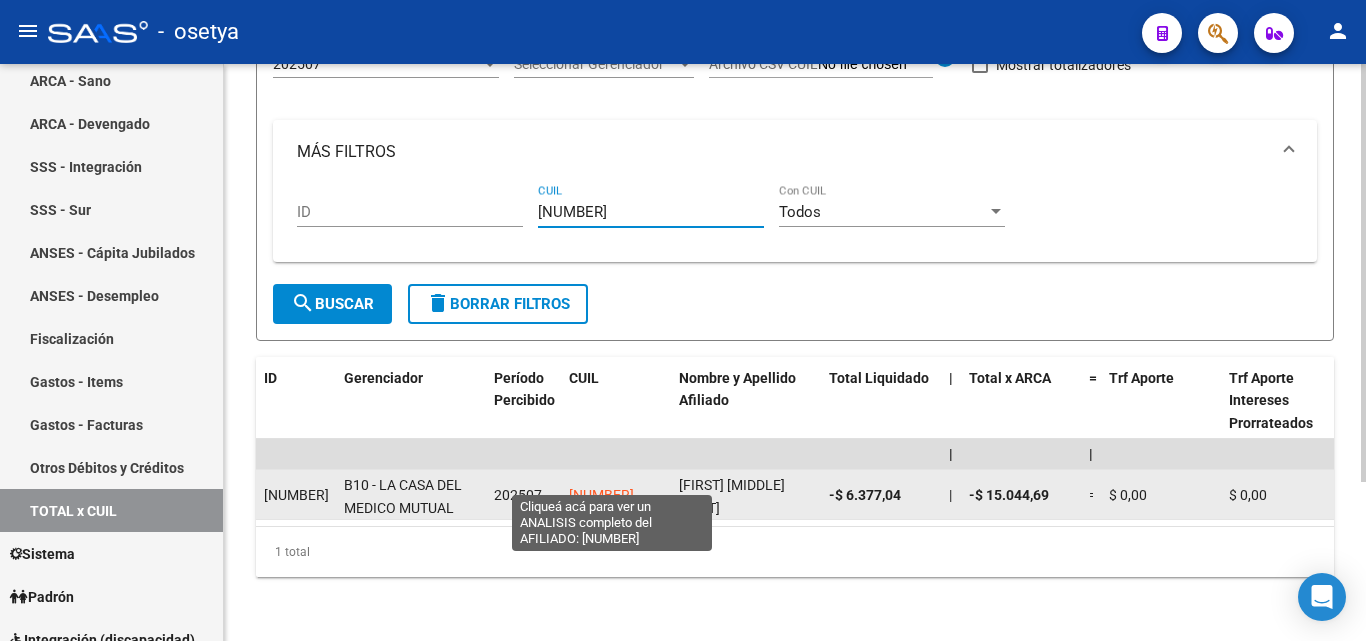 type on "[NUMBER]" 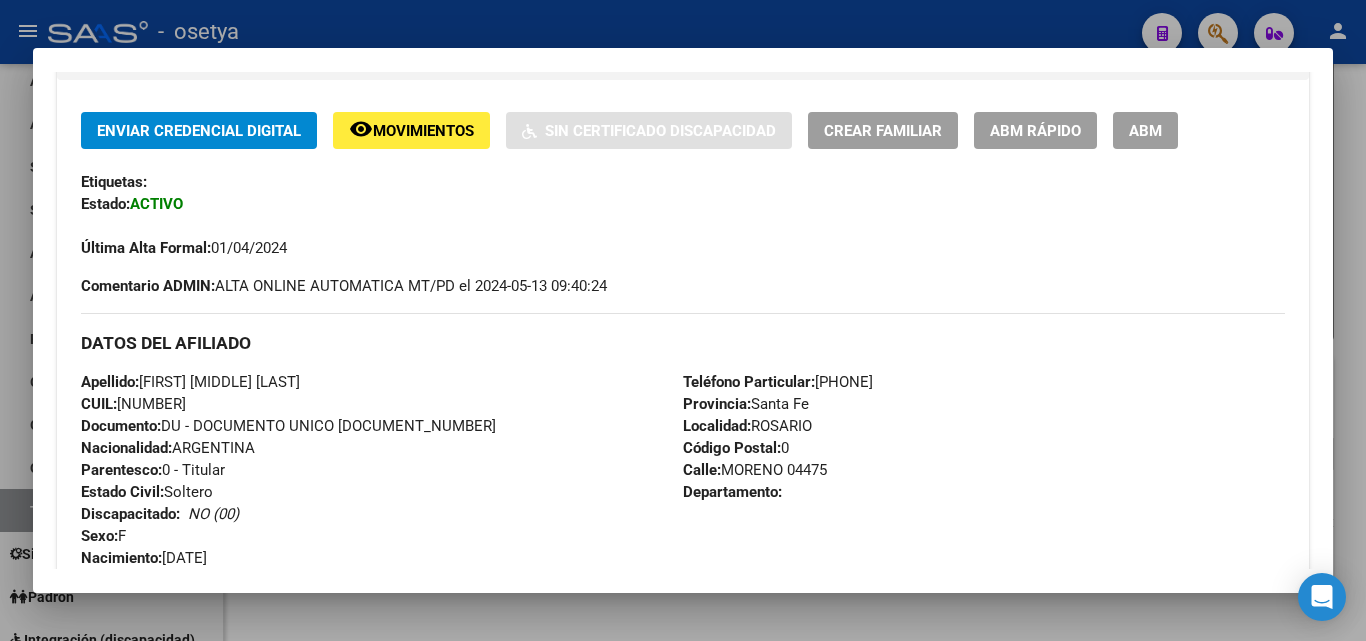 scroll, scrollTop: 500, scrollLeft: 0, axis: vertical 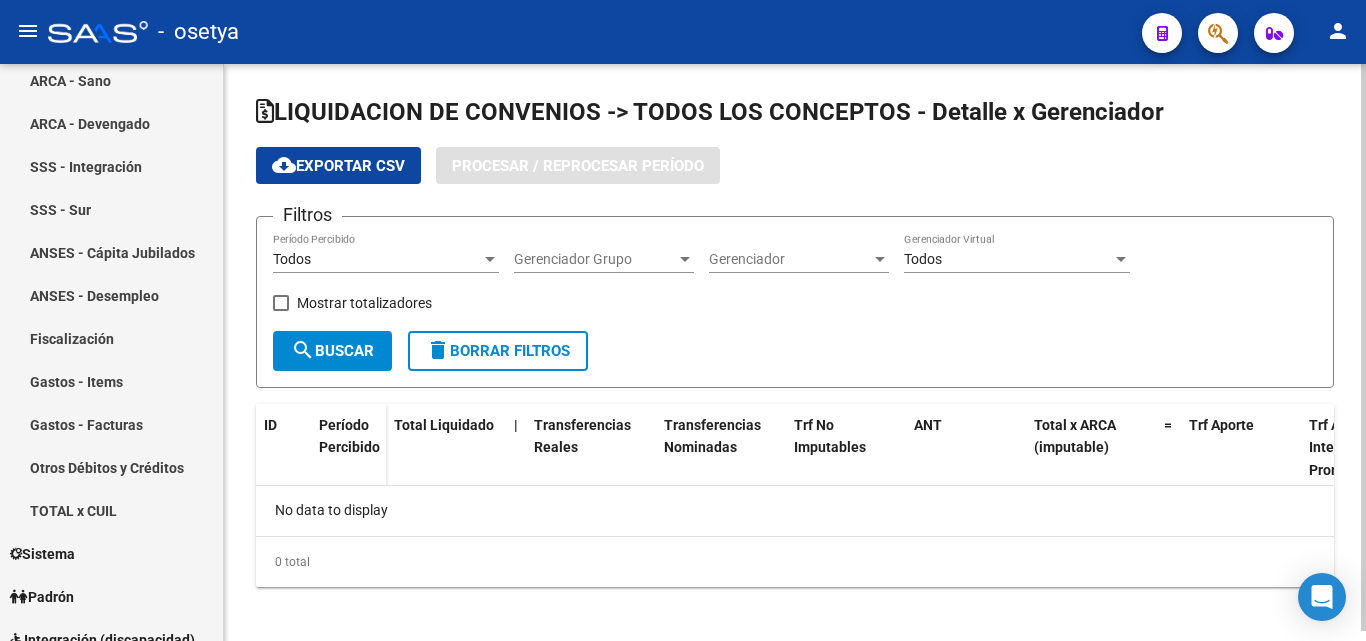 checkbox on "true" 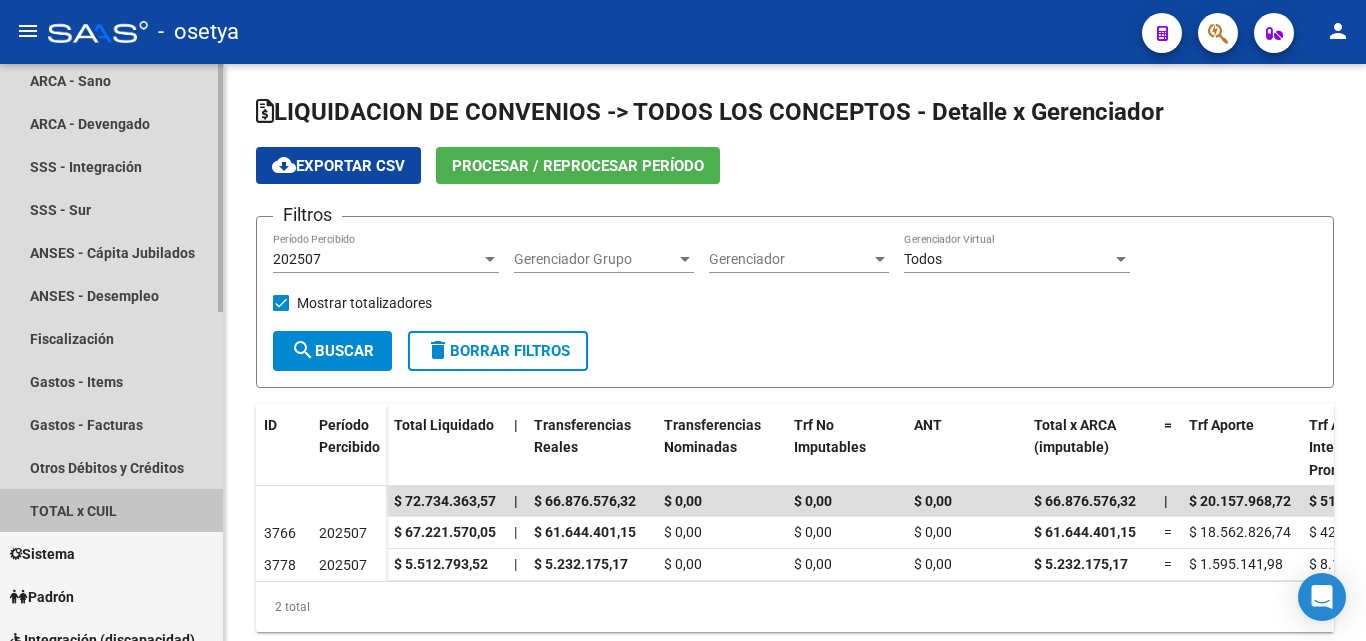 click on "TOTAL x CUIL" at bounding box center [111, 510] 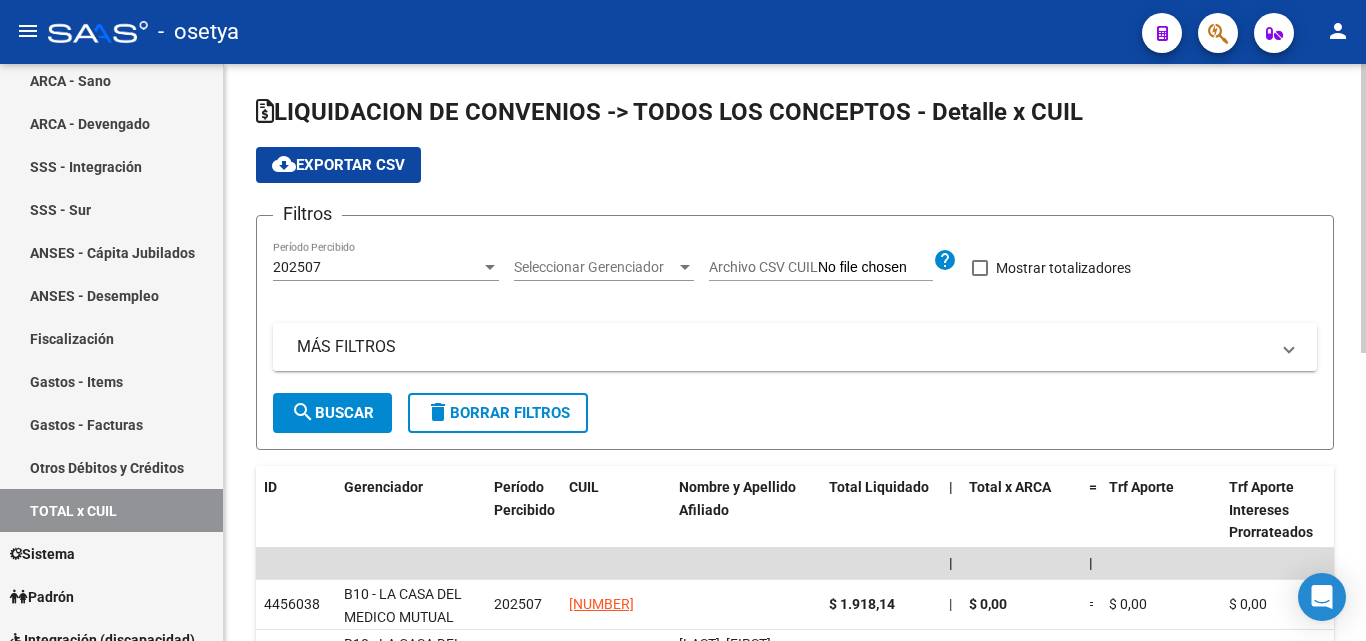 click on "MÁS FILTROS" at bounding box center [783, 347] 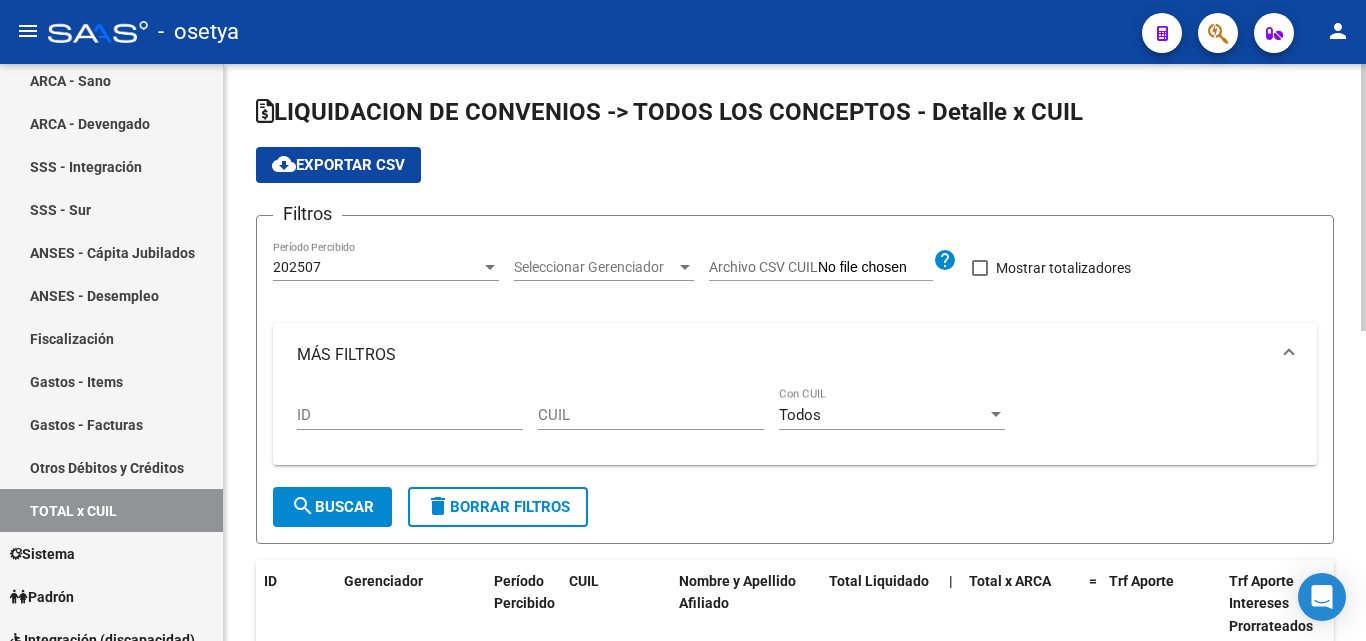 click on "CUIL" at bounding box center [651, 415] 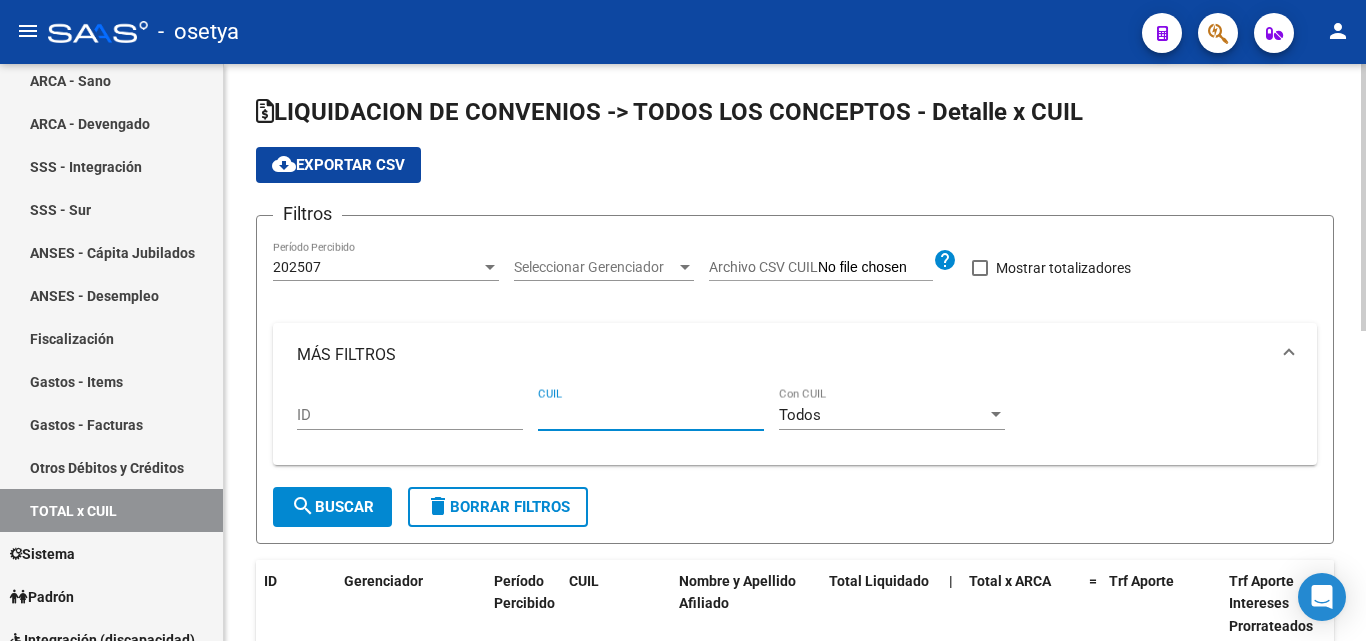 paste on "[CUIL]" 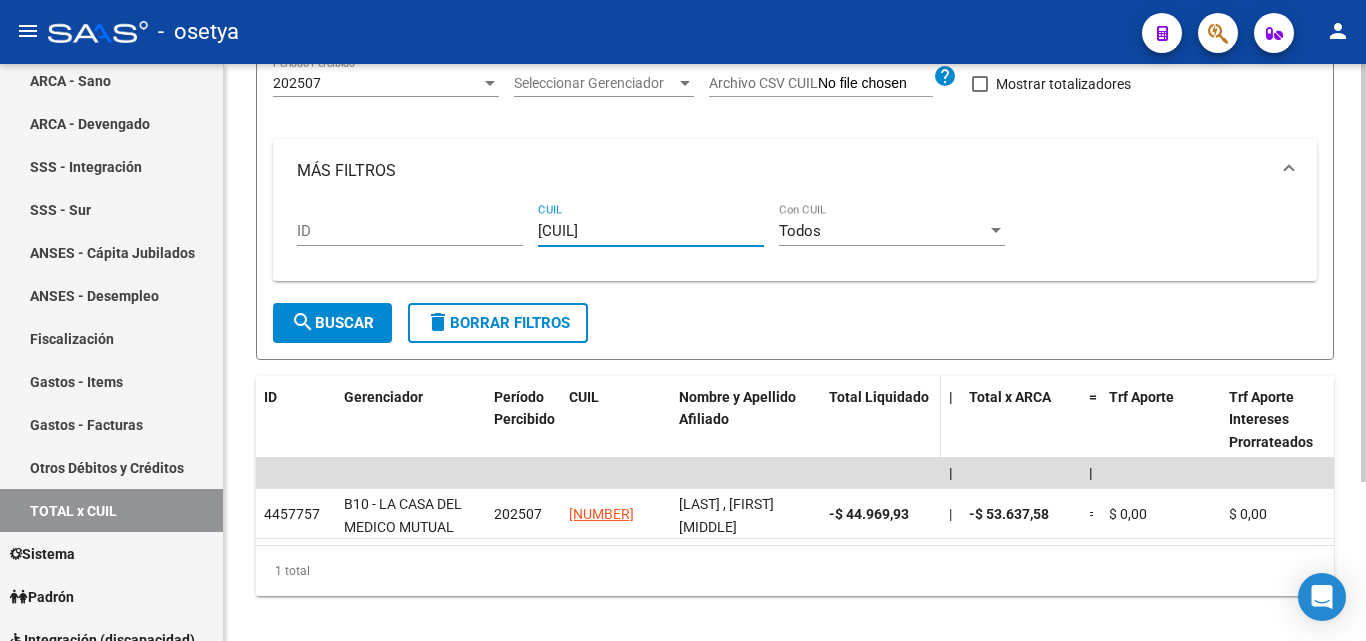 scroll, scrollTop: 200, scrollLeft: 0, axis: vertical 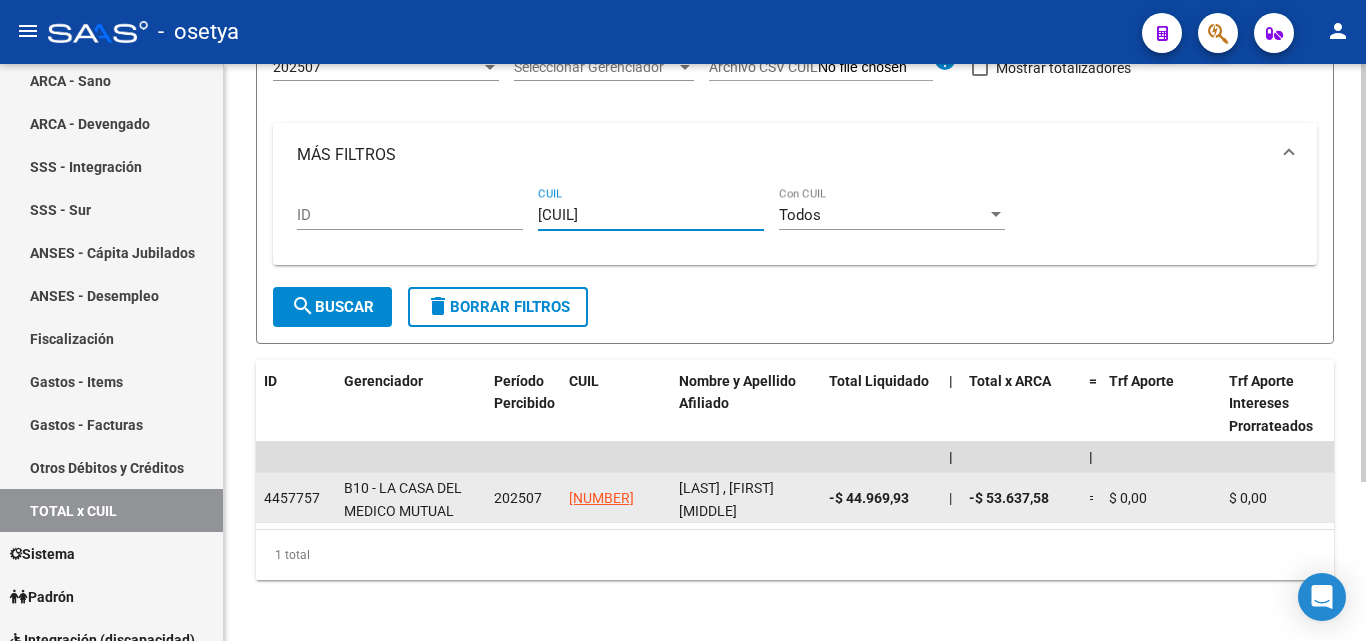 type on "[CUIL]" 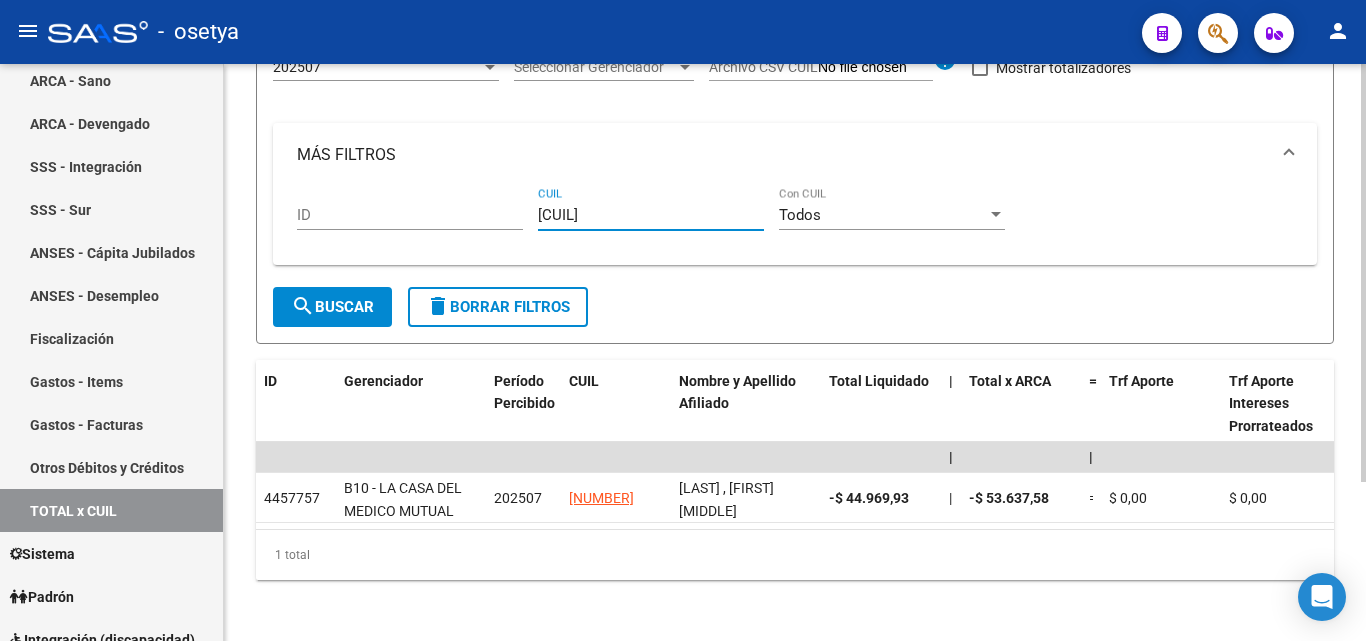 drag, startPoint x: 647, startPoint y: 218, endPoint x: 525, endPoint y: 218, distance: 122 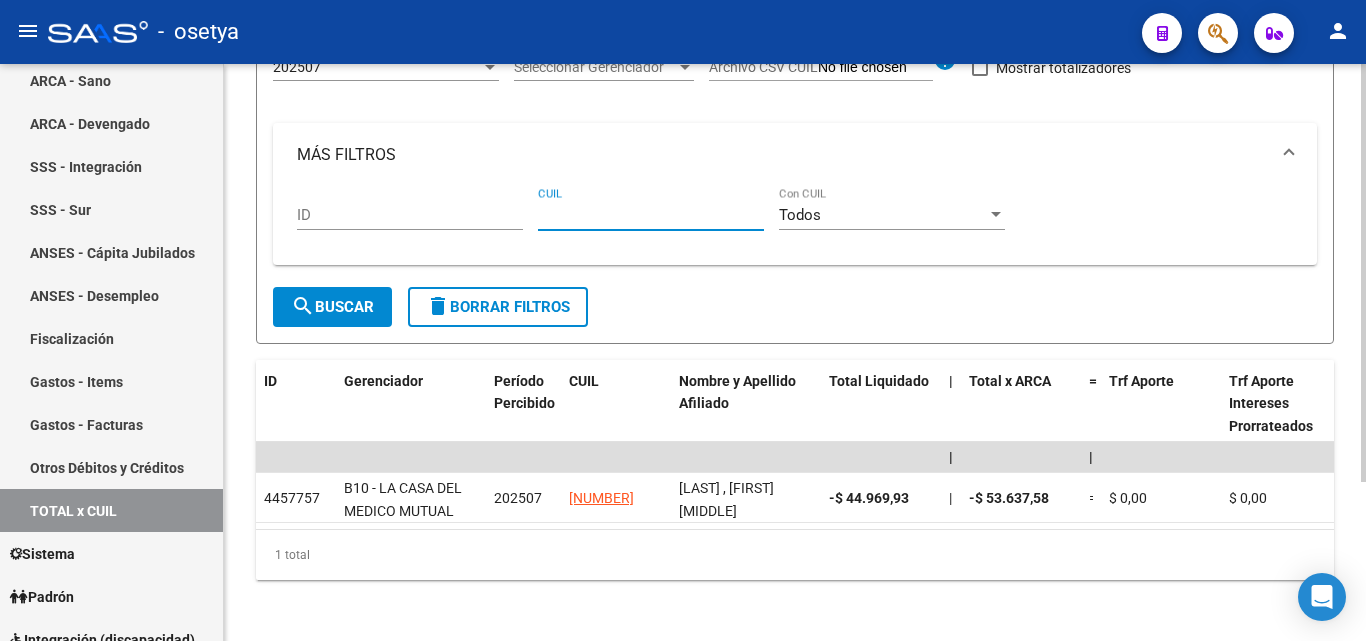 paste on "[CUIL]" 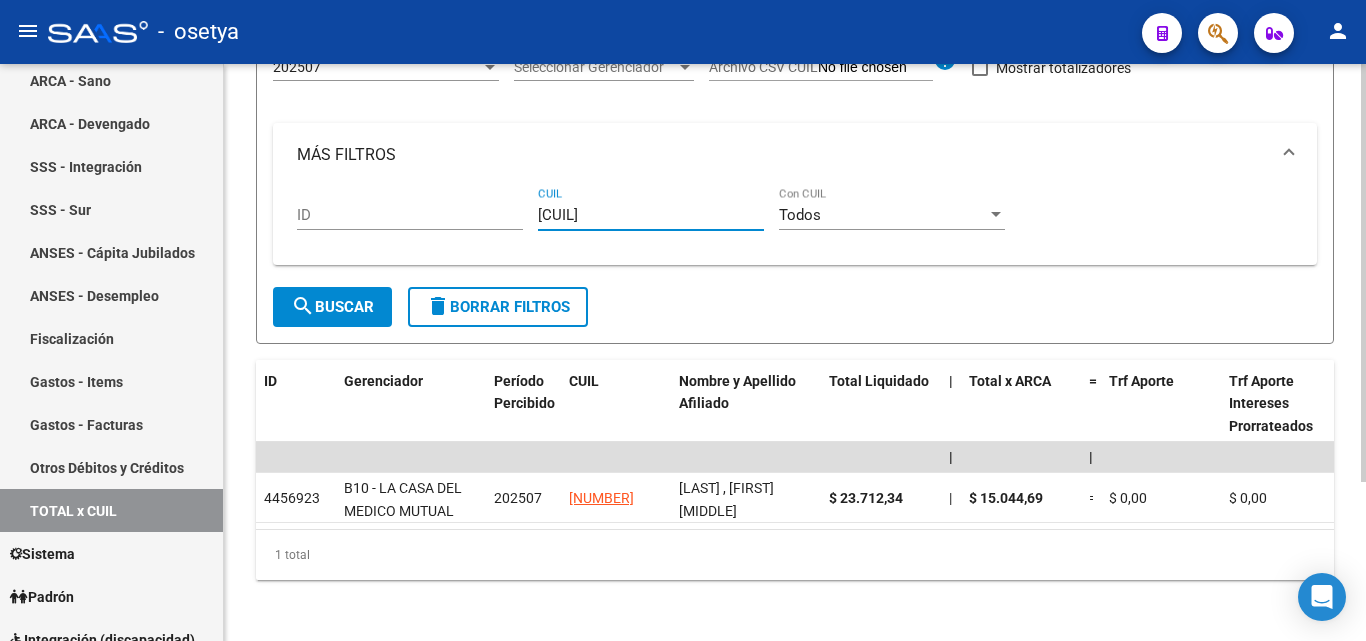 type on "[CUIL]" 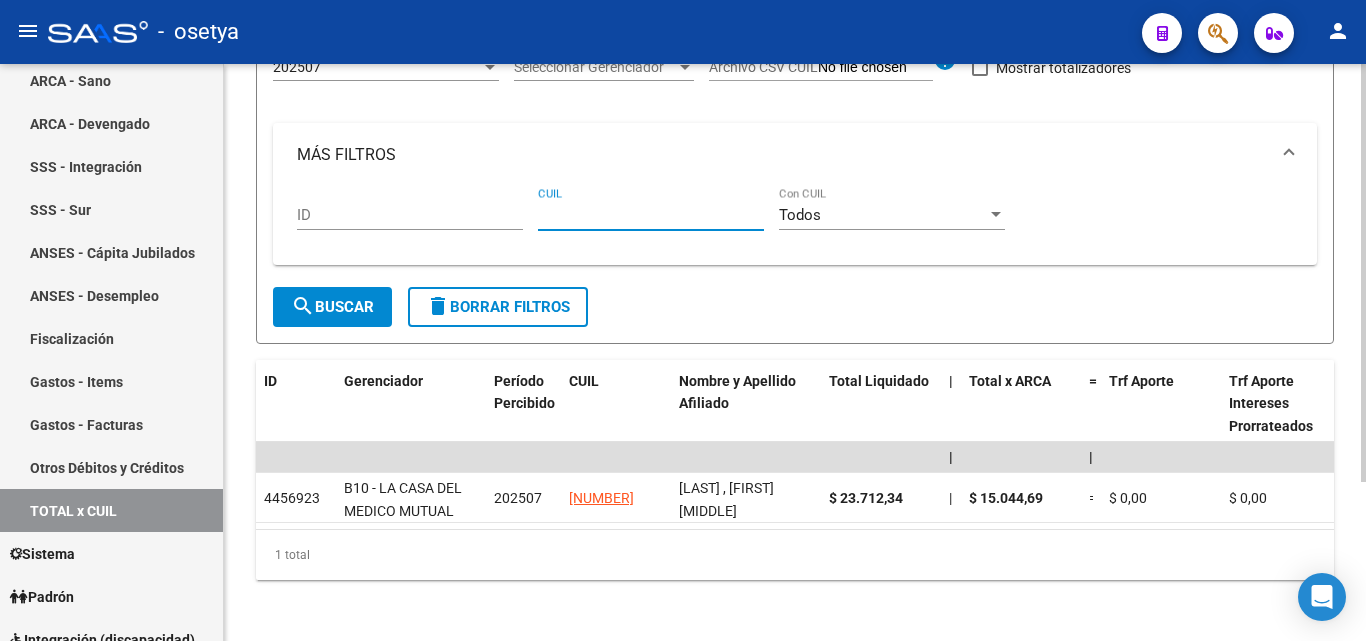 paste on "[CUIL]" 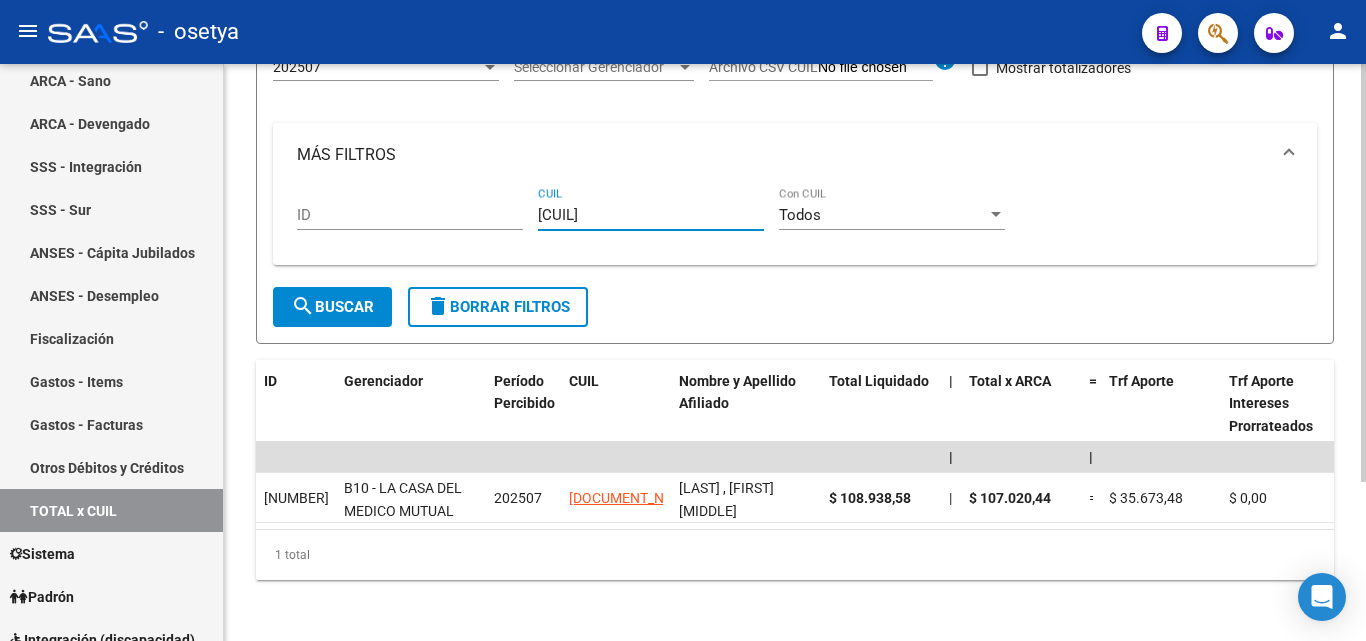 type on "[CUIL]" 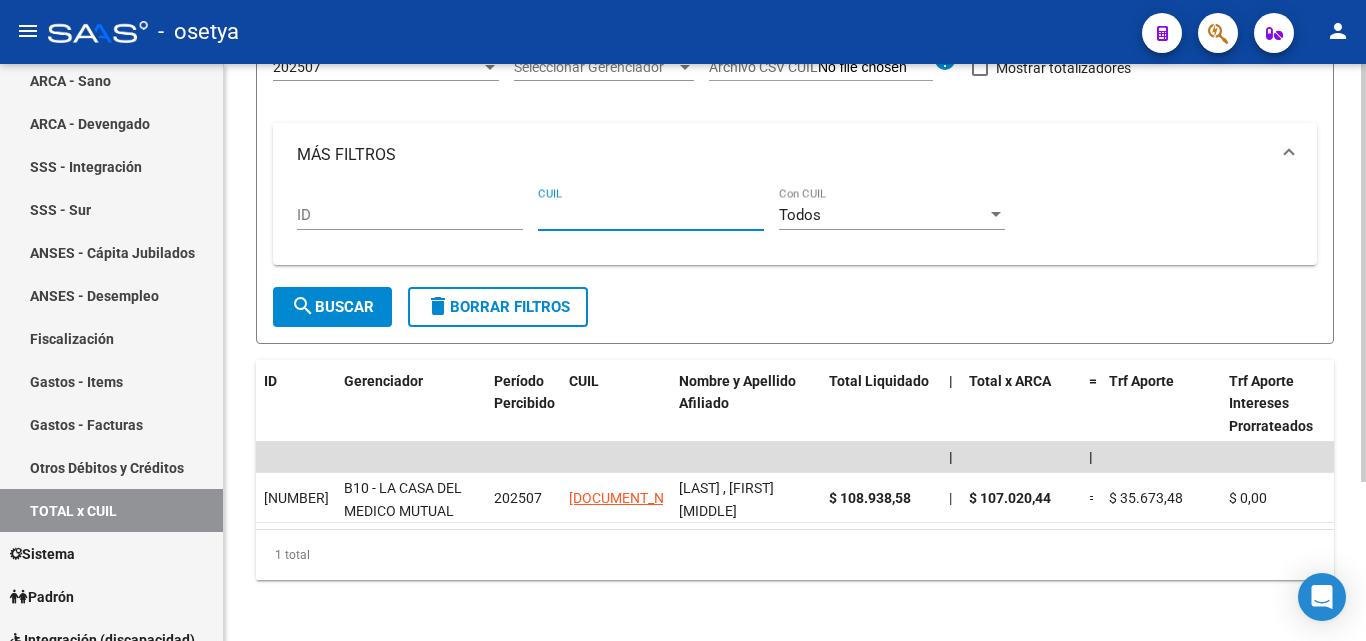paste on "[CUIL]" 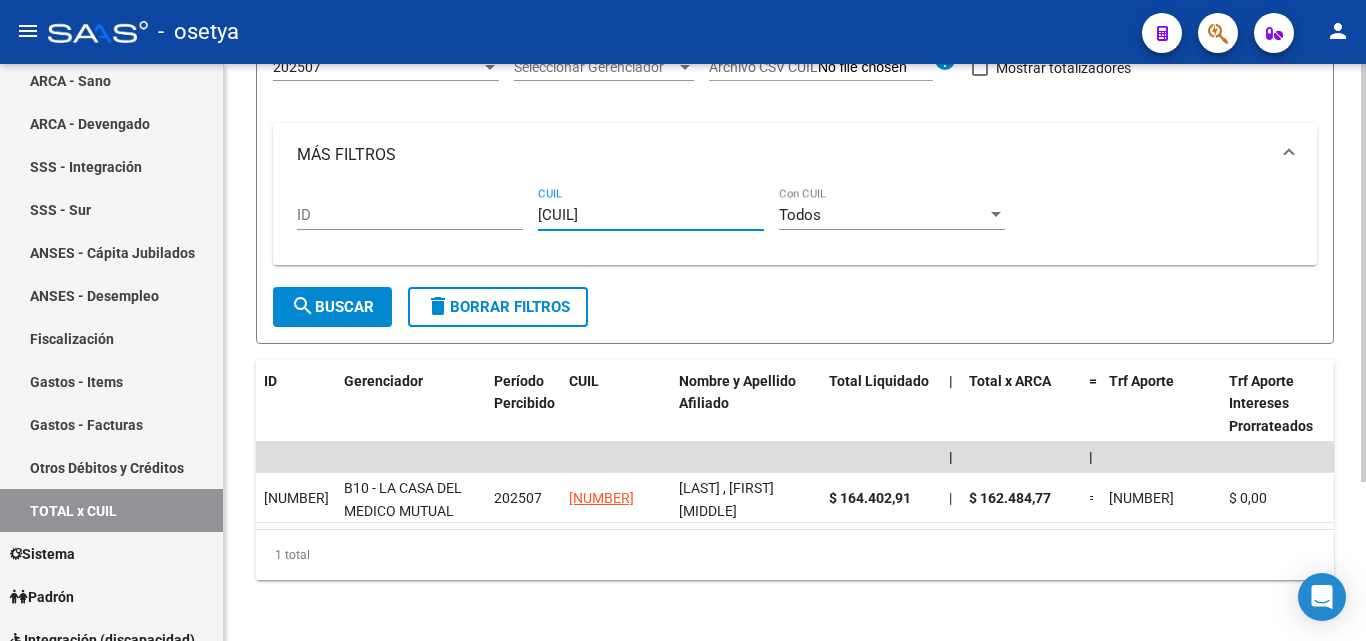 type on "[CUIL]" 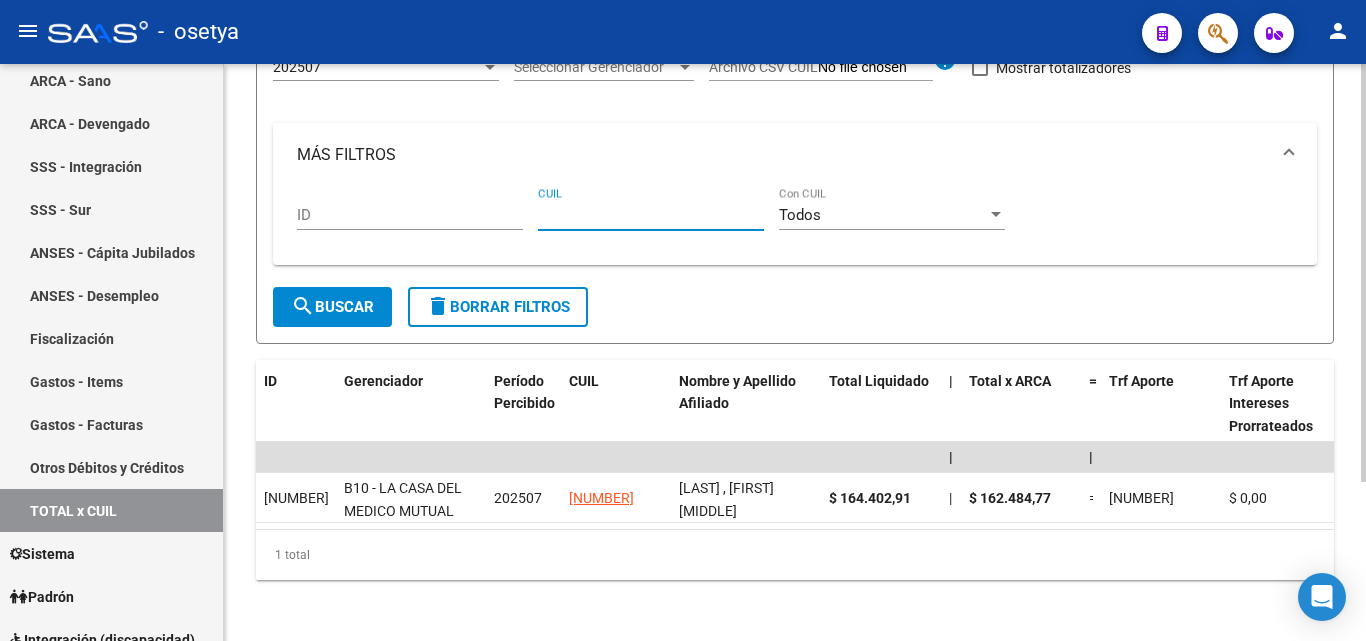 paste on "[CUIL]" 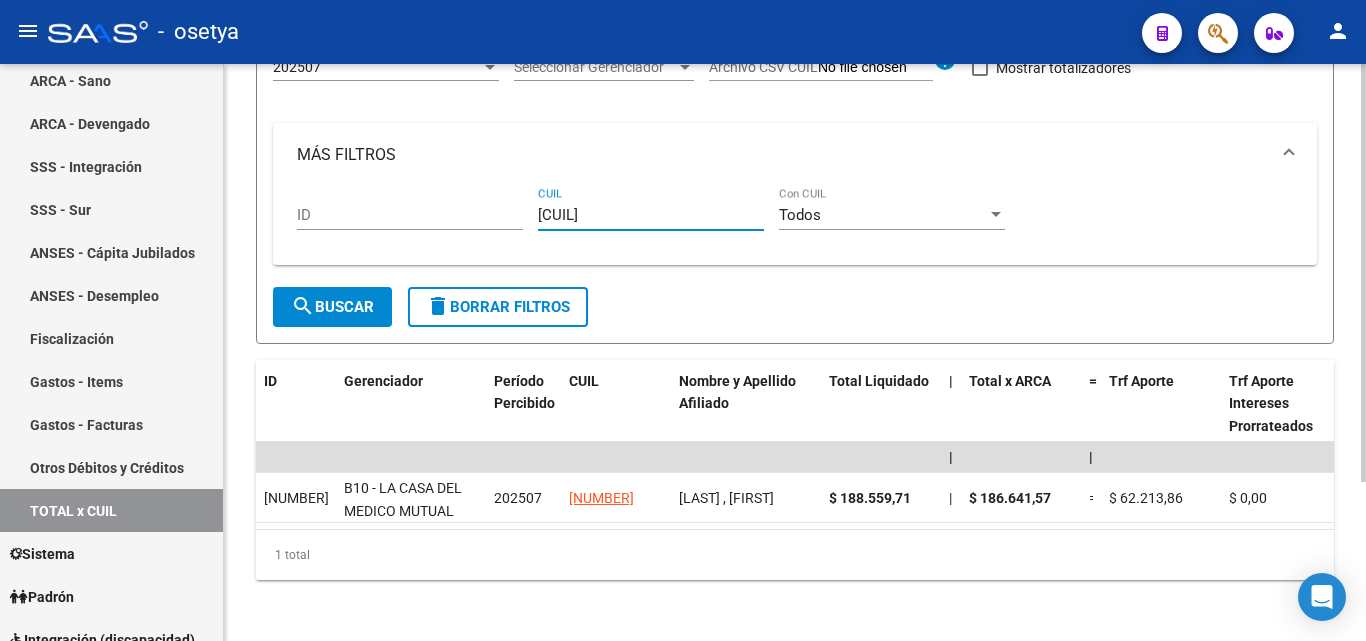 type on "[CUIL]" 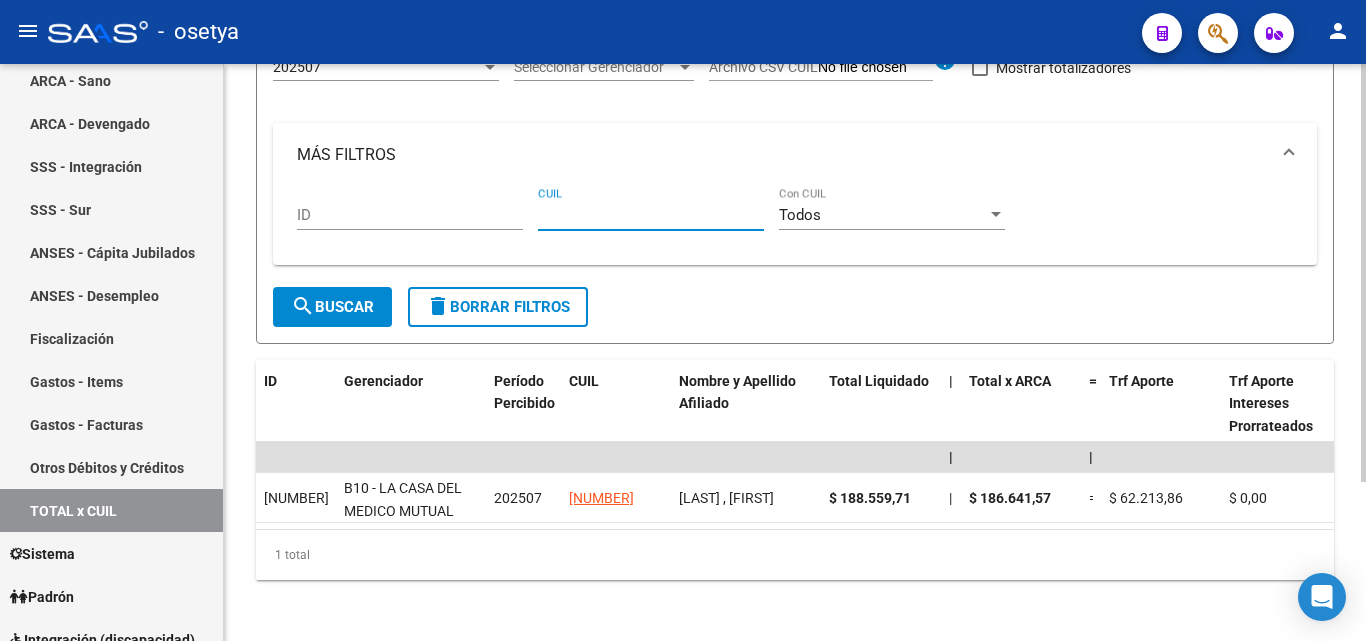 paste on "[NUMBER]" 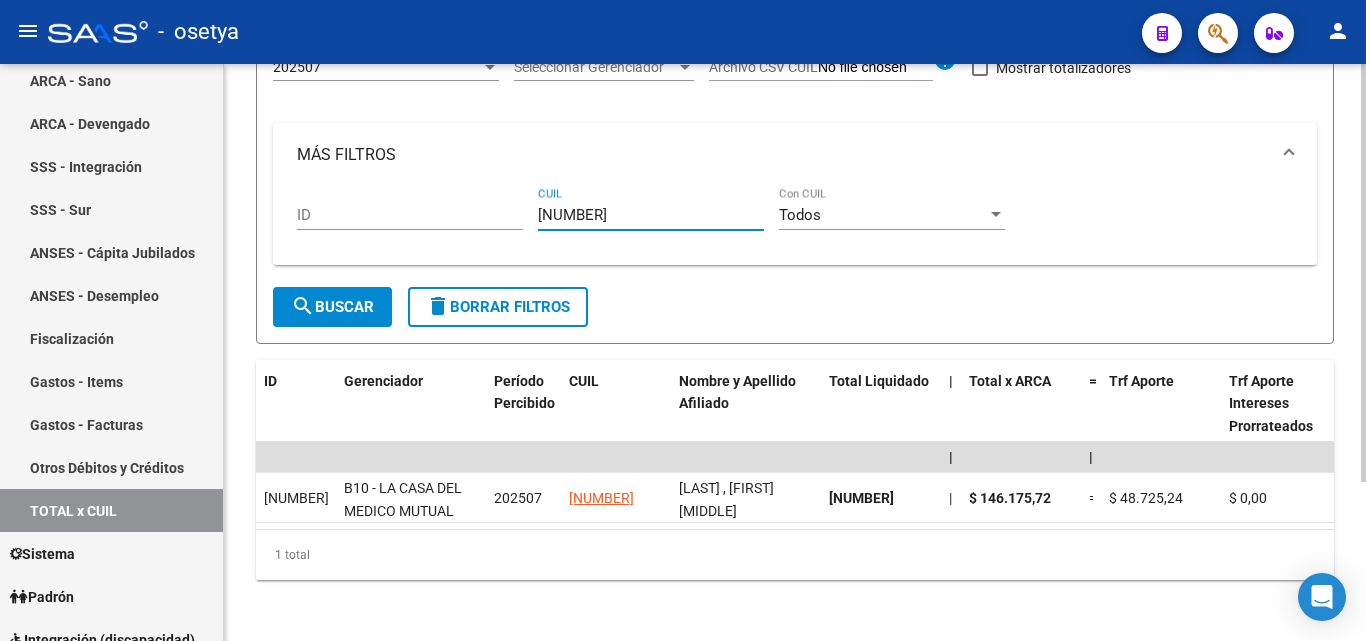 type on "[NUMBER]" 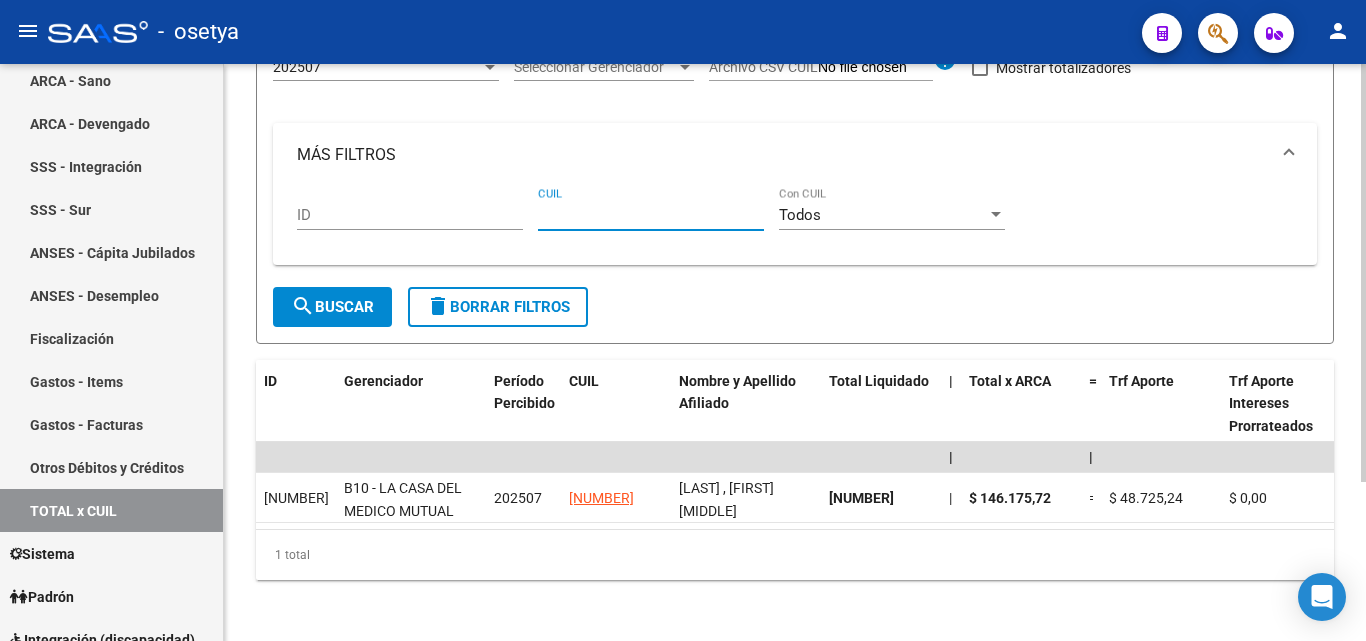 paste on "[CUIL]" 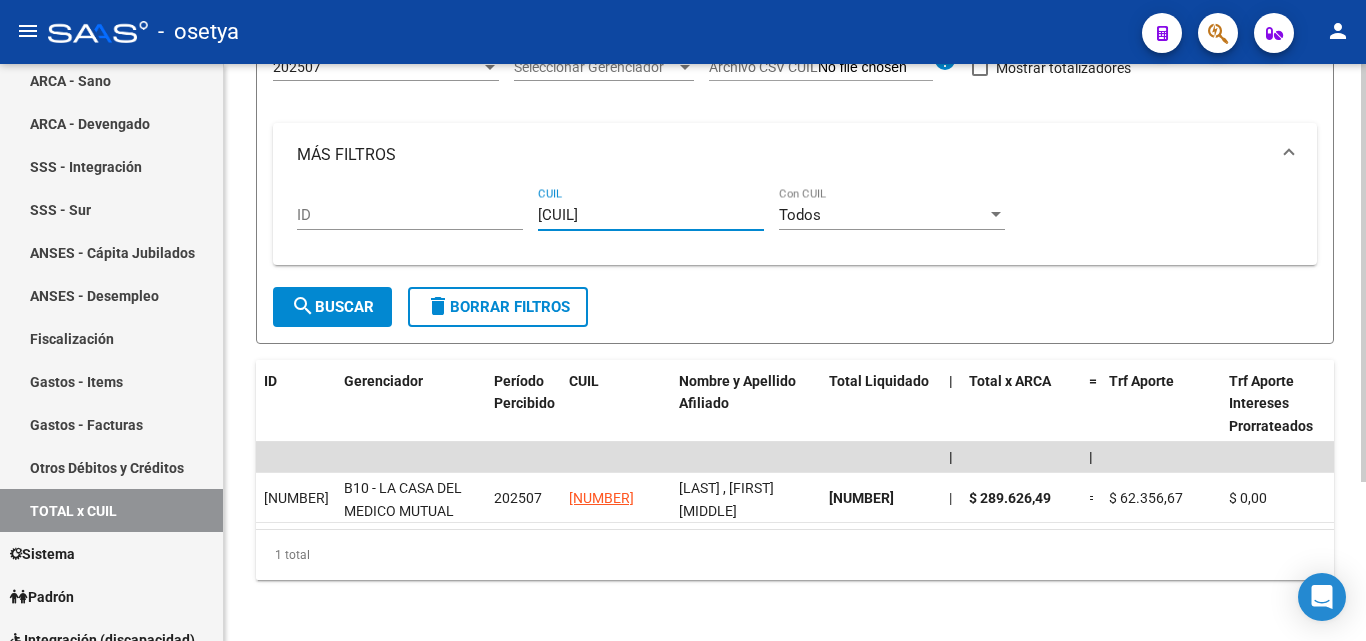 type on "[CUIL]" 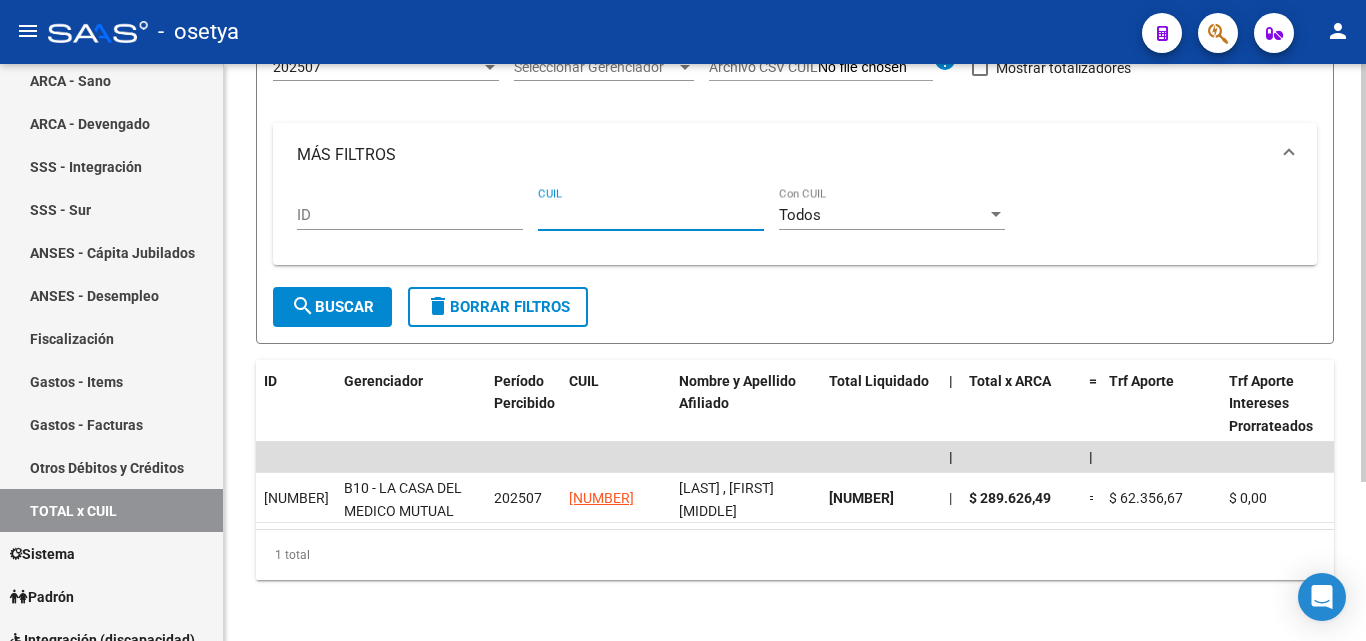 paste on "[CUIL]" 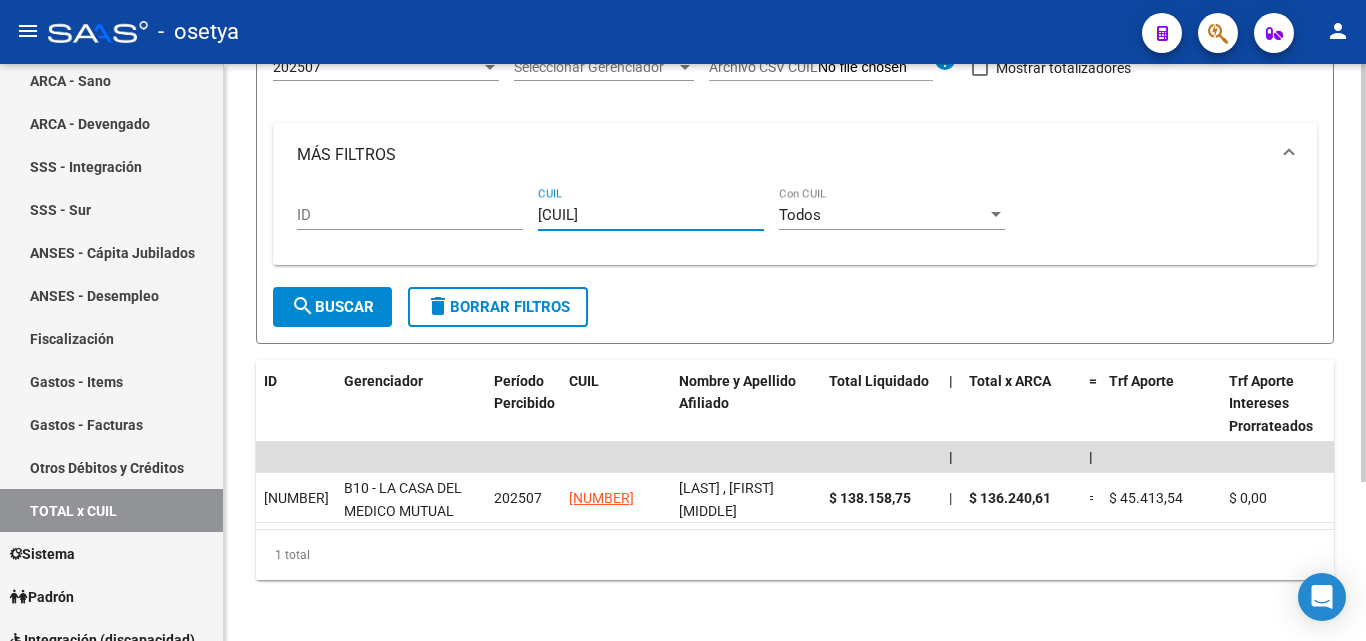 type on "[CUIL]" 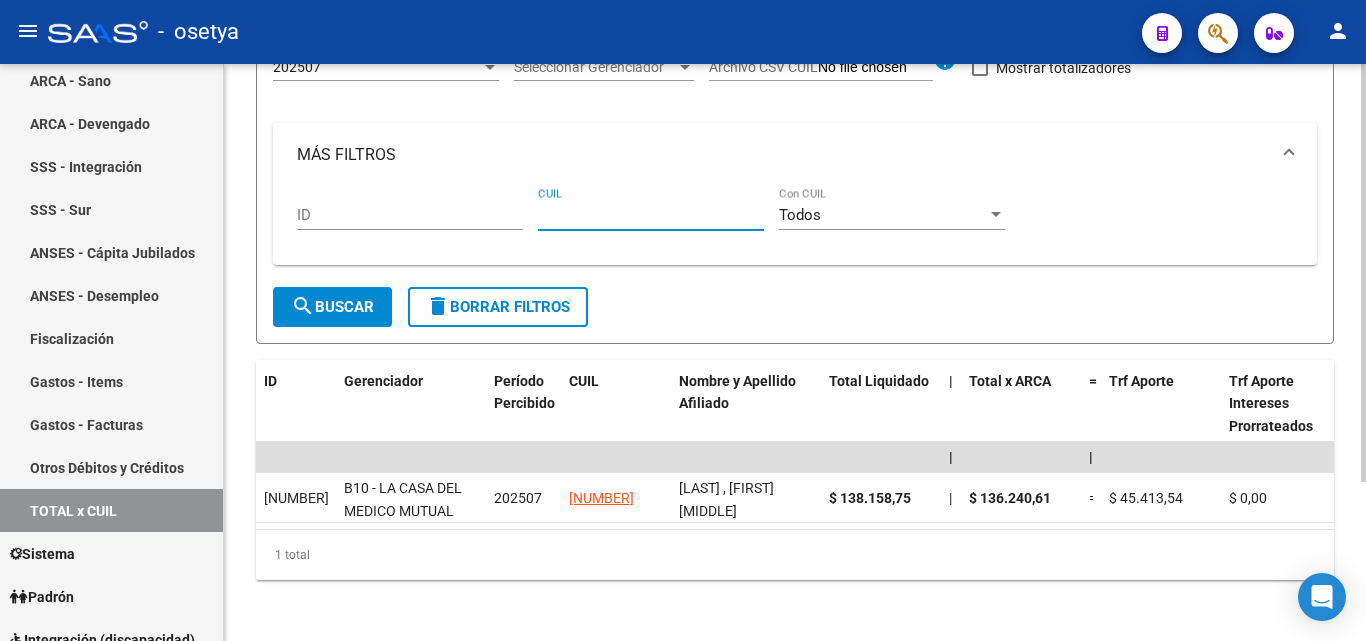 paste on "[NUMBER]" 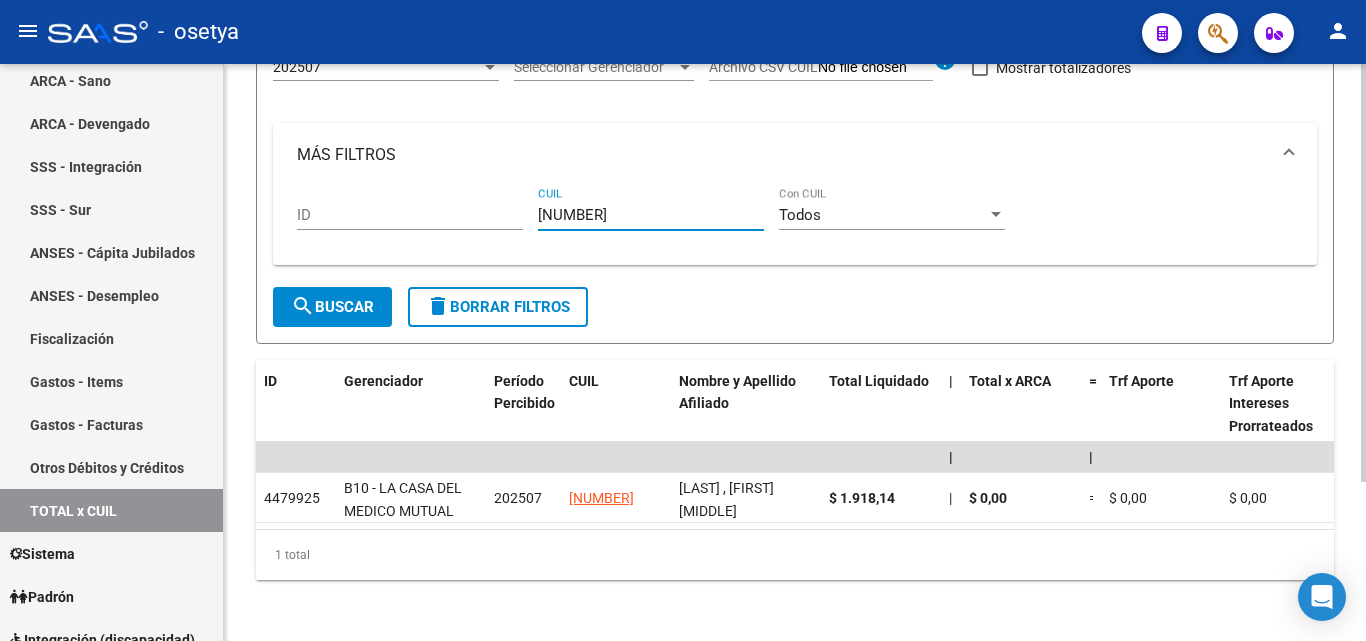 type on "[NUMBER]" 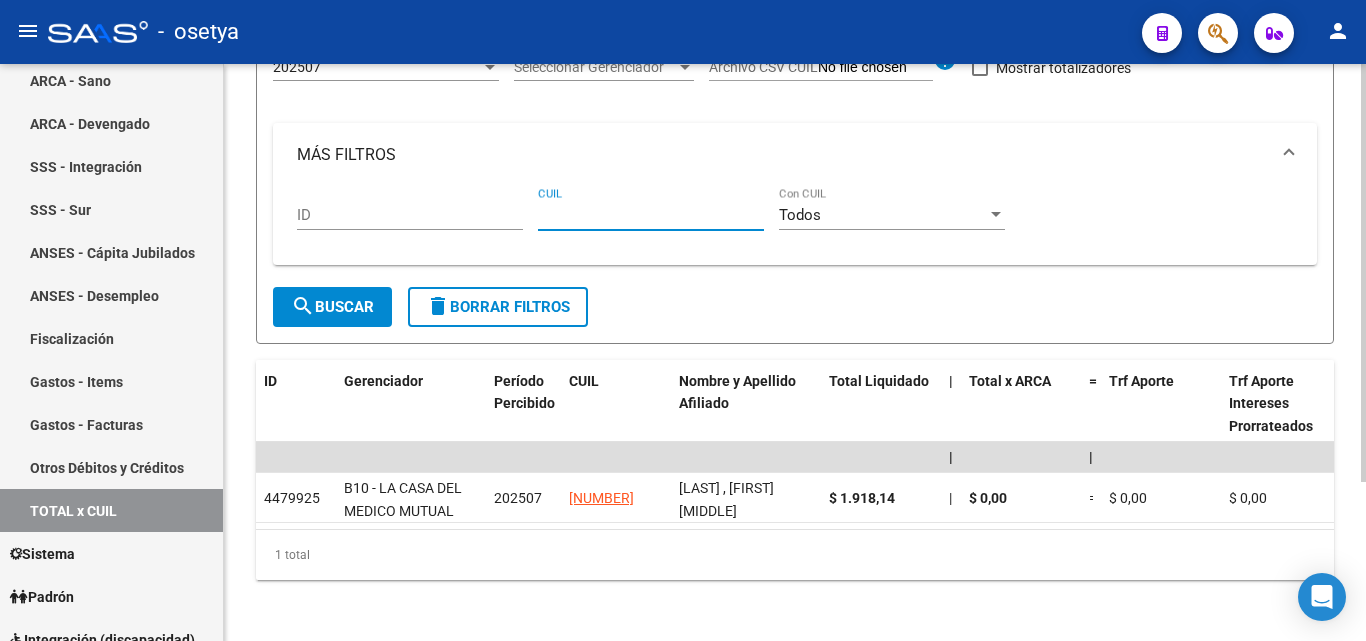 paste on "[CUIL]" 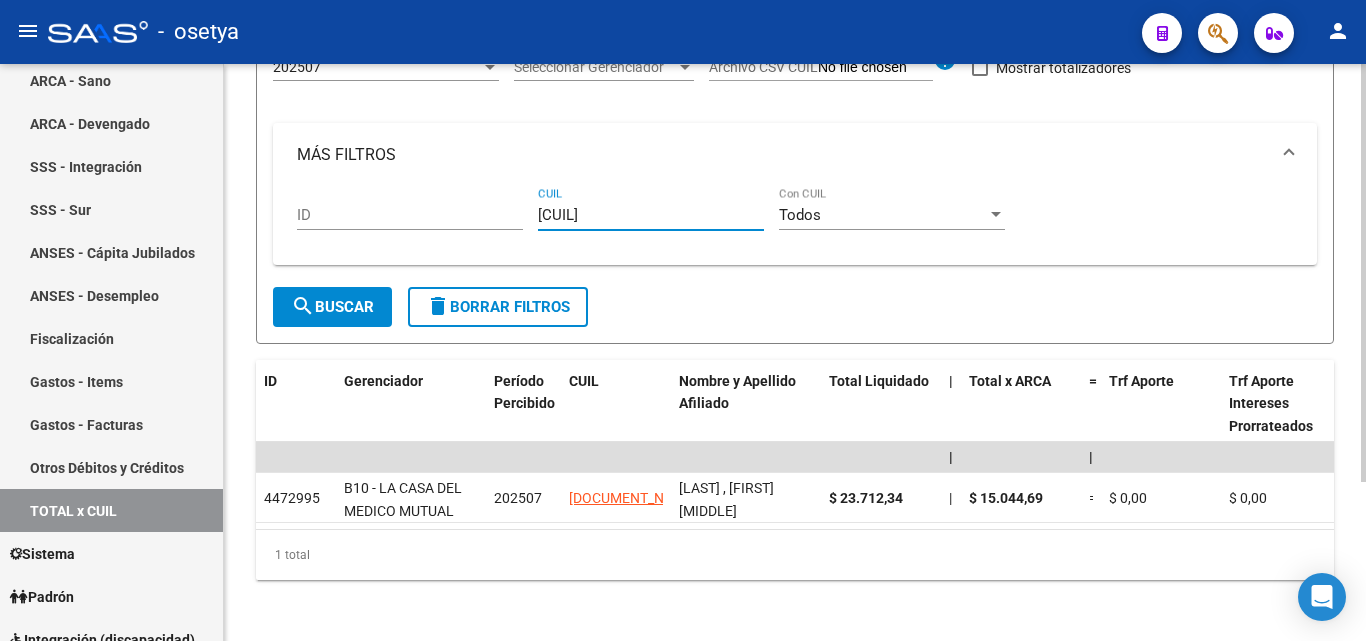 type on "[CUIL]" 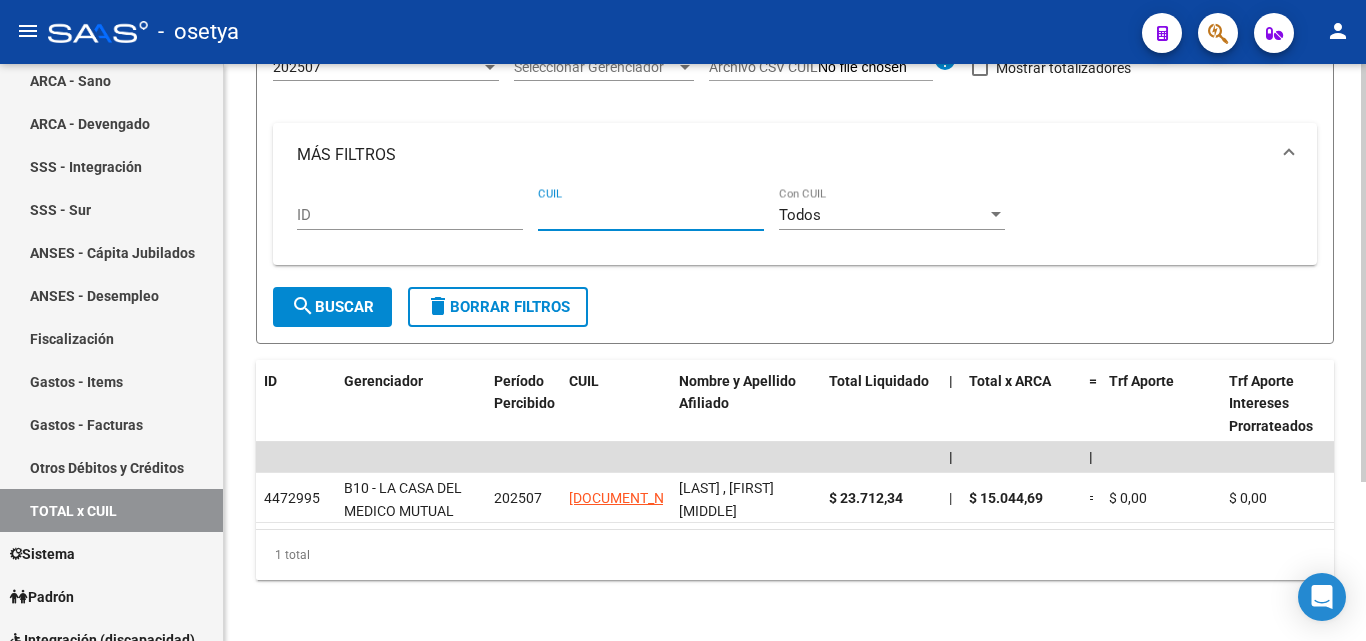 paste on "[NUMBER]" 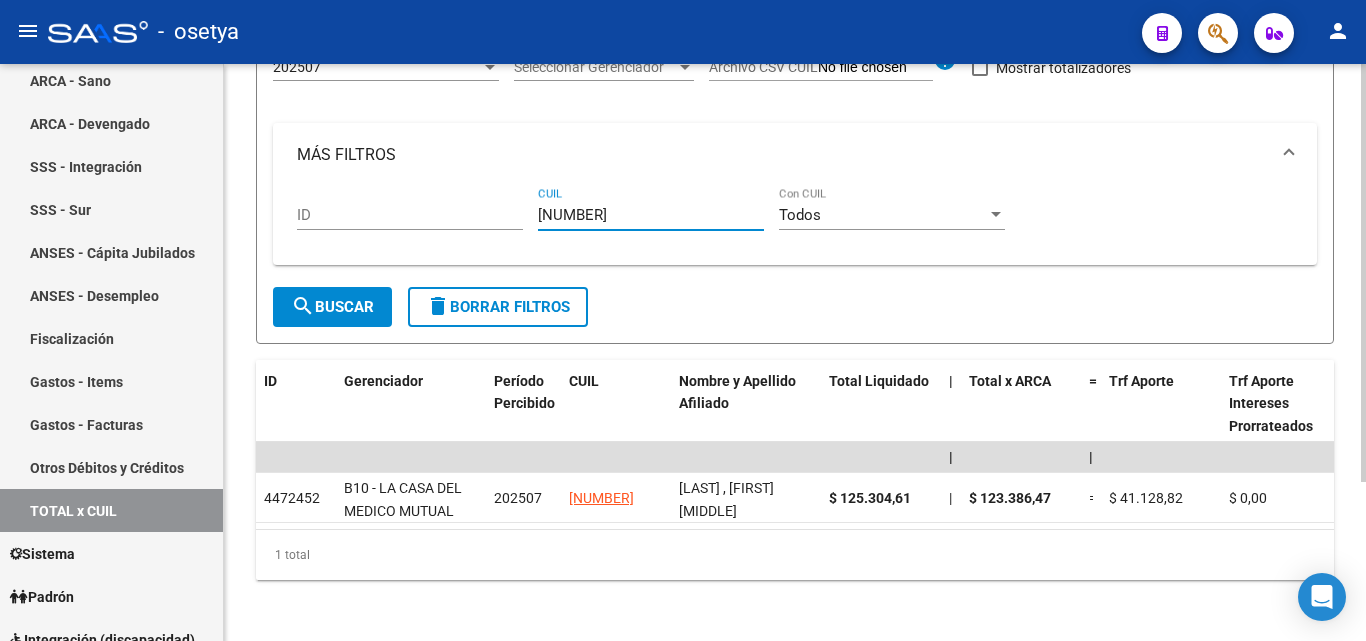 type on "[NUMBER]" 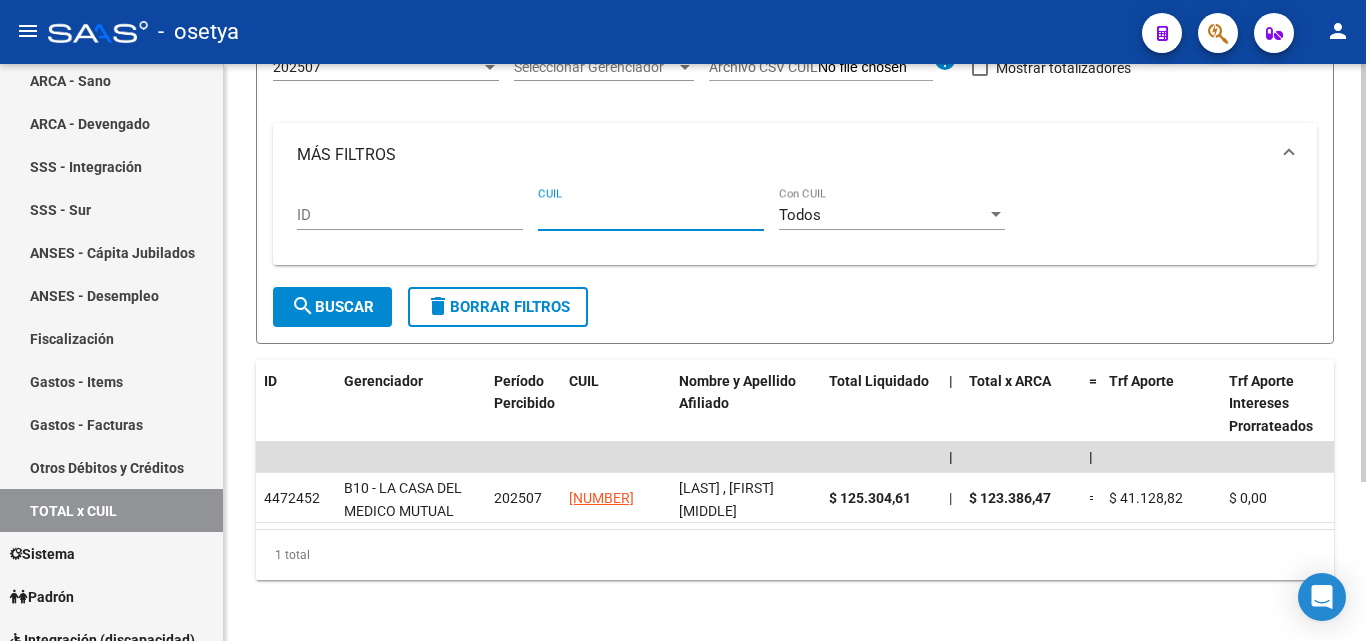 paste on "[NUMBER]" 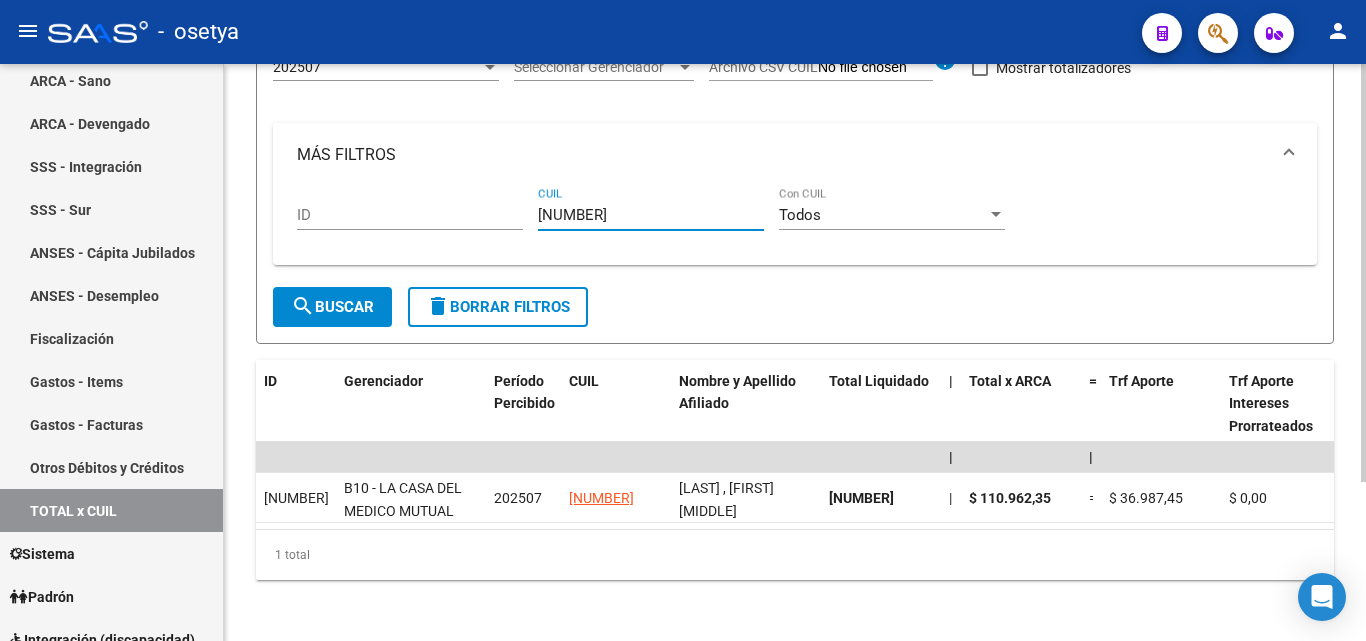 type on "[NUMBER]" 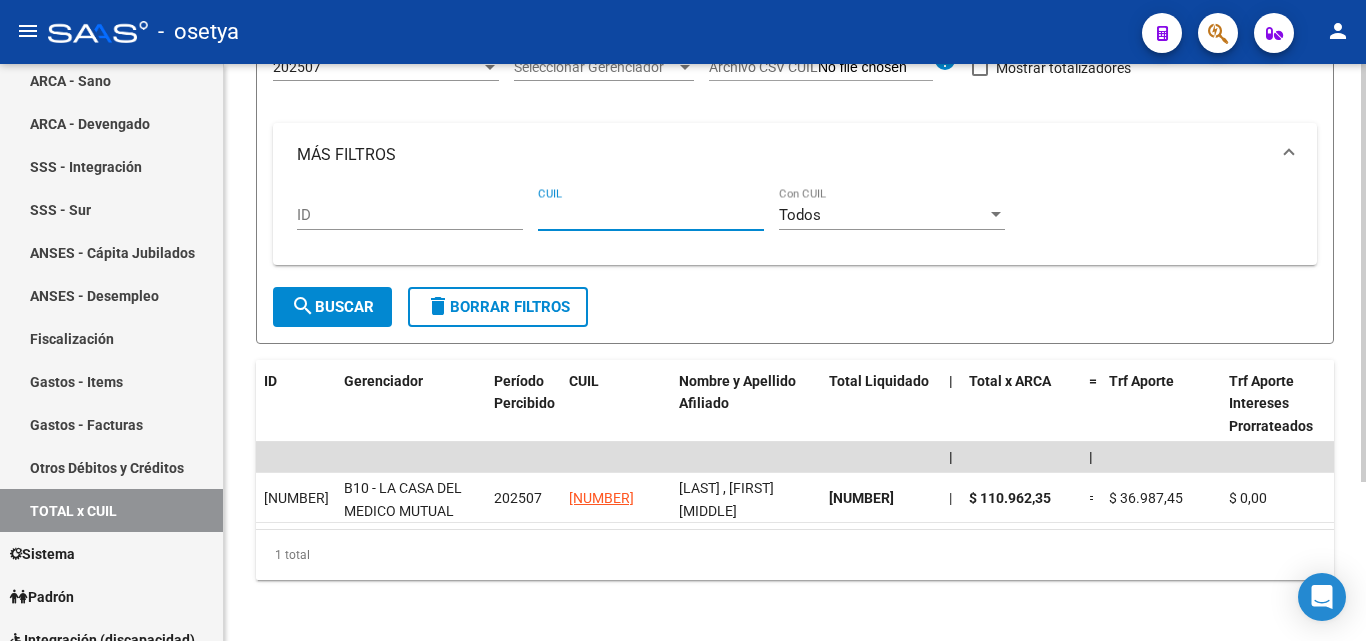 paste on "[CUIL]" 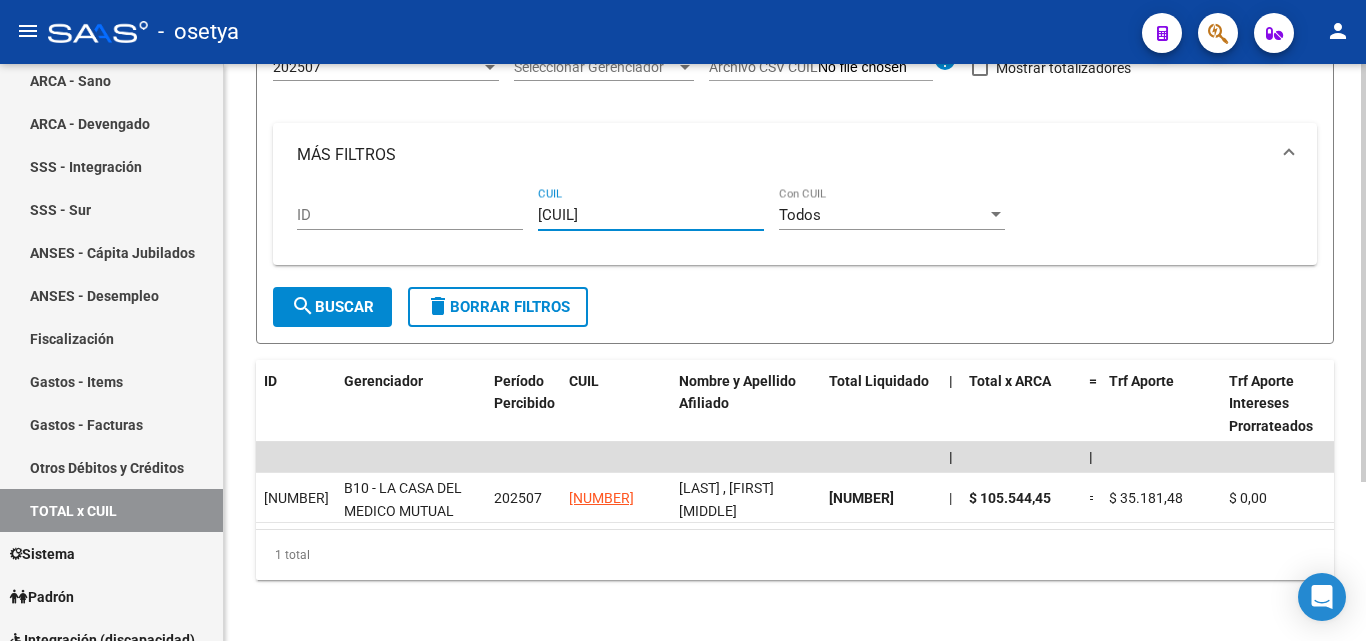 type on "[CUIL]" 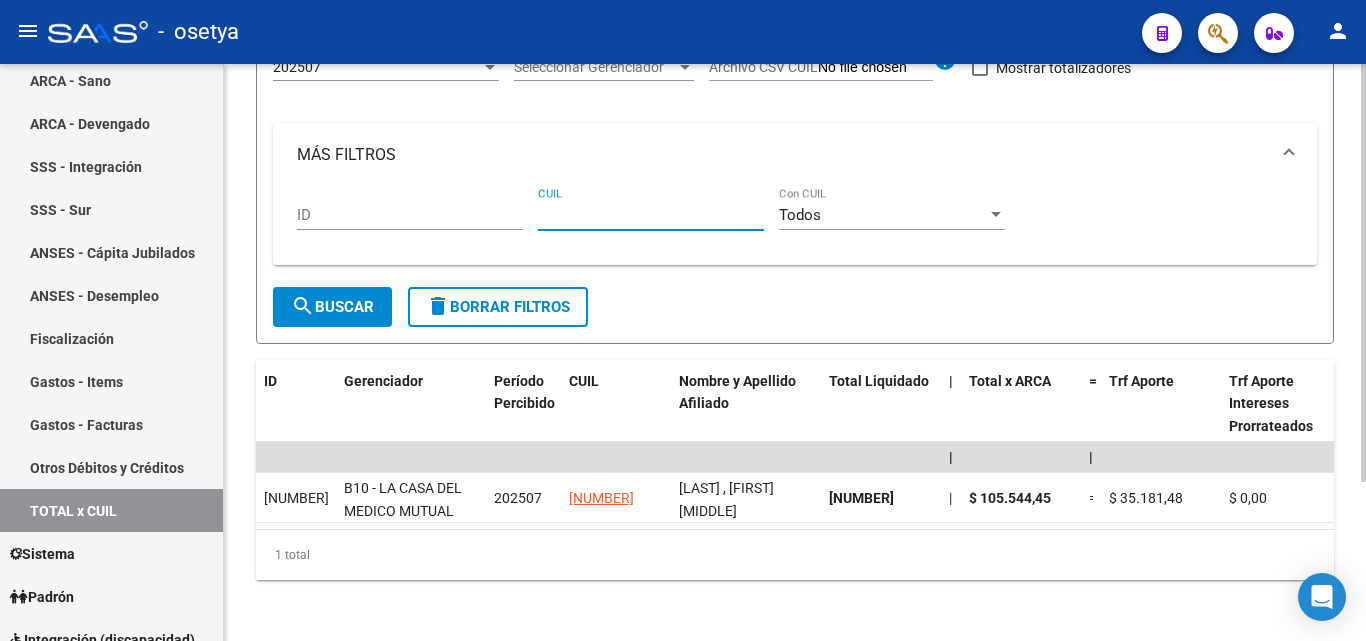 paste on "[CUIL]" 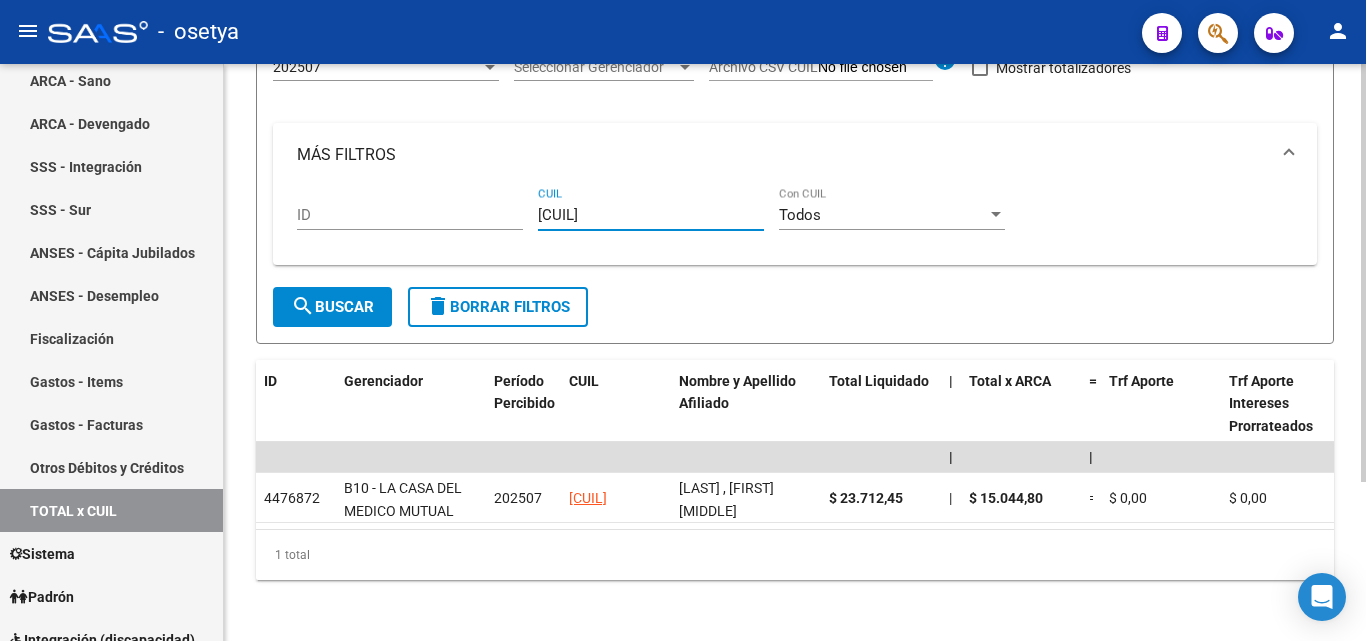 type on "[CUIL]" 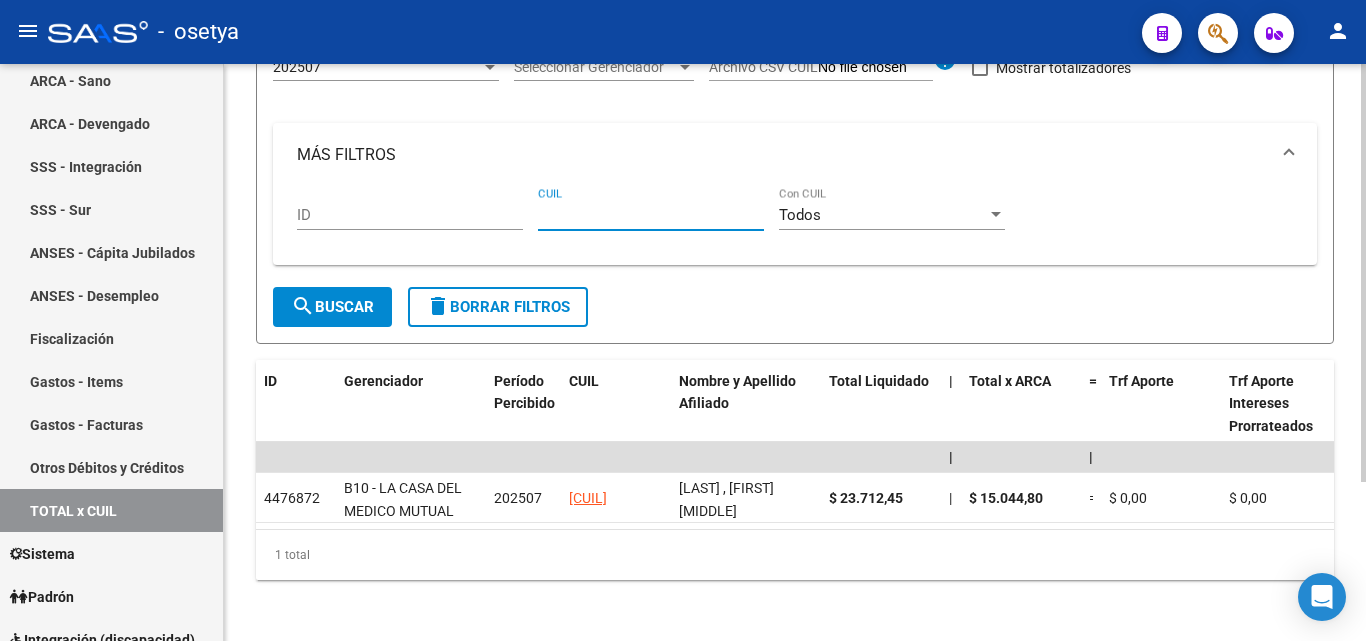 paste on "[CUIL]" 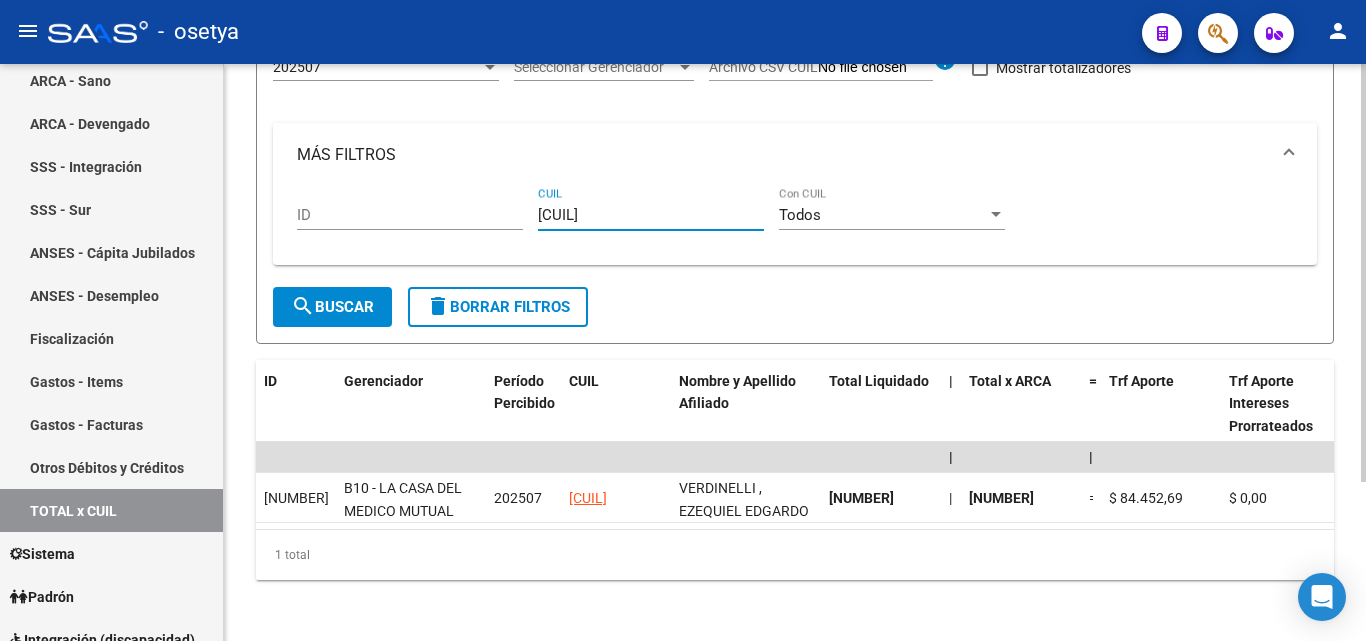 type on "[CUIL]" 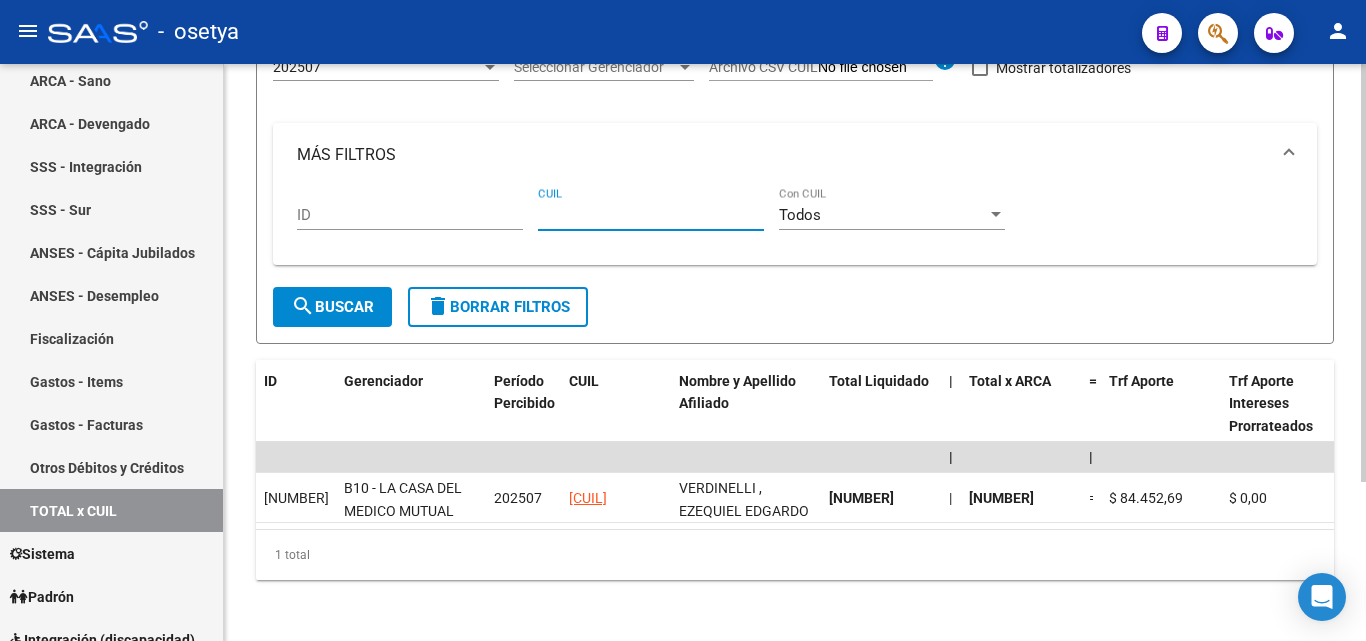 paste on "[NUMBER]" 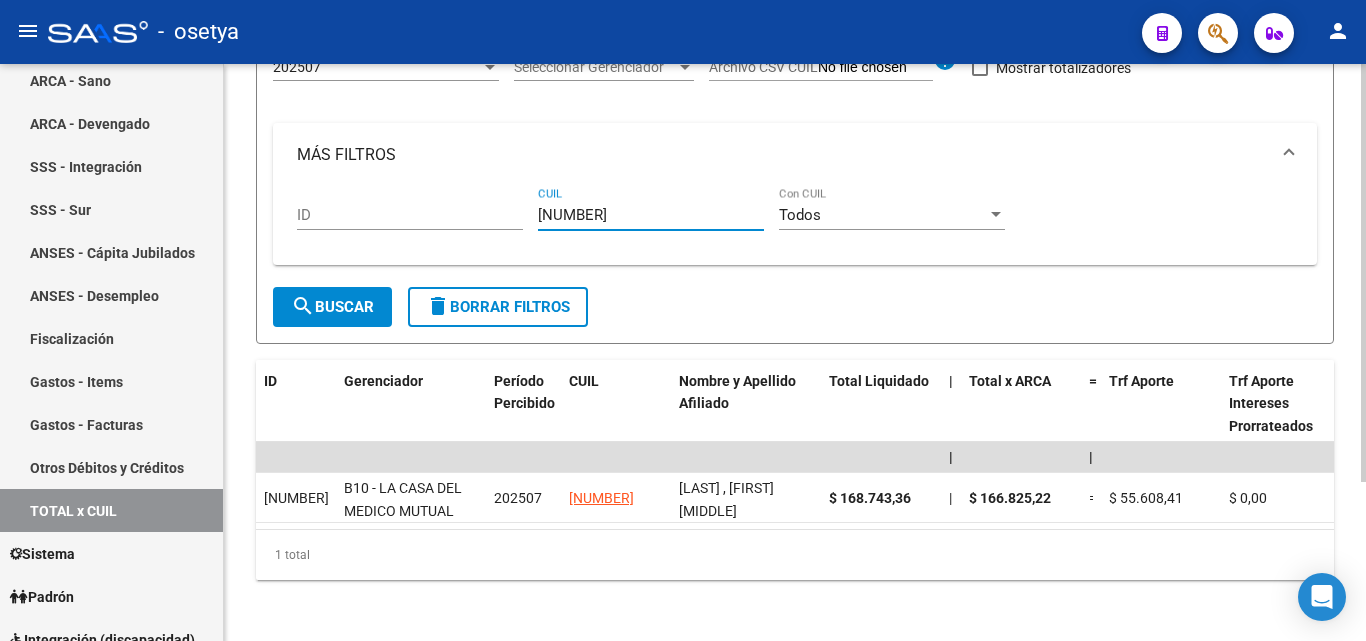 type on "[NUMBER]" 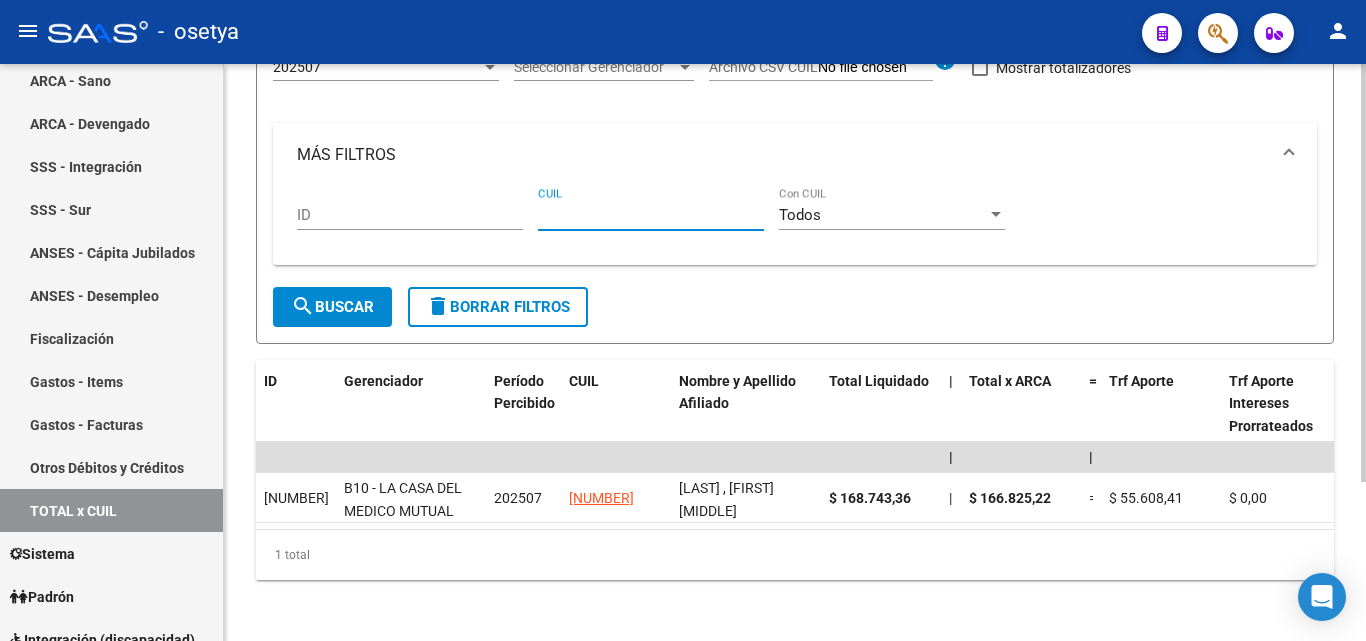 paste on "[NUMBER]" 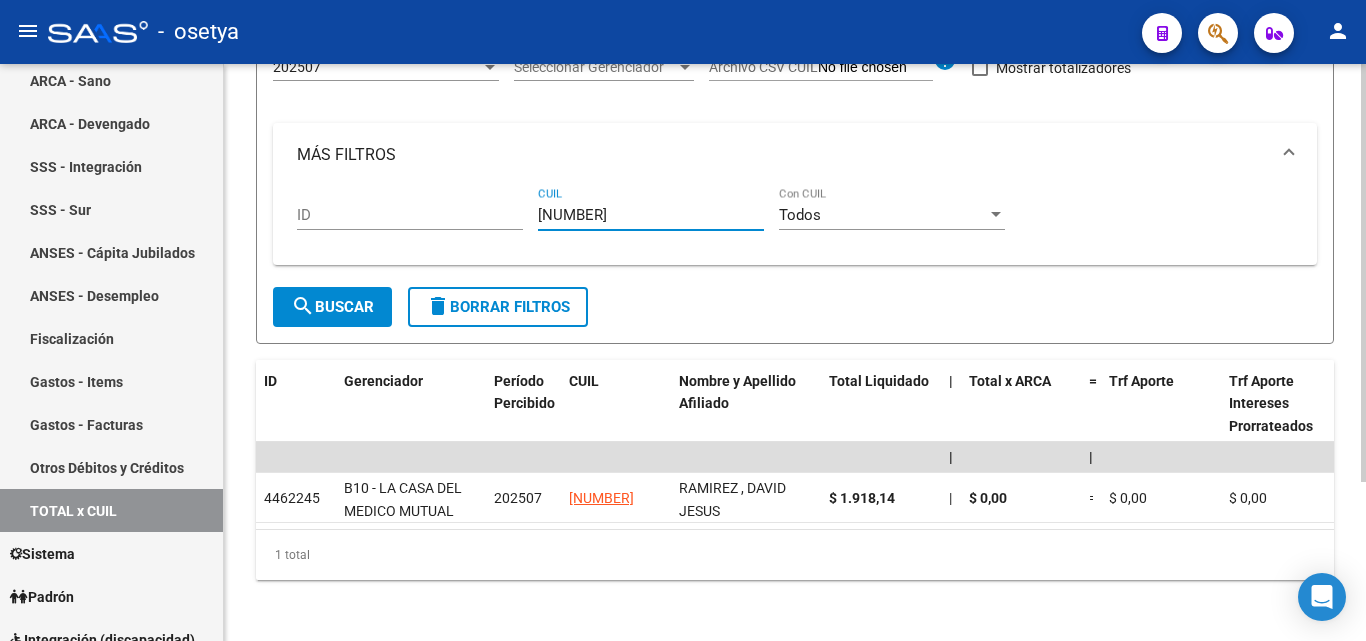 type on "[NUMBER]" 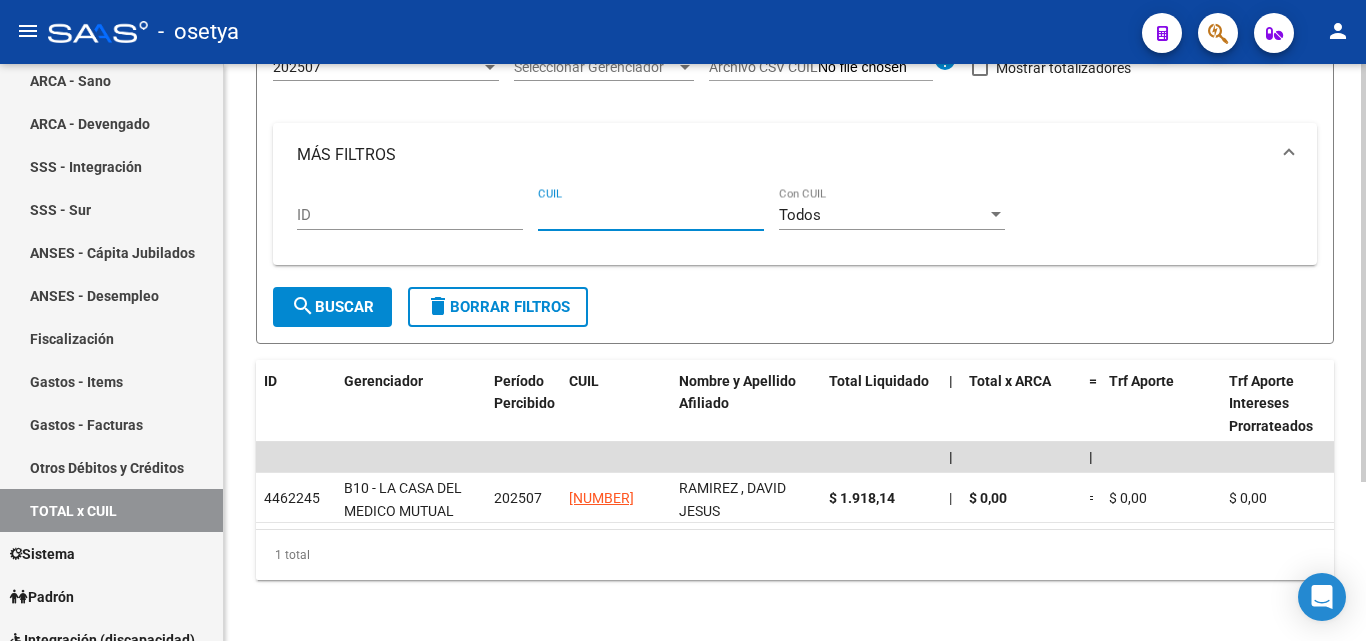 paste on "[CUIL]" 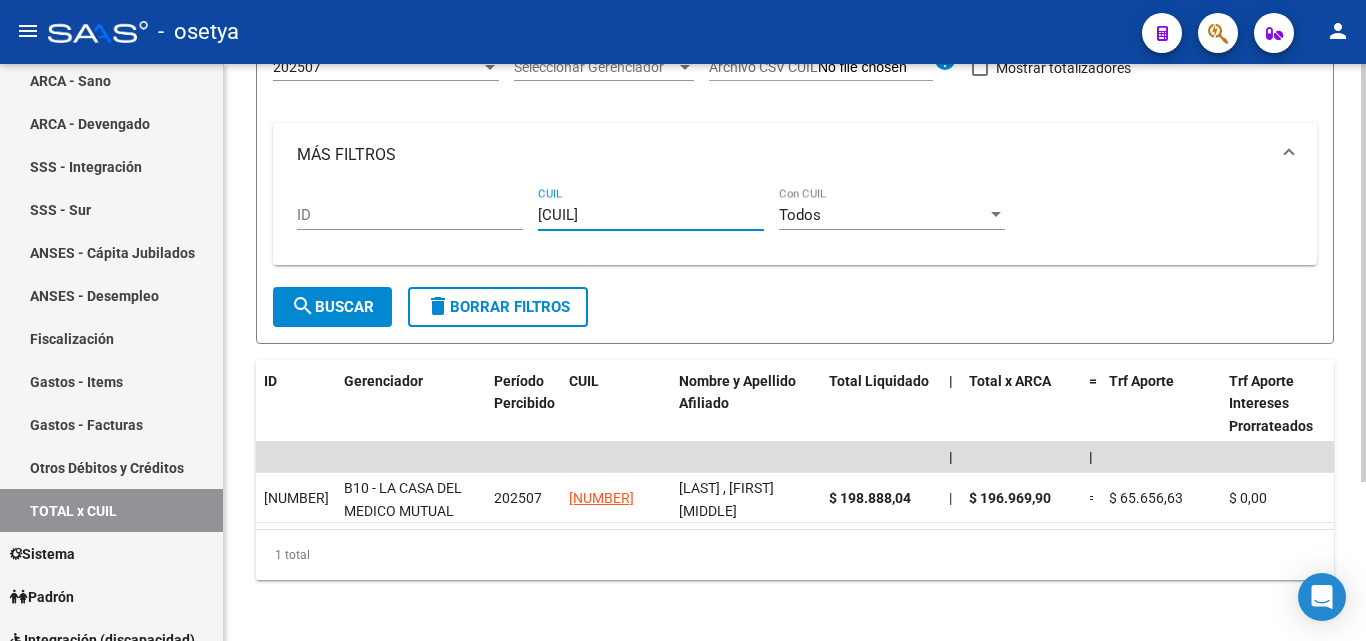 type on "[CUIL]" 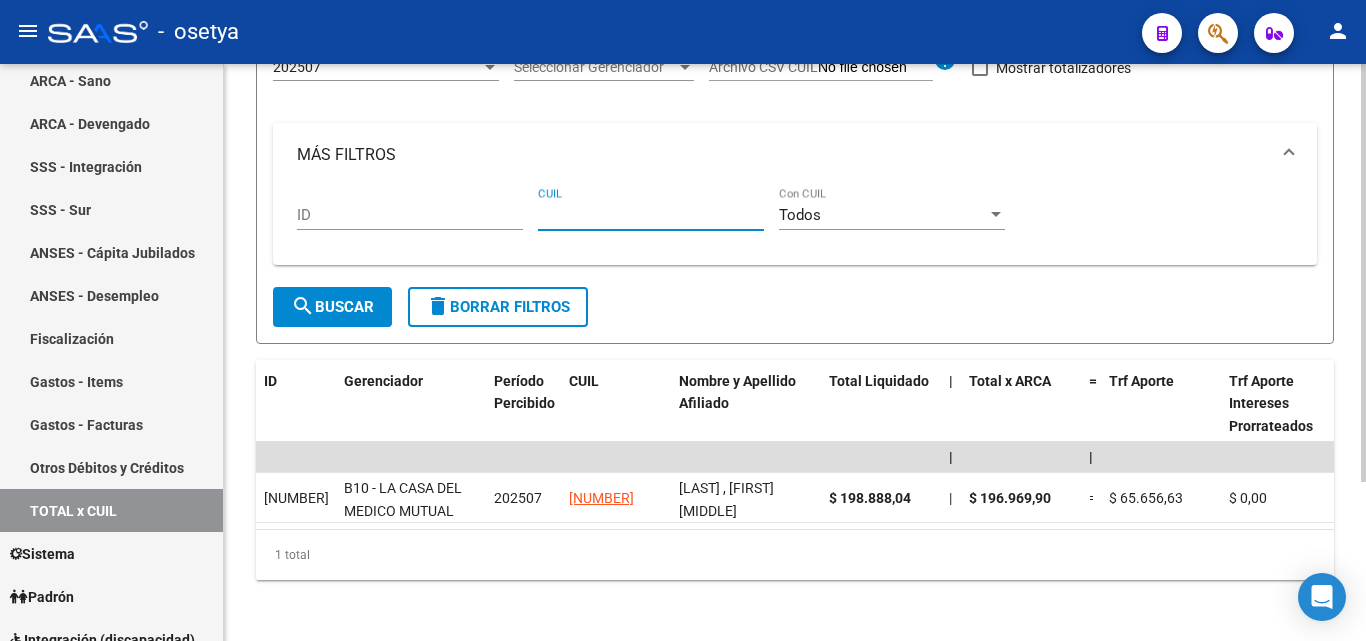 paste on "[NUMBER]" 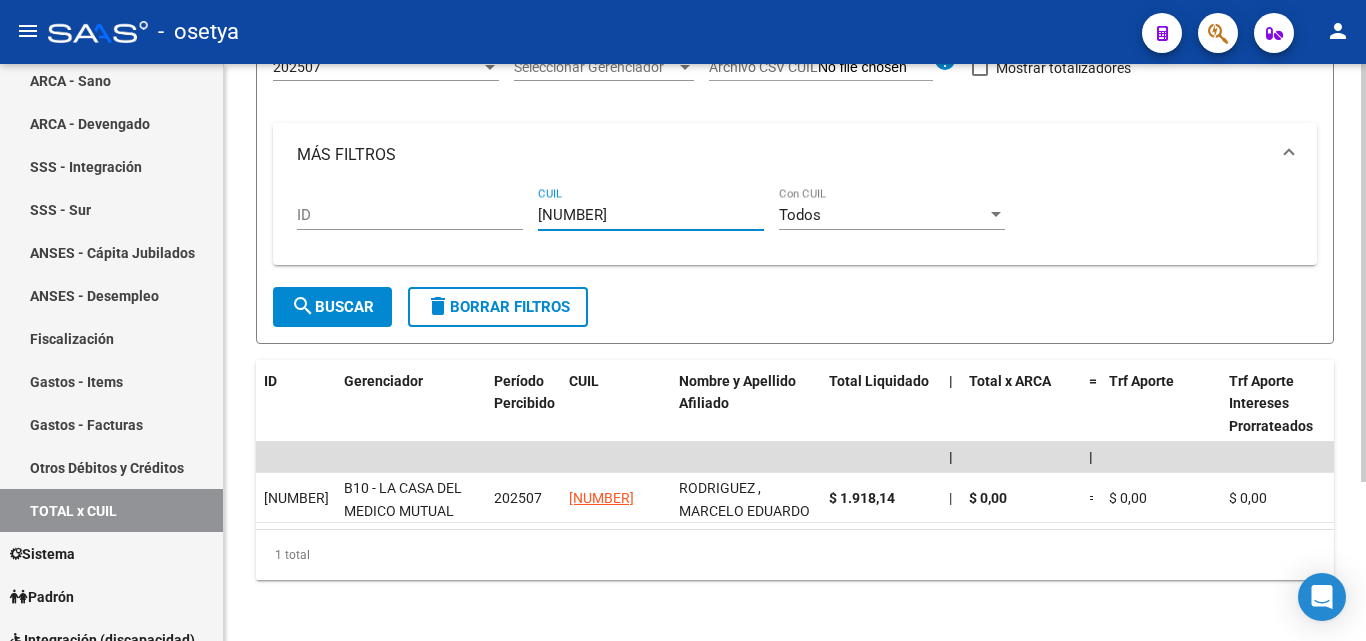 type on "[NUMBER]" 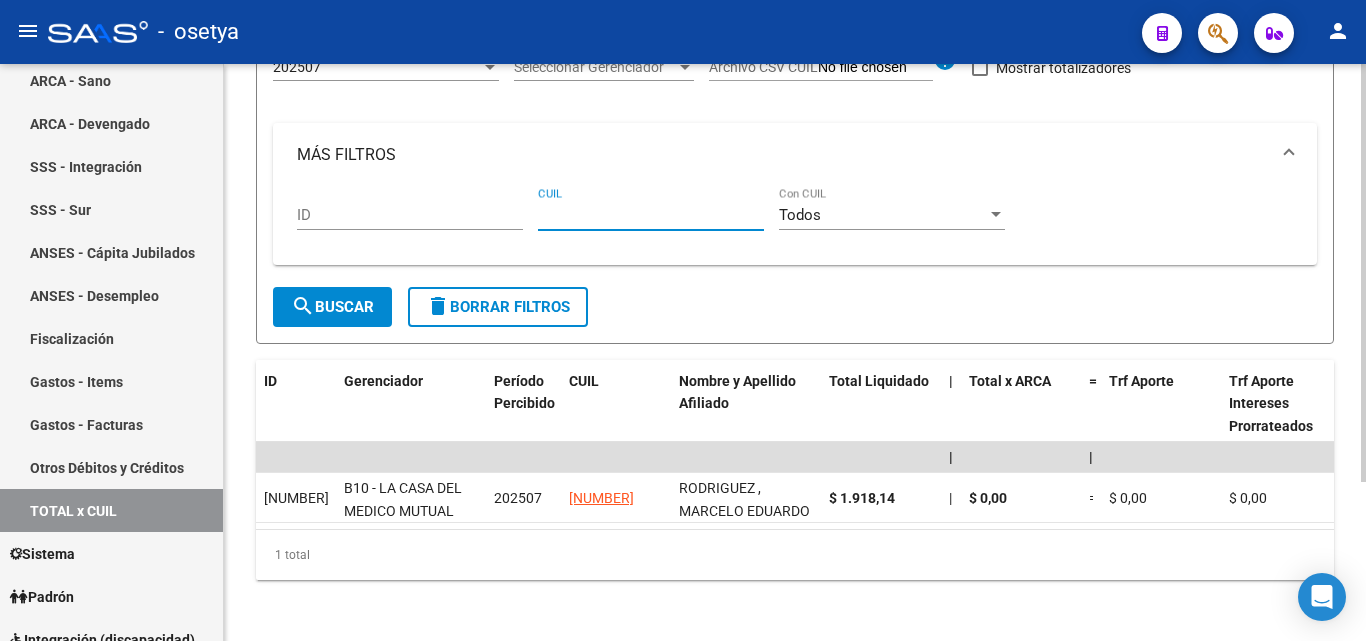 paste on "[CUIL]" 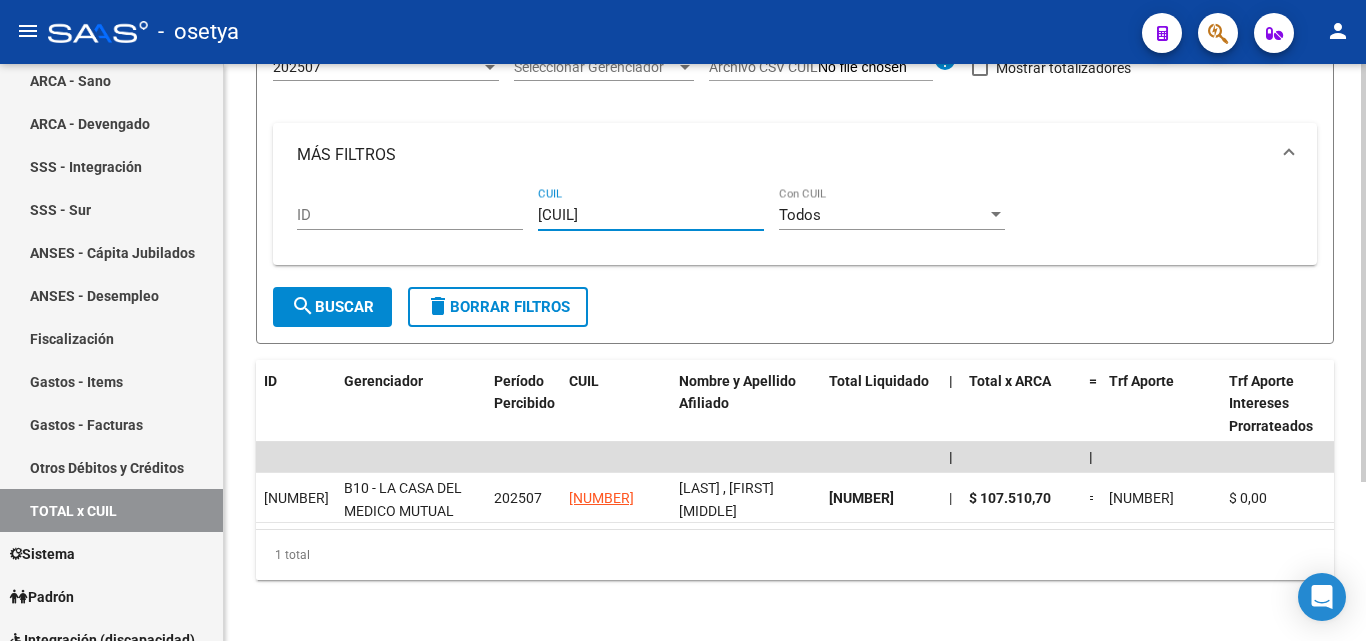 type on "[CUIL]" 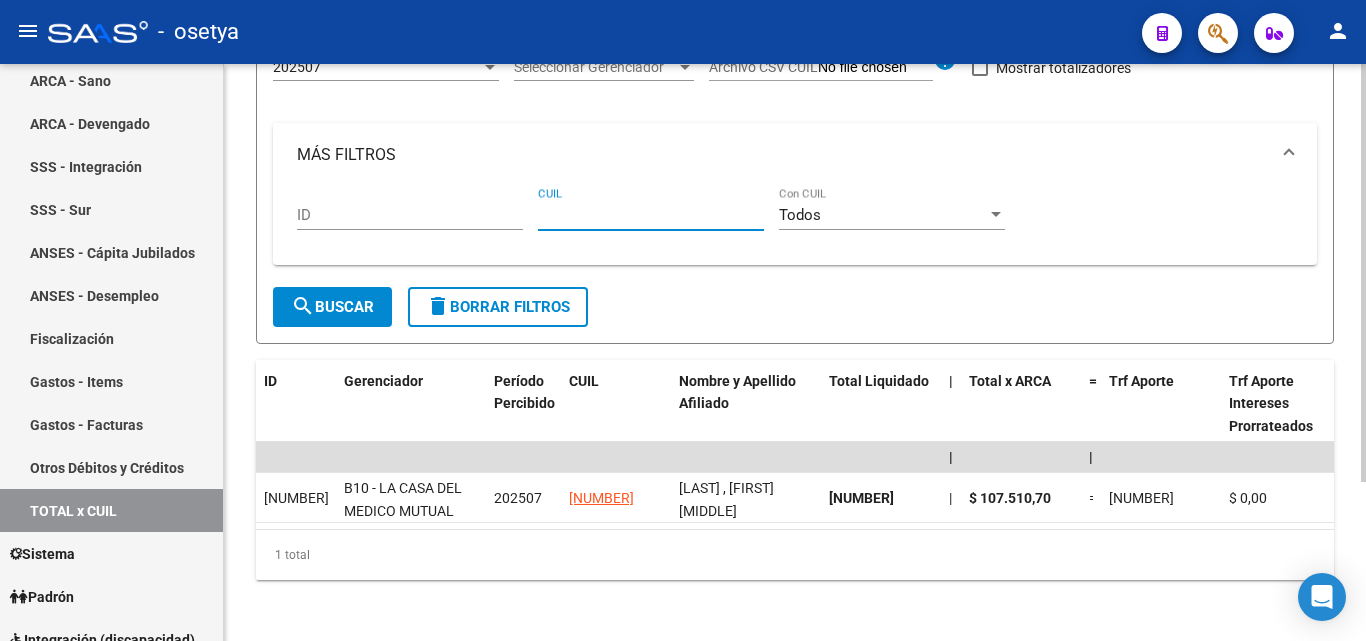 paste on "[NUMBER]" 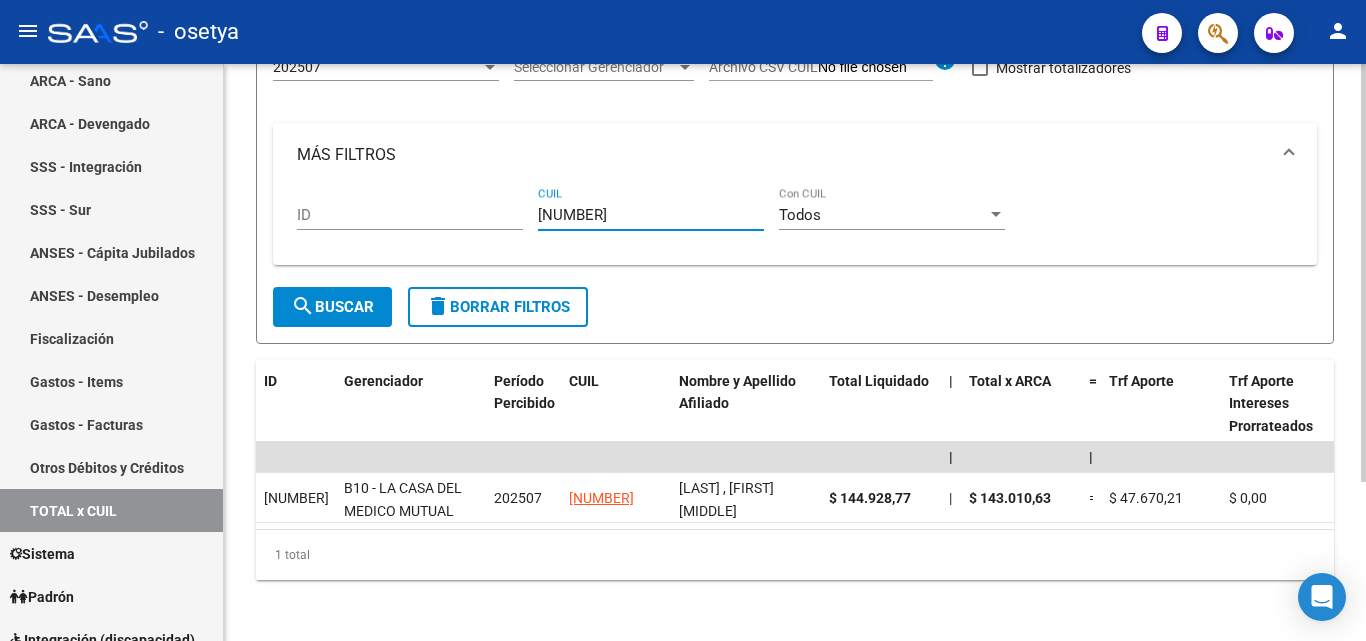 type on "[NUMBER]" 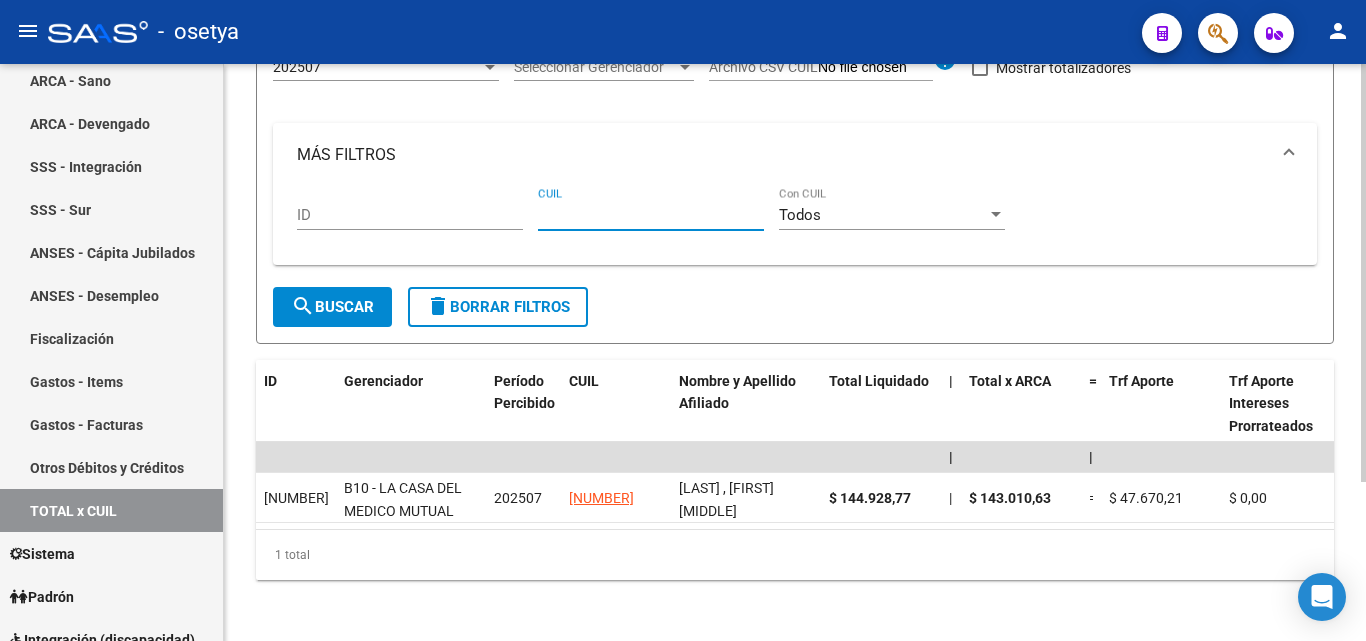 paste on "[NUMBER]" 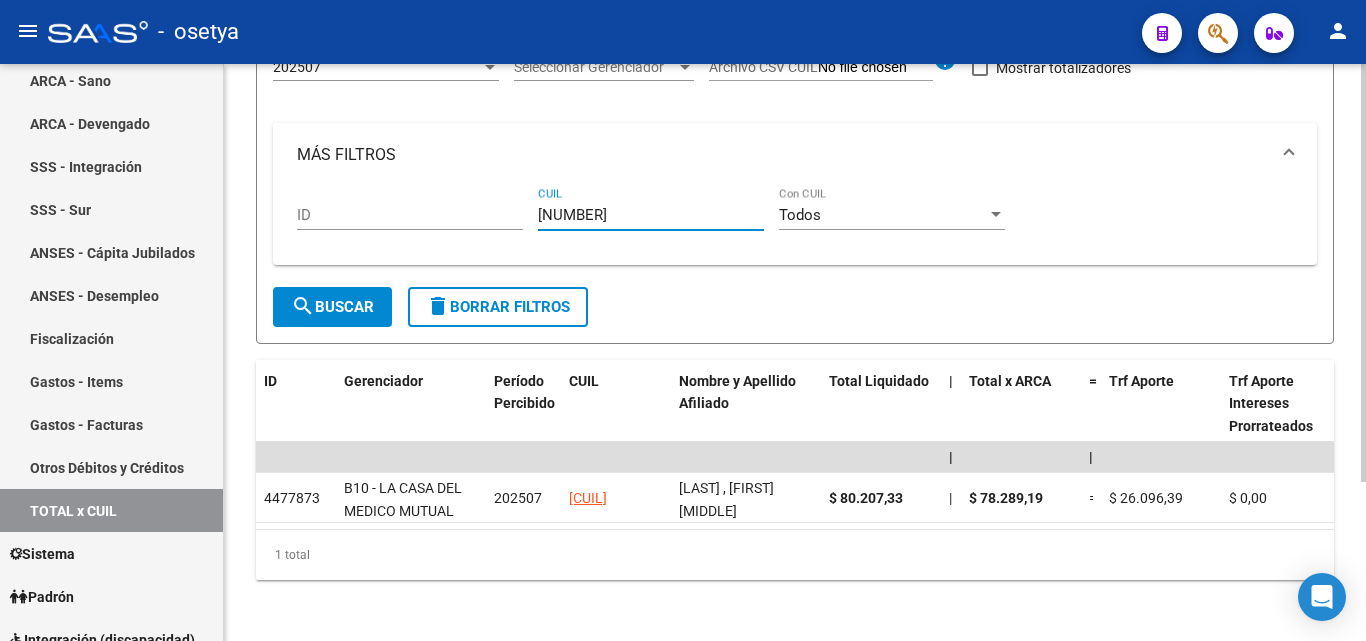 type on "[NUMBER]" 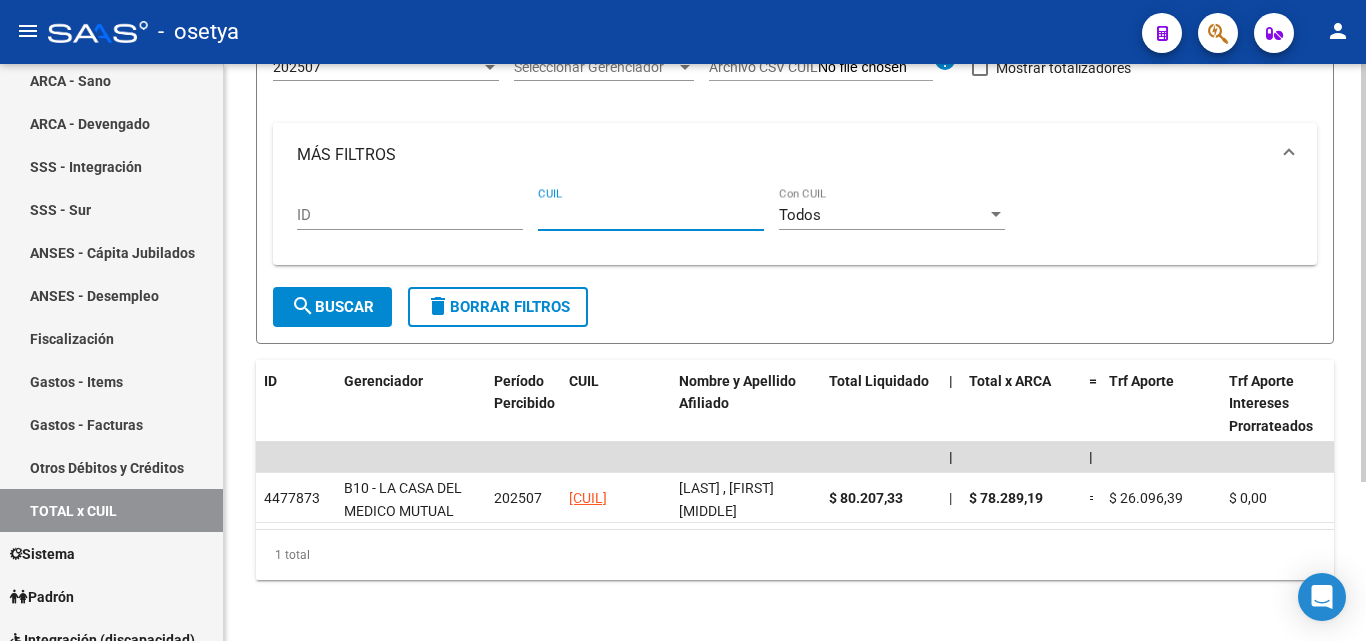 paste on "[NUMBER]" 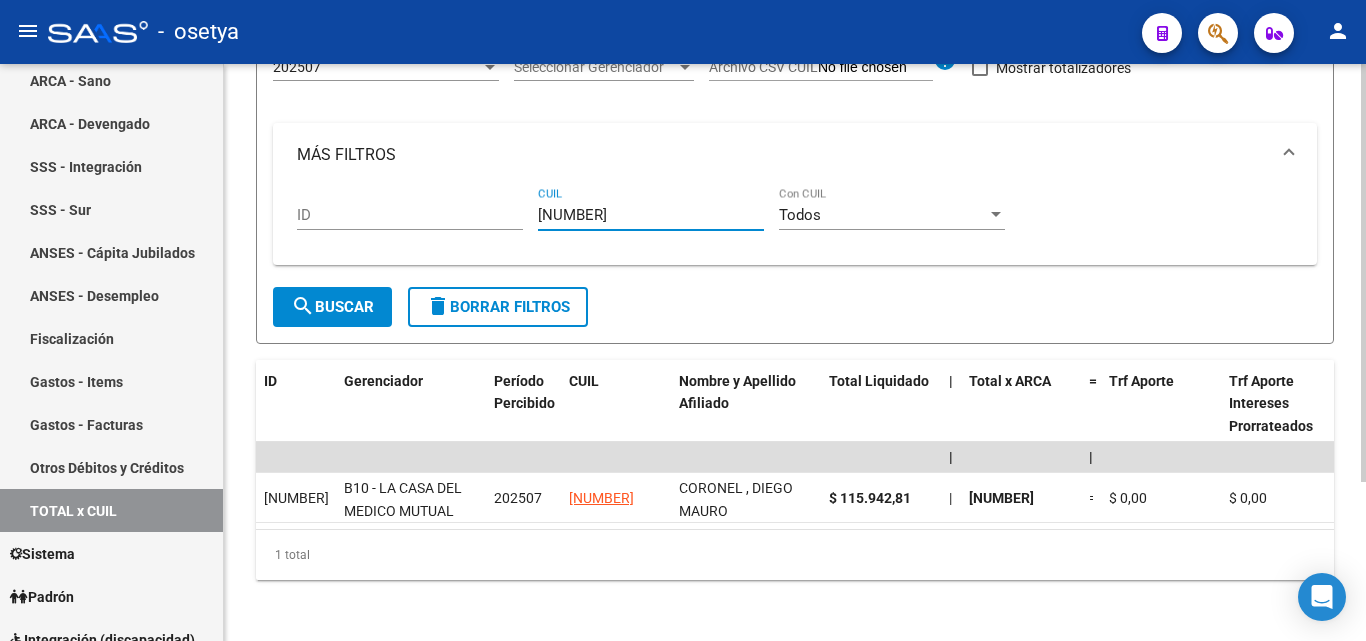 type on "[NUMBER]" 